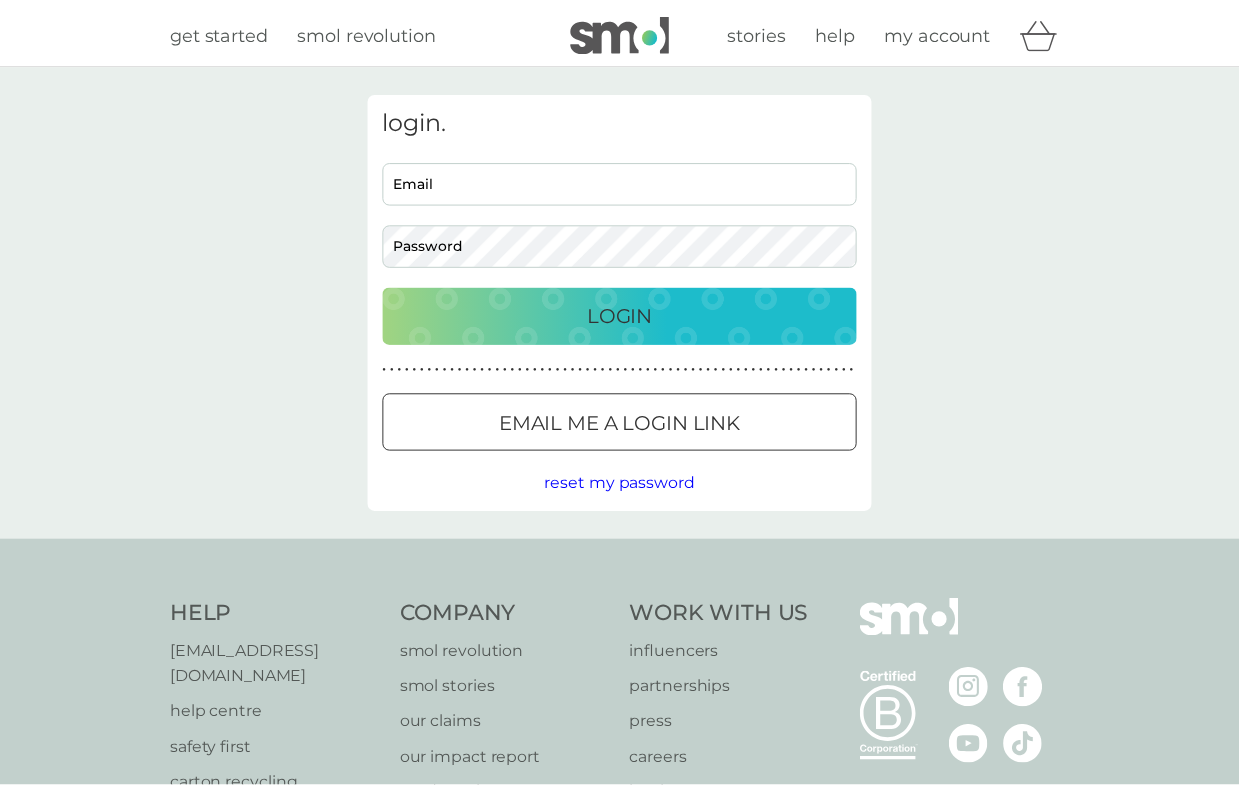 scroll, scrollTop: 0, scrollLeft: 0, axis: both 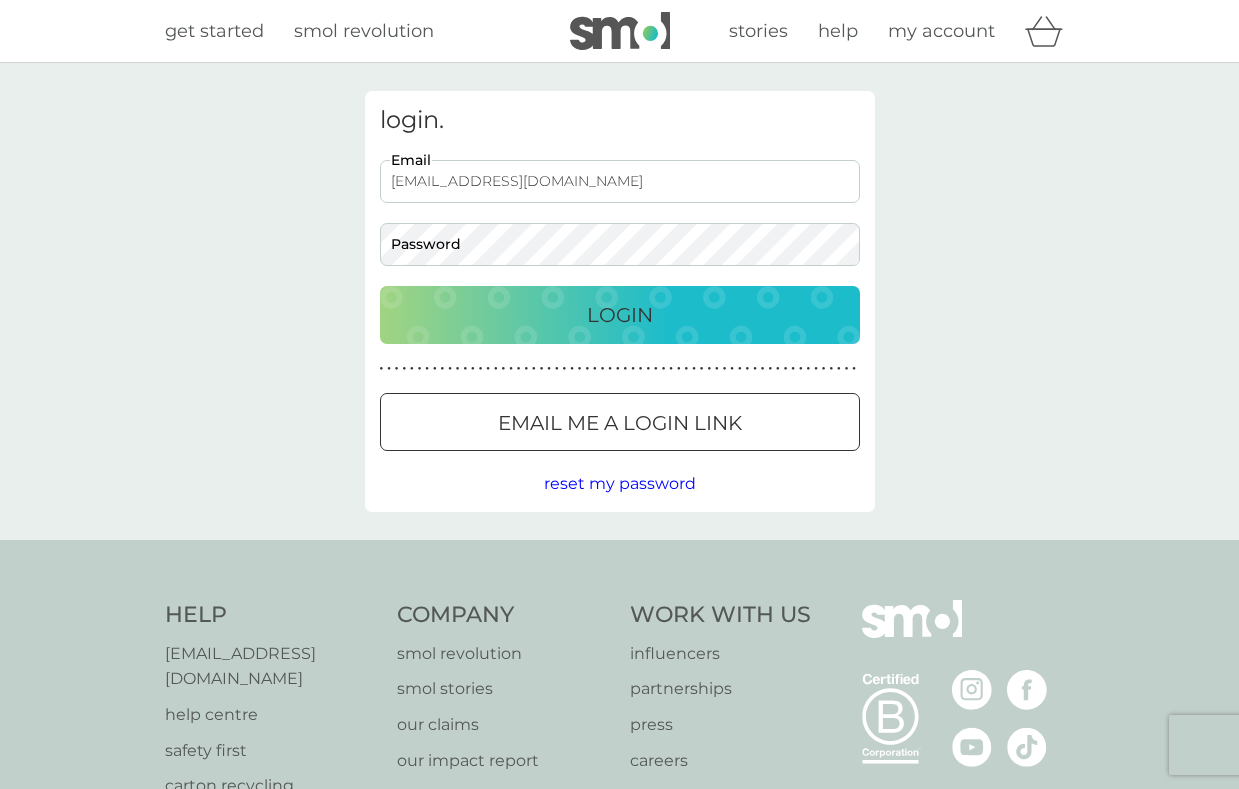 type on "[EMAIL_ADDRESS][DOMAIN_NAME]" 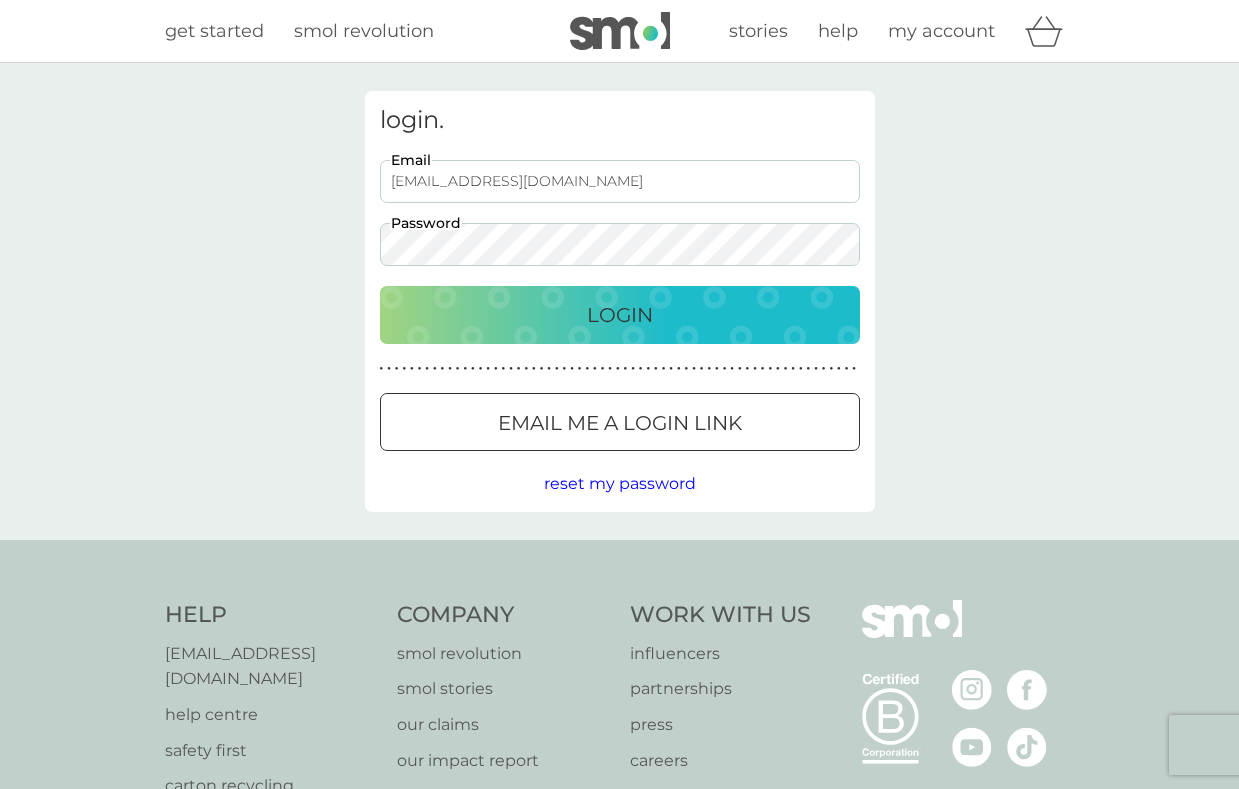 click on "Login" at bounding box center (620, 315) 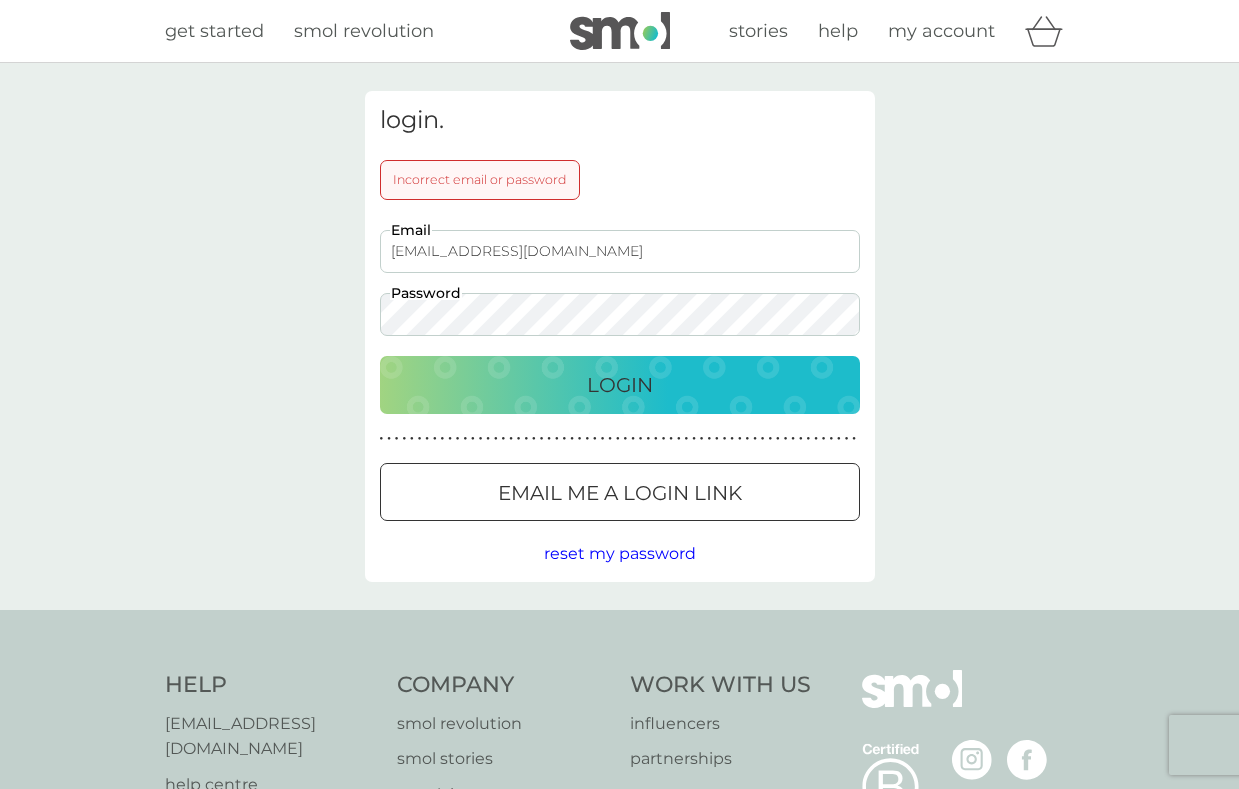 click on "login. Incorrect email or password d.morgankent@gmail.com Email Password Login ● ● ● ● ● ● ● ● ● ● ● ● ● ● ● ● ● ● ● ● ● ● ● ● ● ● ● ● ● ● ● ● ● ● ● ● ● ● ● ● ● ● ● ● ● ● ● ● ● ● ● ● ● ● ● ● ● ● ● ● ● ● ● ● ● ● ● ● ● ● Email me a login link reset my password" at bounding box center (619, 336) 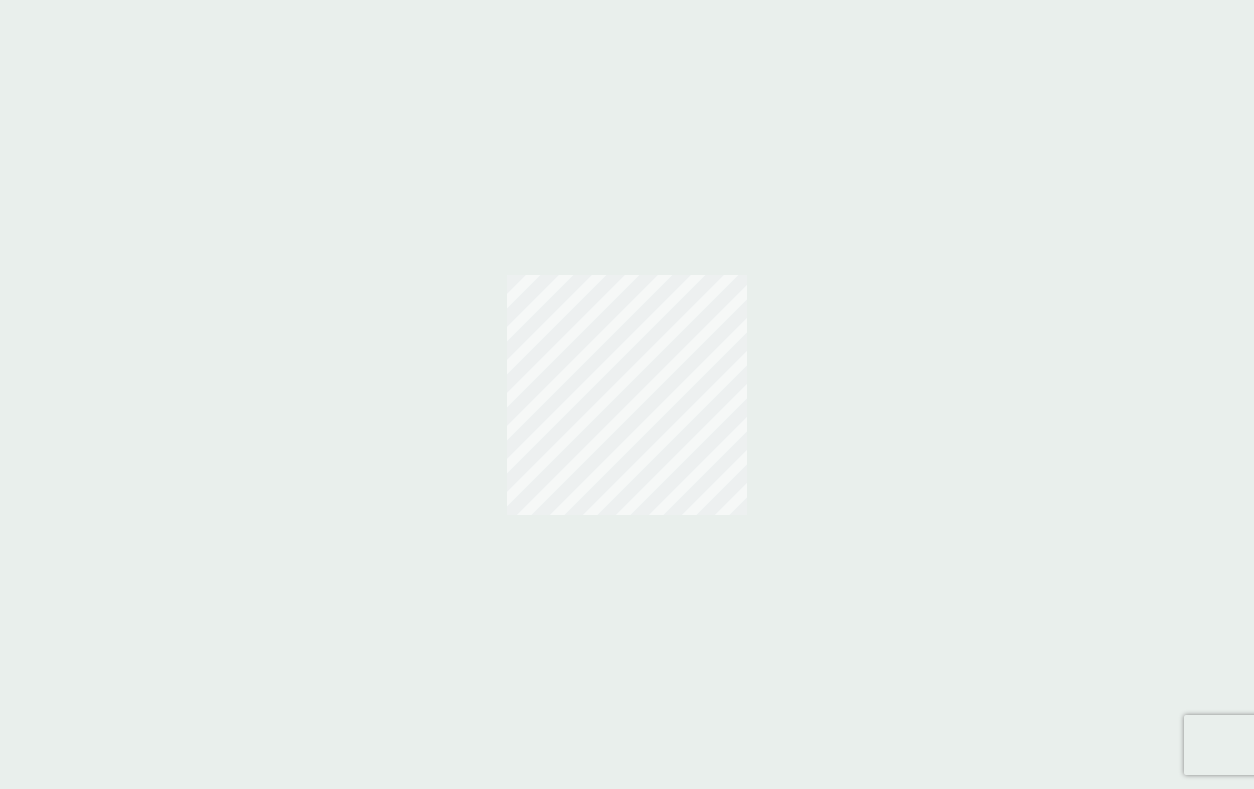 scroll, scrollTop: 0, scrollLeft: 0, axis: both 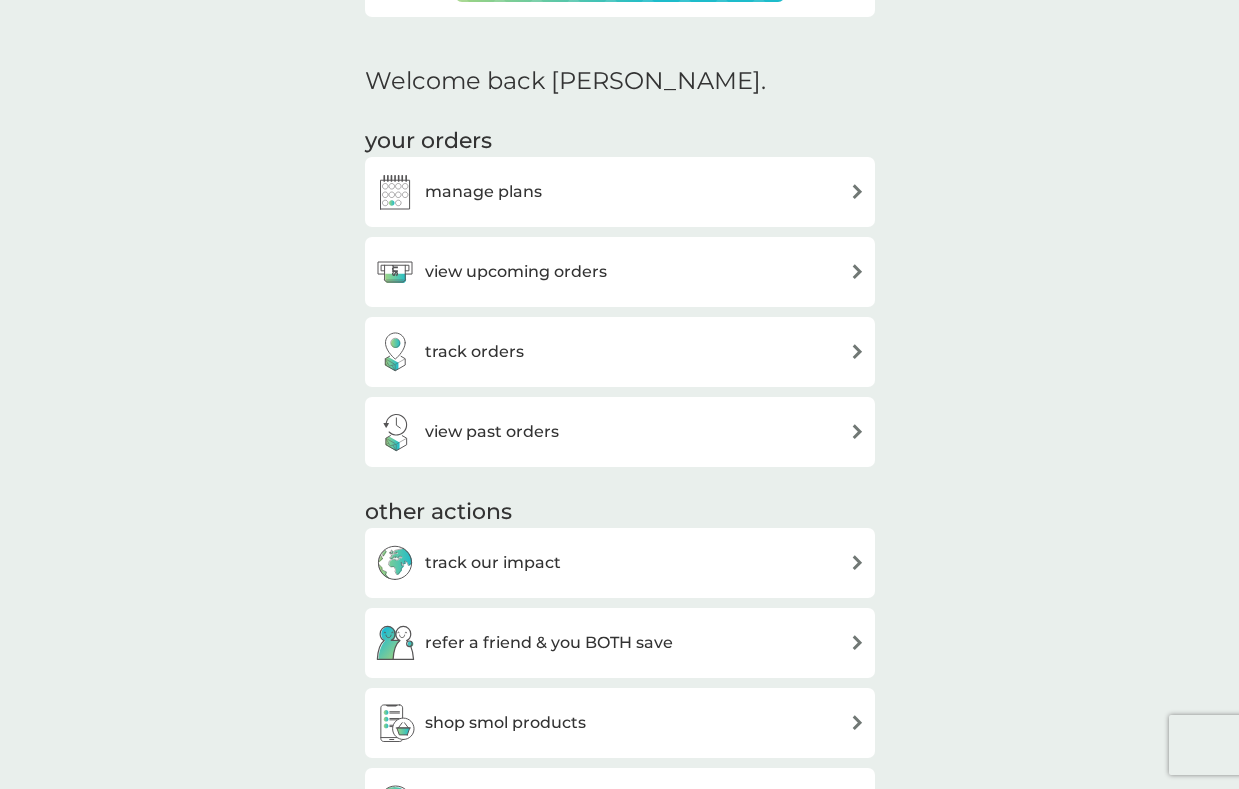 click on "manage plans" at bounding box center (483, 192) 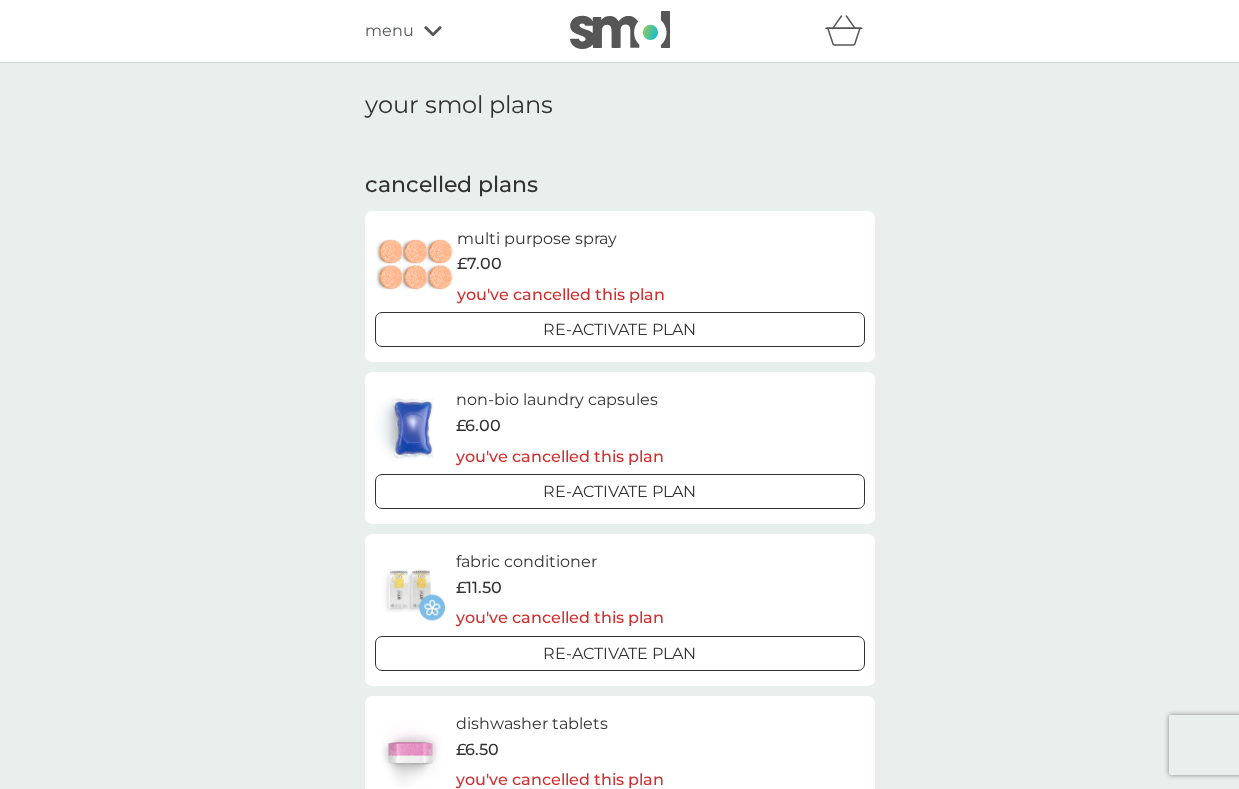 click on "menu" at bounding box center [389, 31] 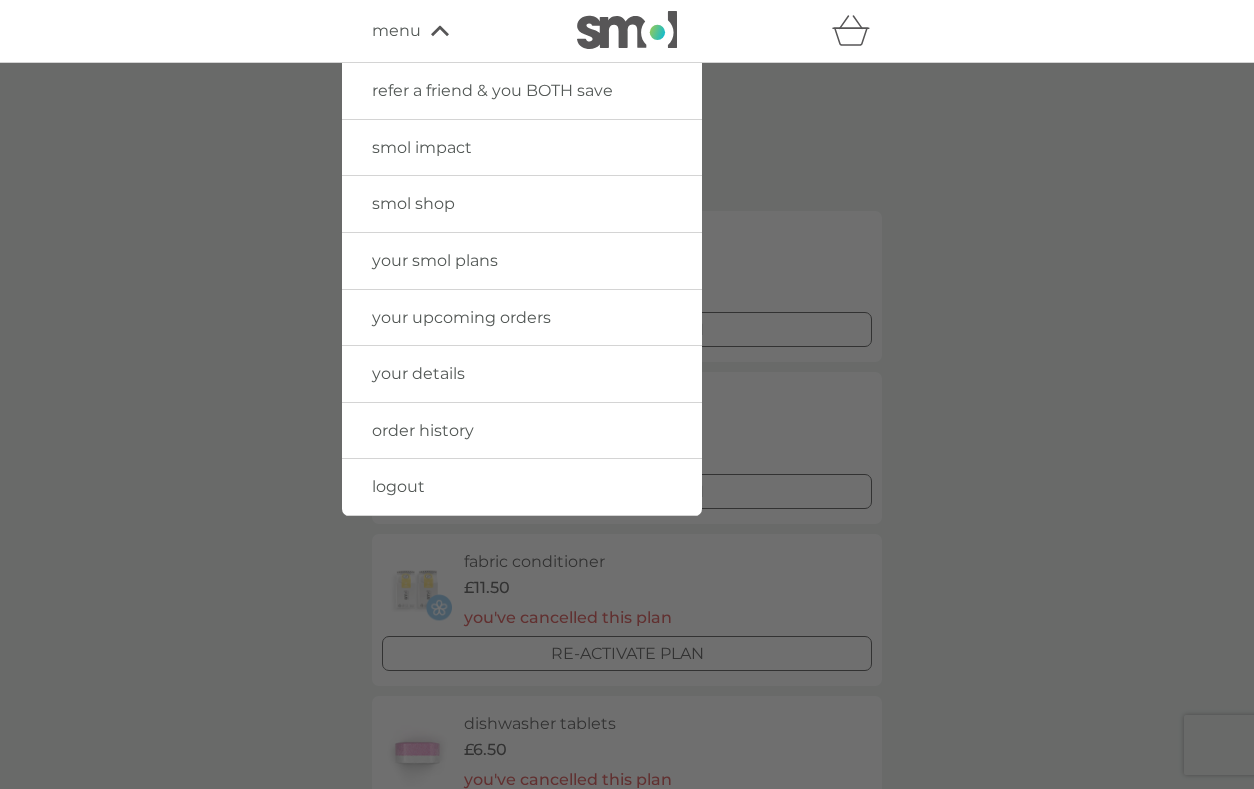 click at bounding box center (627, 457) 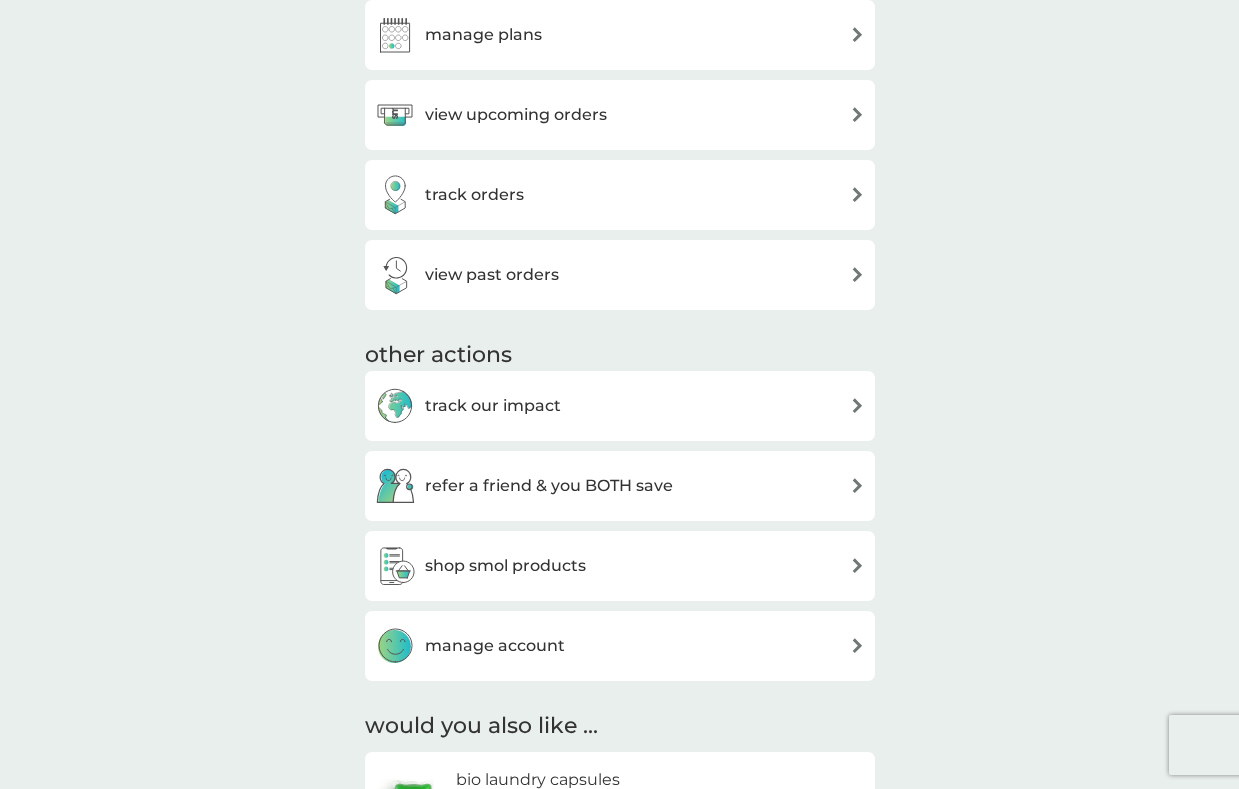 scroll, scrollTop: 913, scrollLeft: 0, axis: vertical 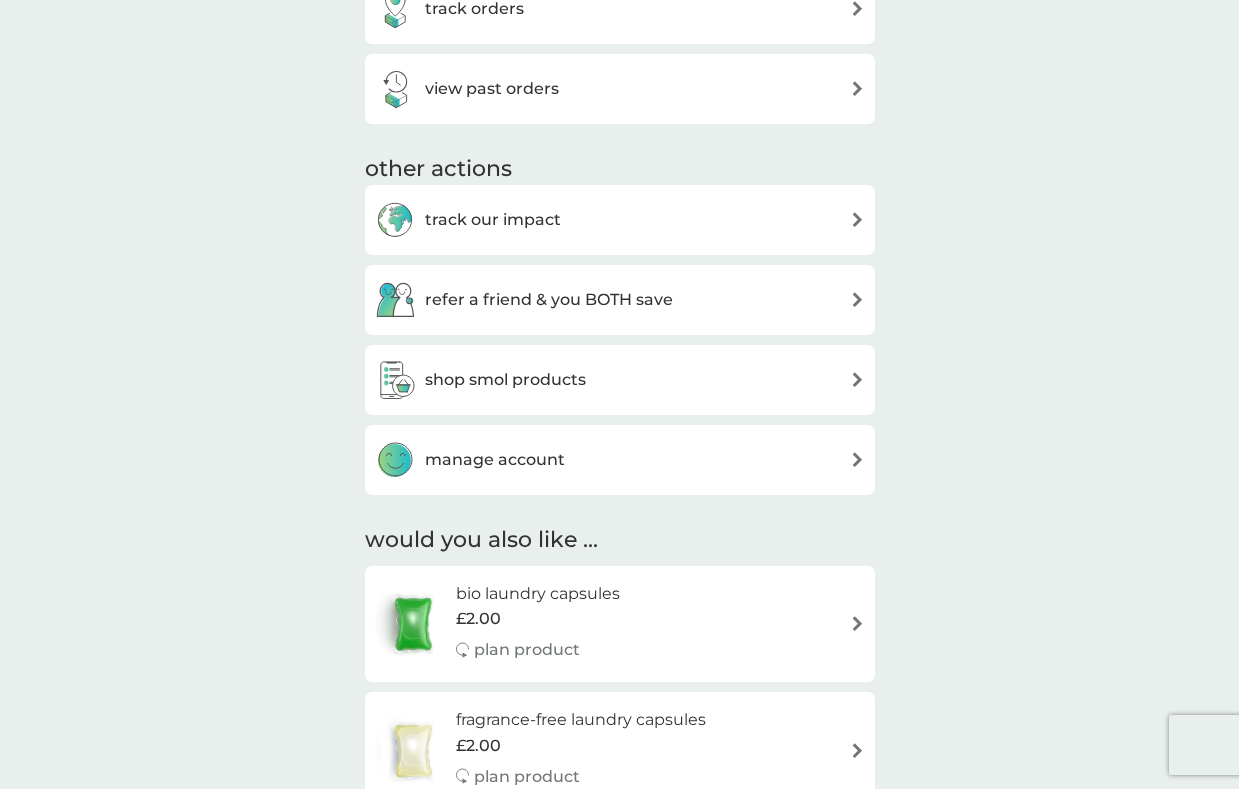 click on "manage account" at bounding box center [620, 460] 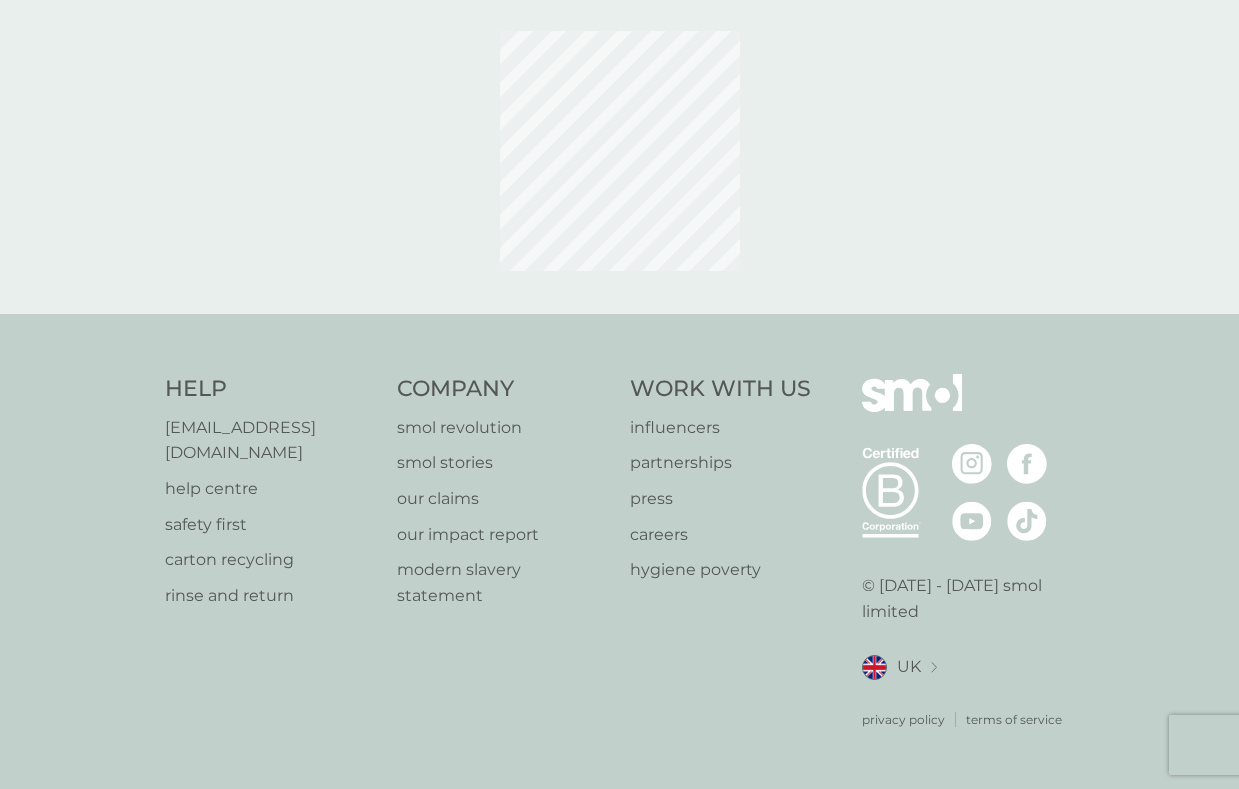 scroll, scrollTop: 0, scrollLeft: 0, axis: both 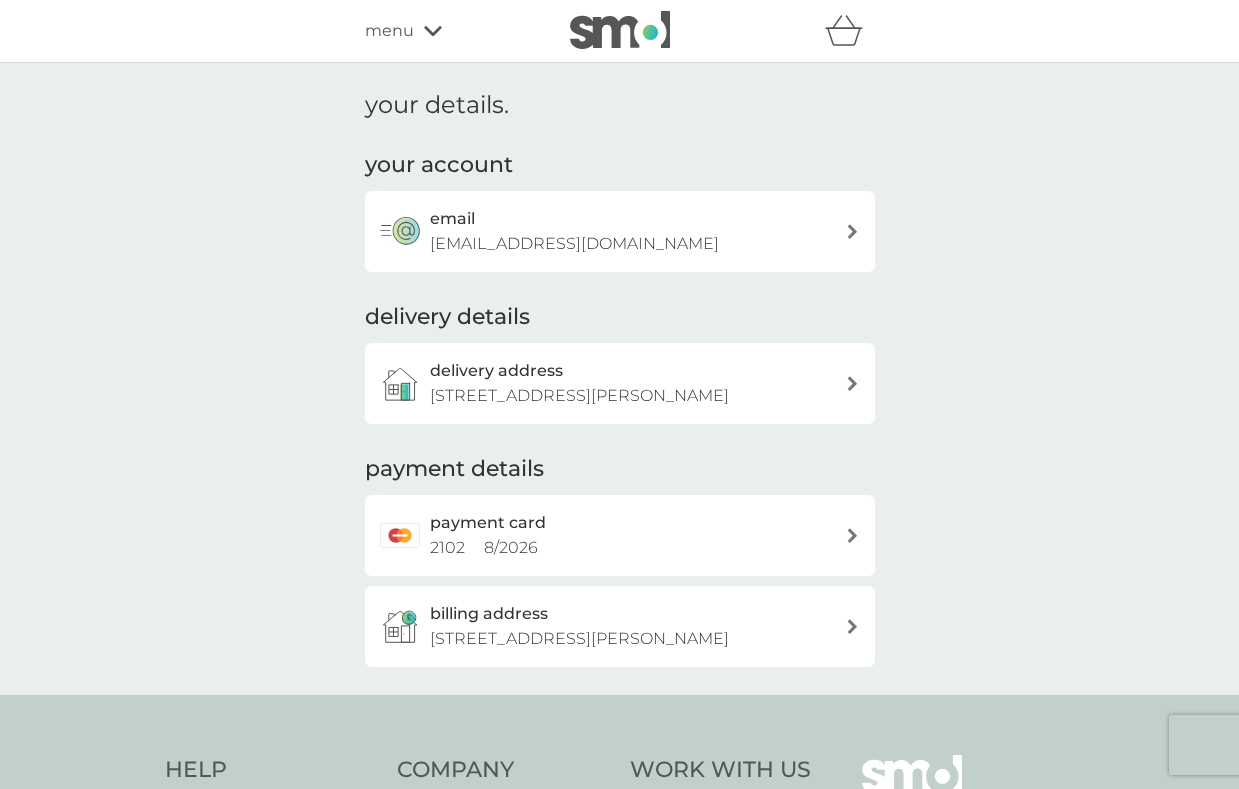 click at bounding box center (852, 383) 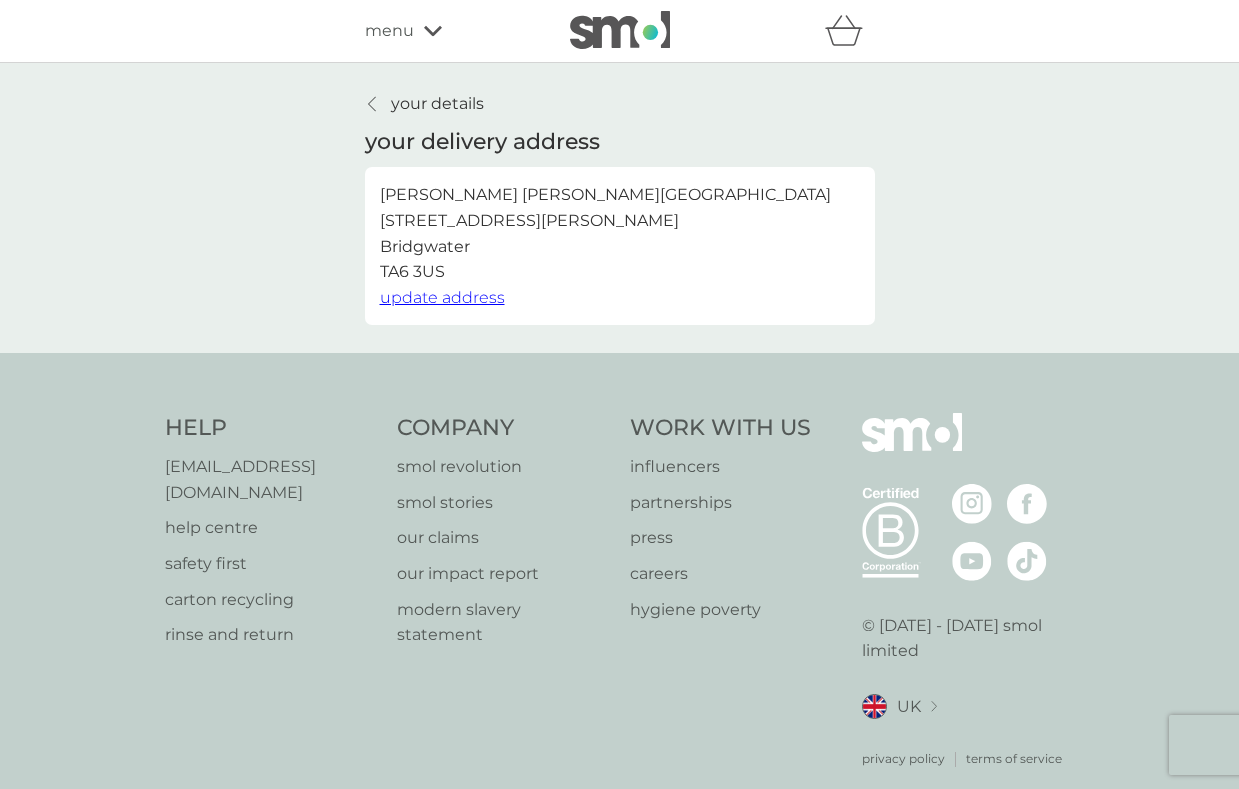 click on "update address" at bounding box center (442, 297) 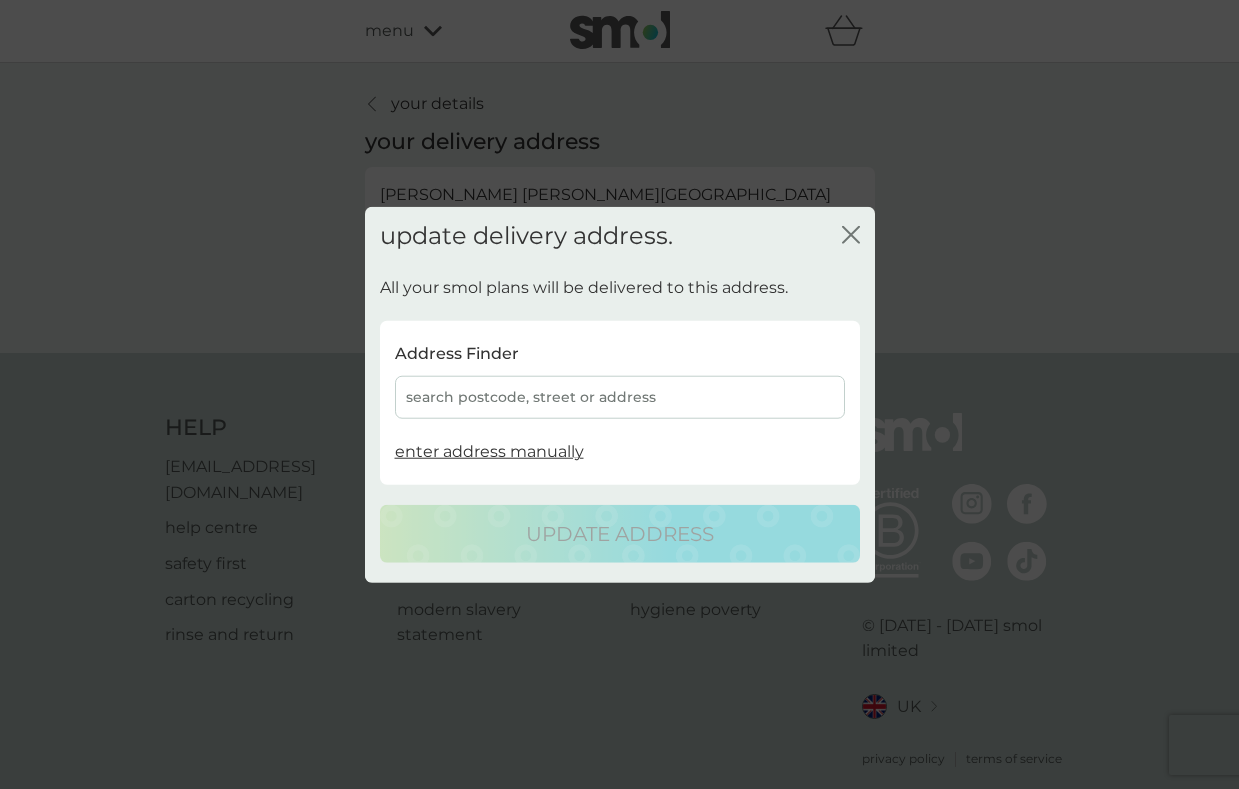 click on "search postcode, street or address" at bounding box center (620, 397) 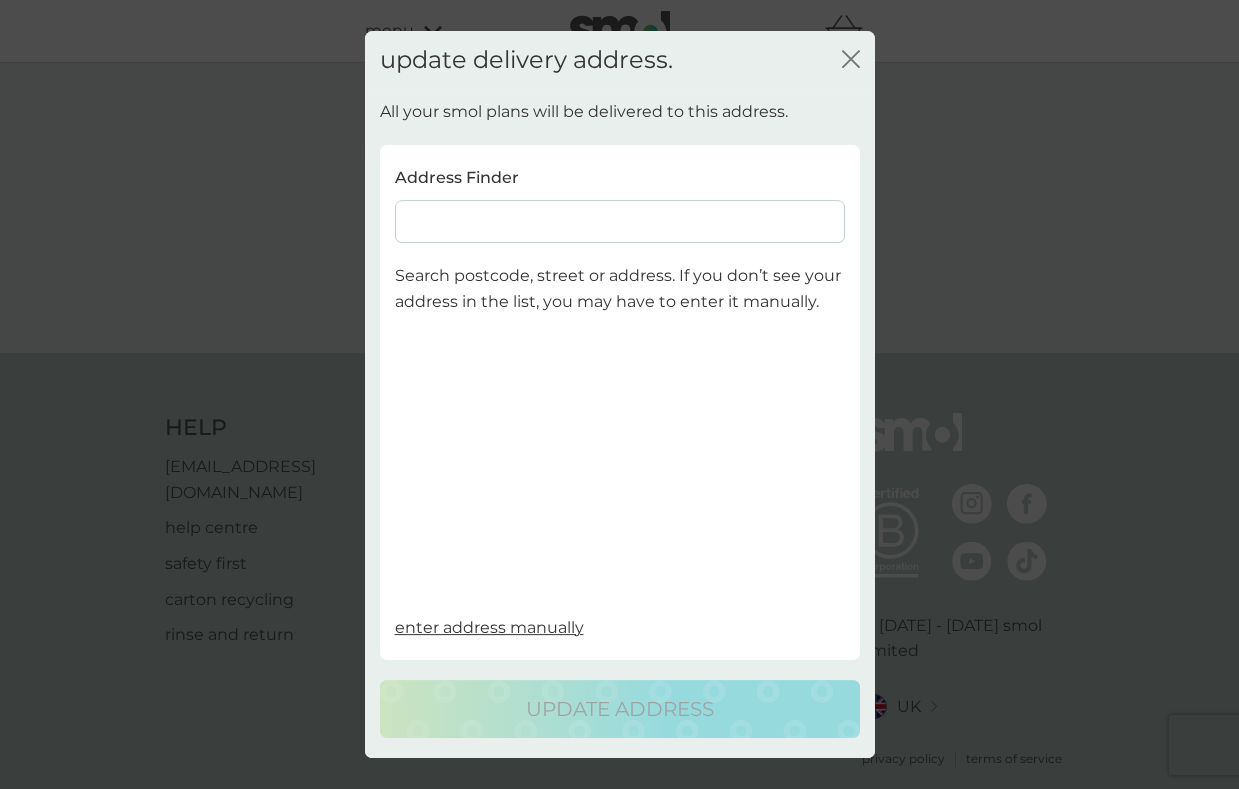 click at bounding box center (620, 222) 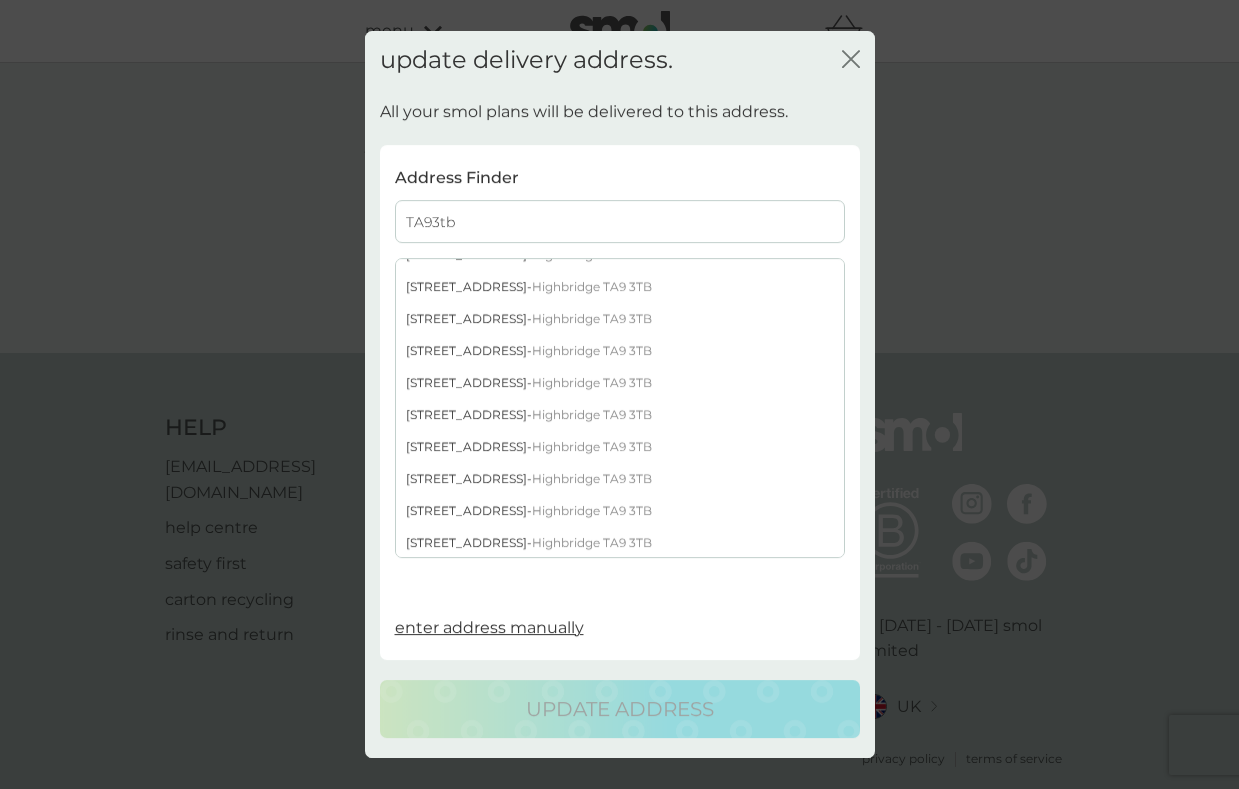 scroll, scrollTop: 89, scrollLeft: 0, axis: vertical 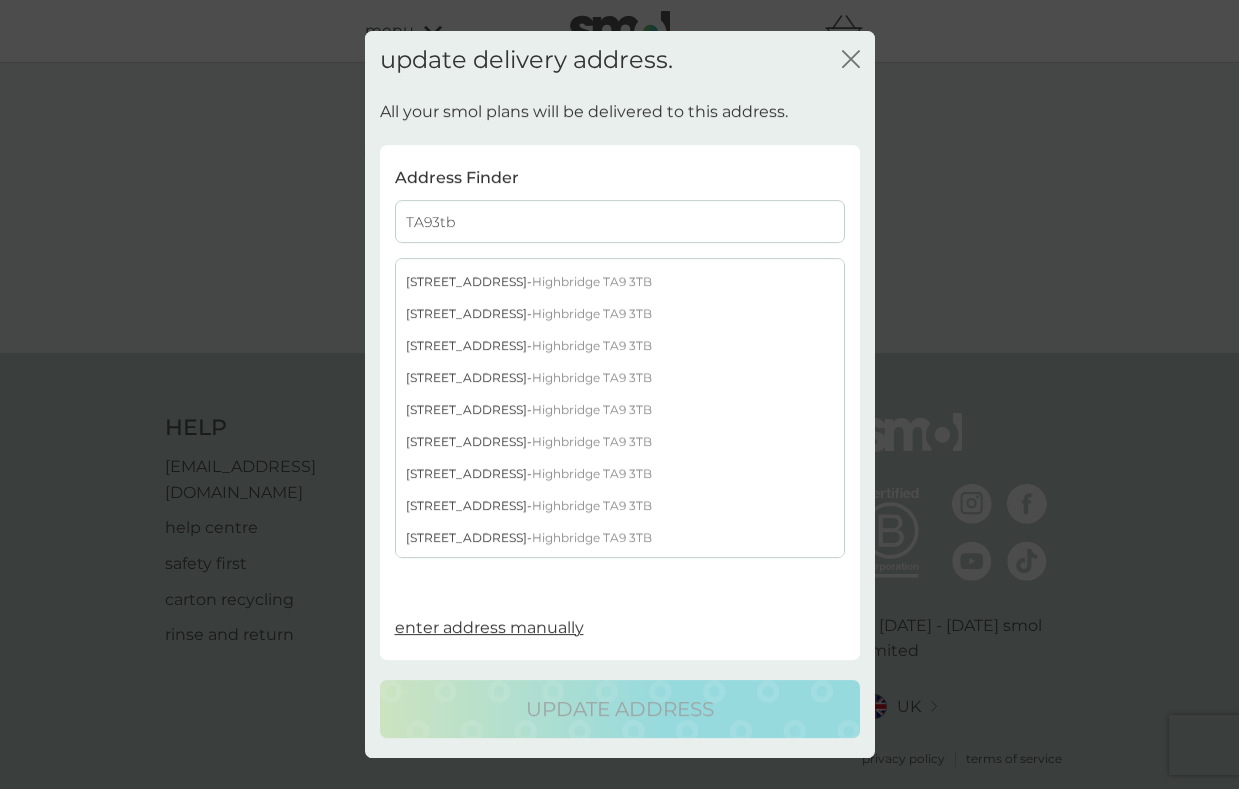 type on "TA93tb" 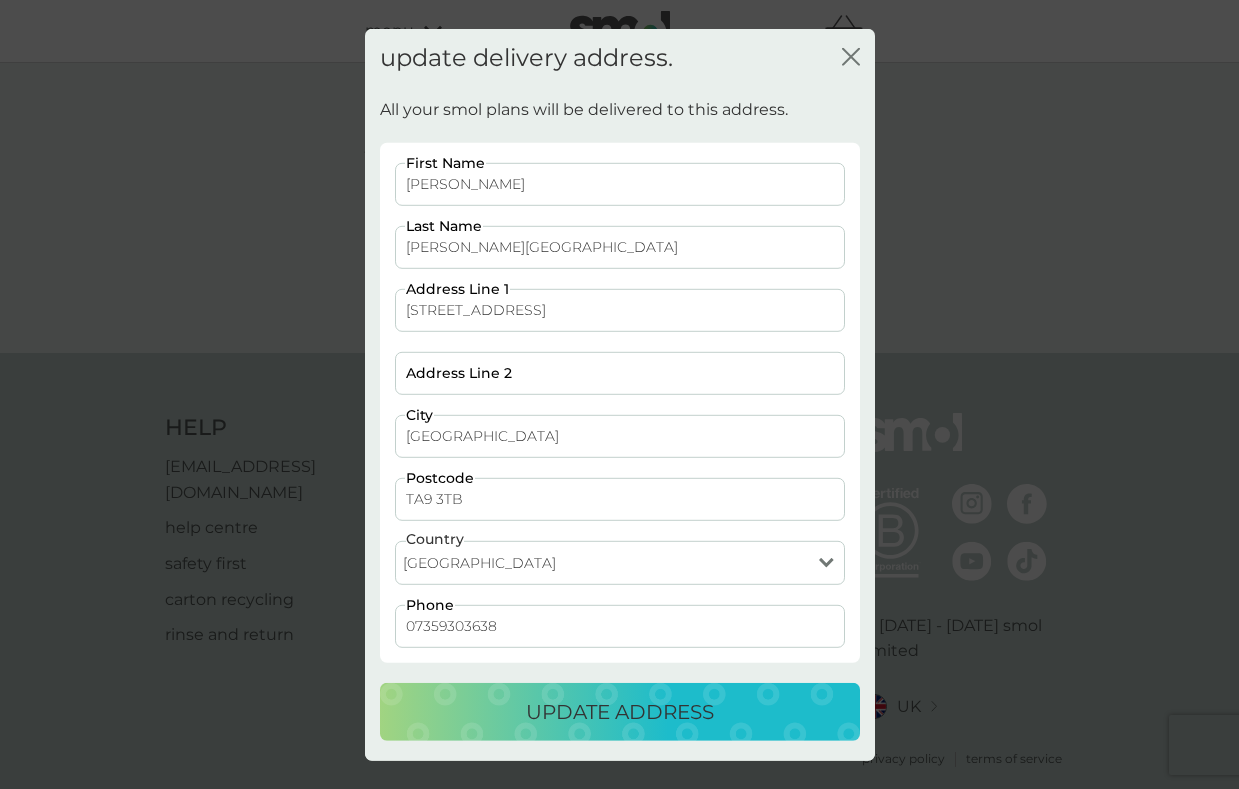 click on "update address" at bounding box center (620, 712) 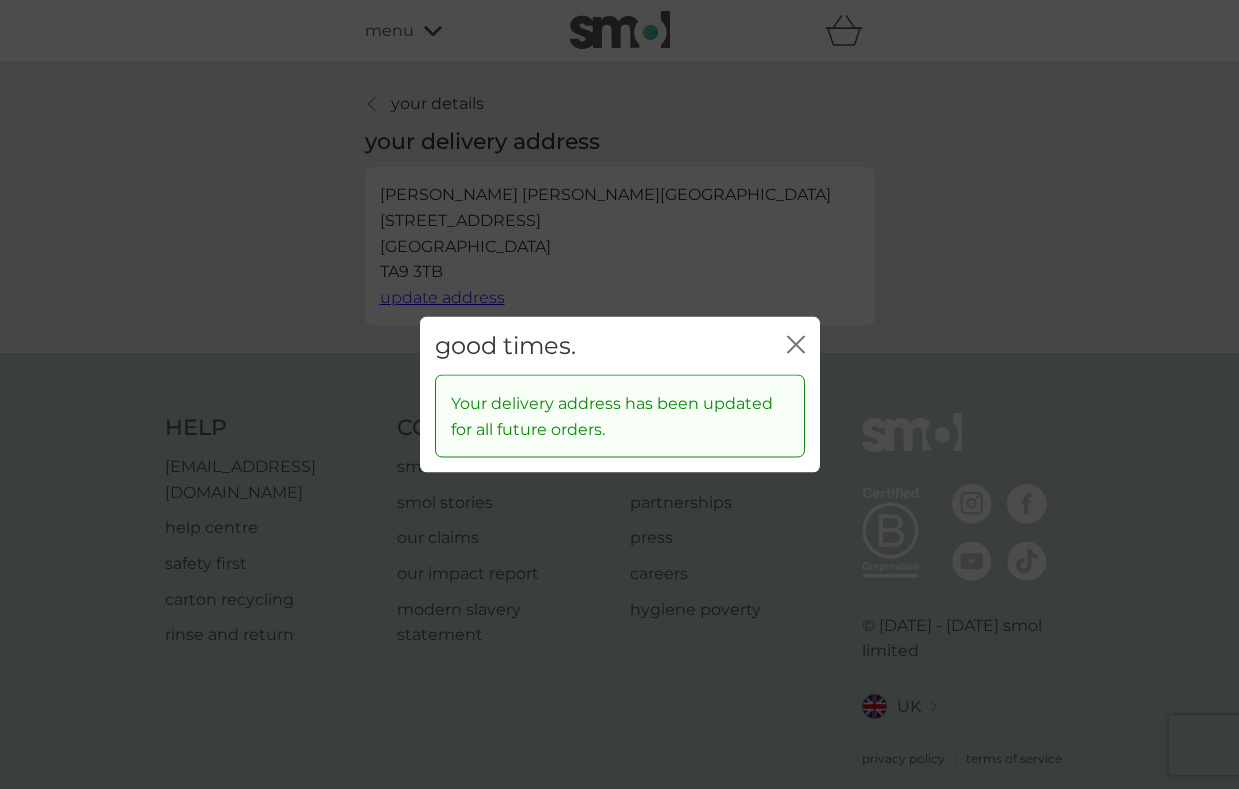 click on "good times. close" at bounding box center [620, 345] 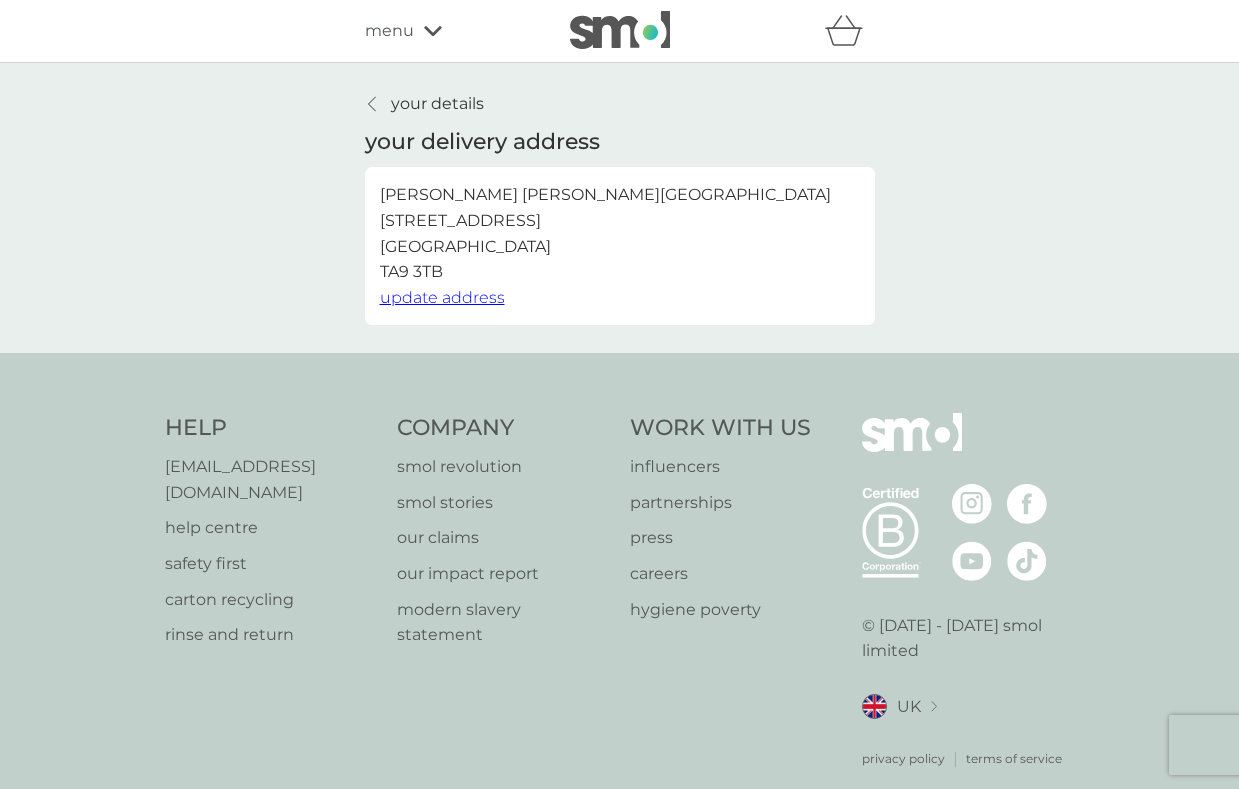 click on "your details" at bounding box center [437, 104] 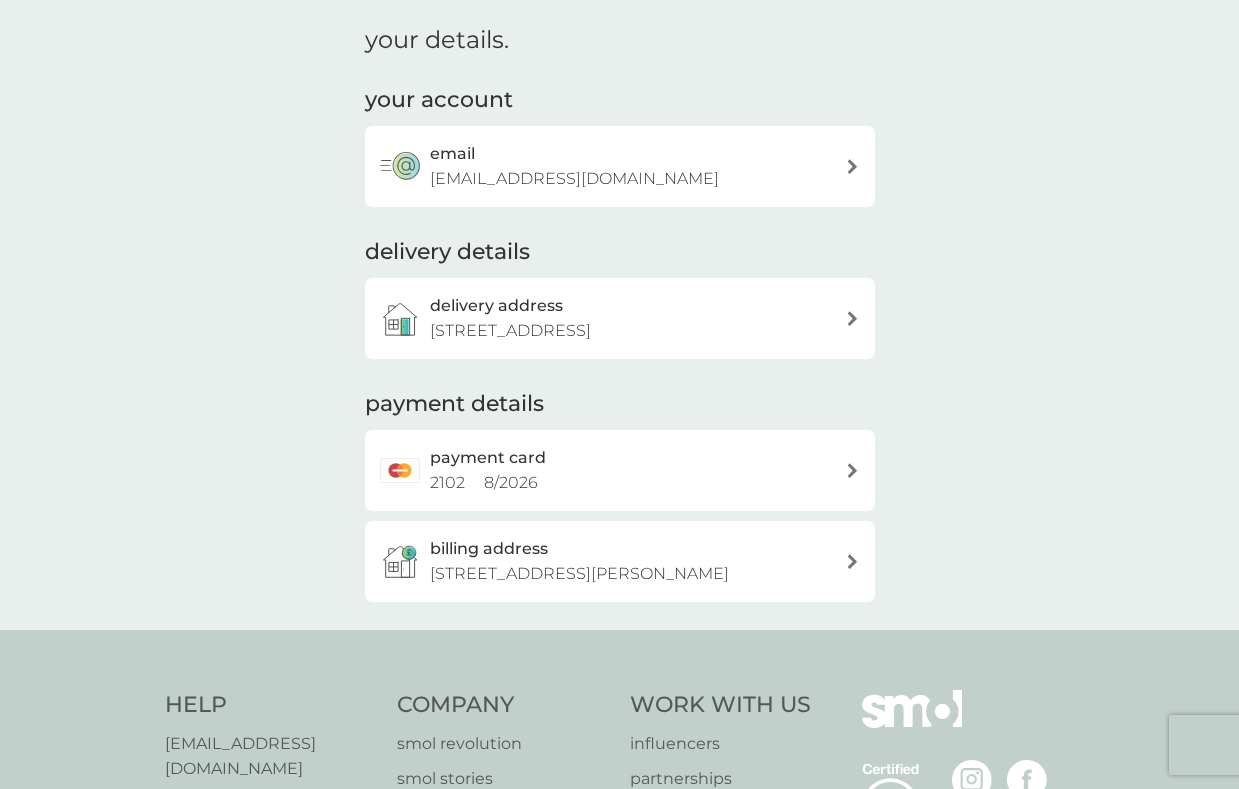 scroll, scrollTop: 77, scrollLeft: 0, axis: vertical 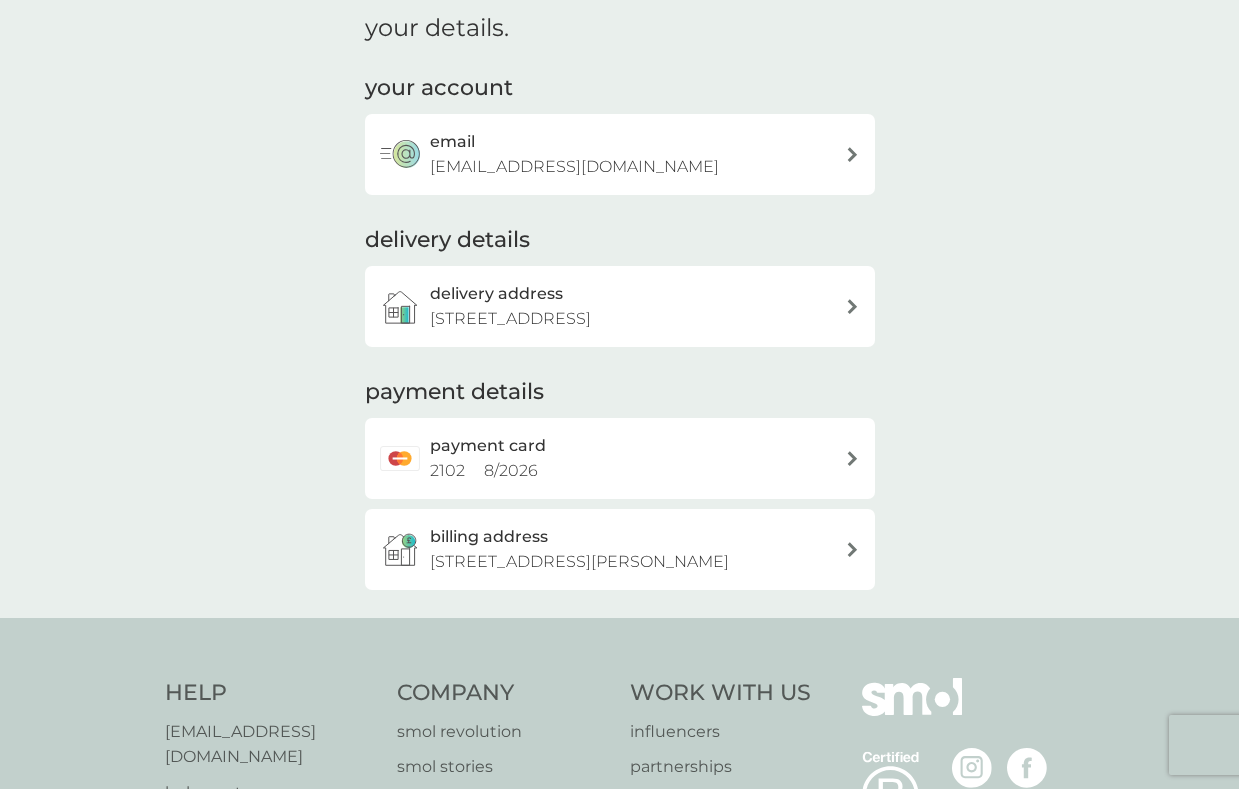 click on "billing address [STREET_ADDRESS][PERSON_NAME]" at bounding box center (630, 549) 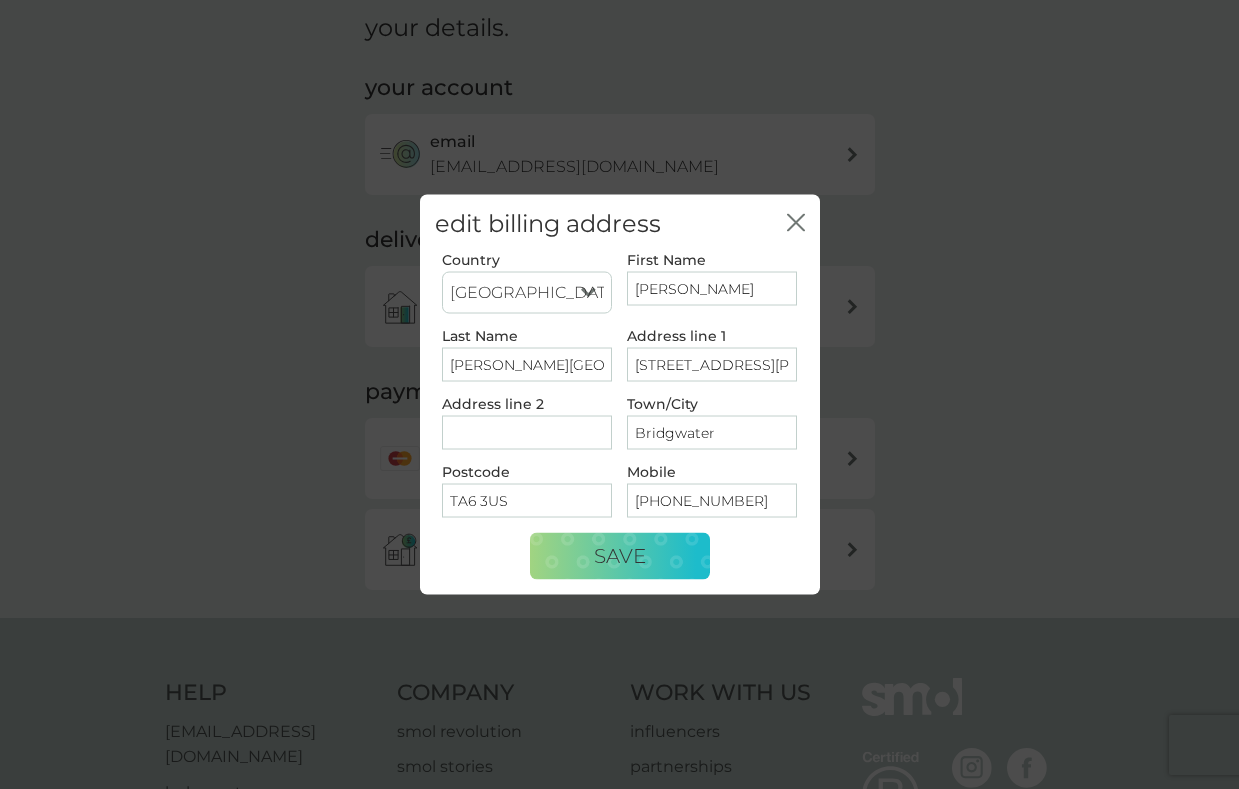 drag, startPoint x: 559, startPoint y: 497, endPoint x: 371, endPoint y: 502, distance: 188.06648 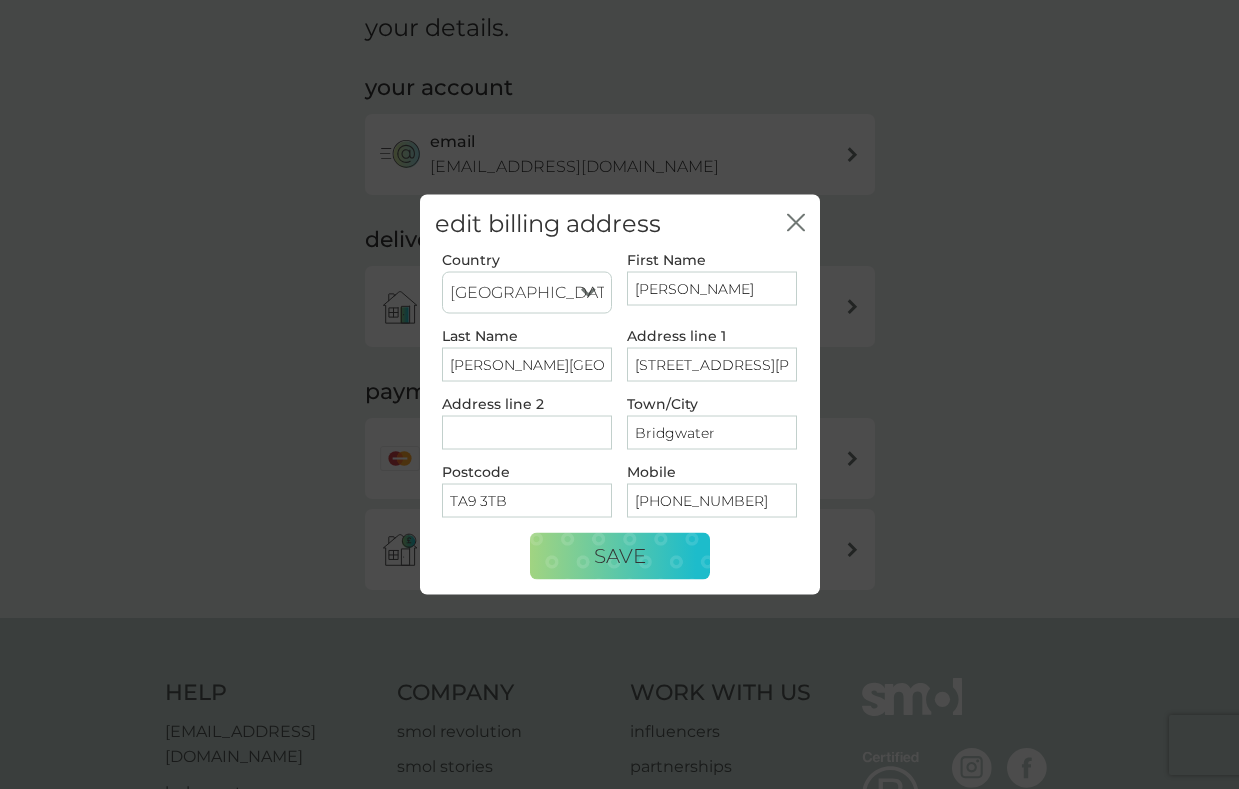 type on "TA9 3TB" 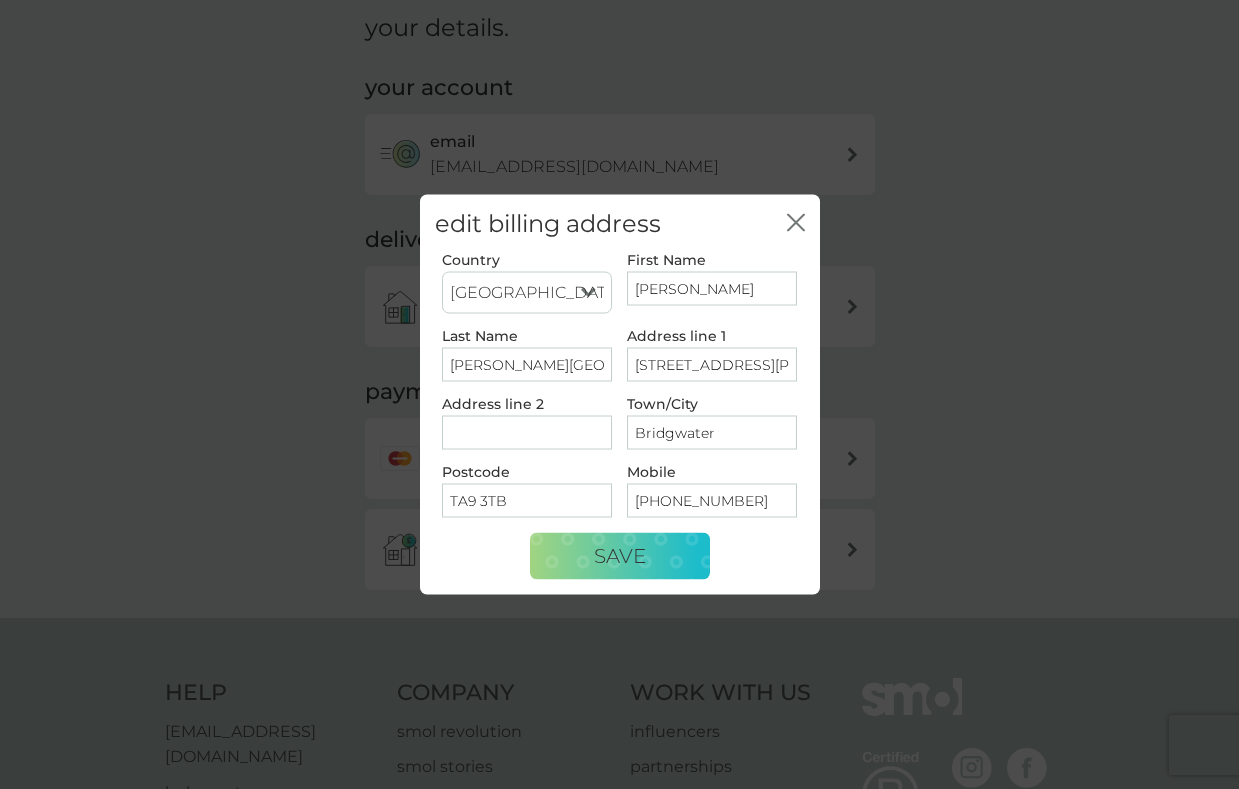 drag, startPoint x: 754, startPoint y: 368, endPoint x: 537, endPoint y: 367, distance: 217.0023 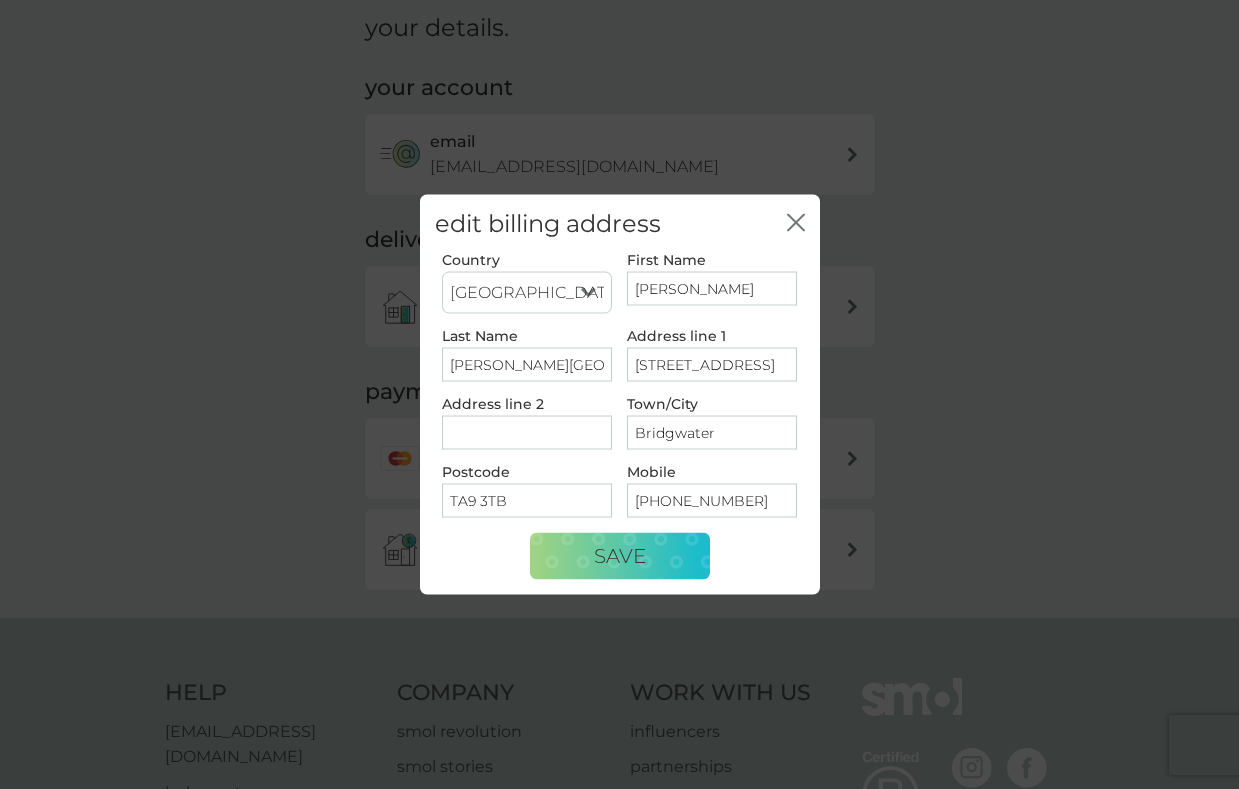 type on "[STREET_ADDRESS]" 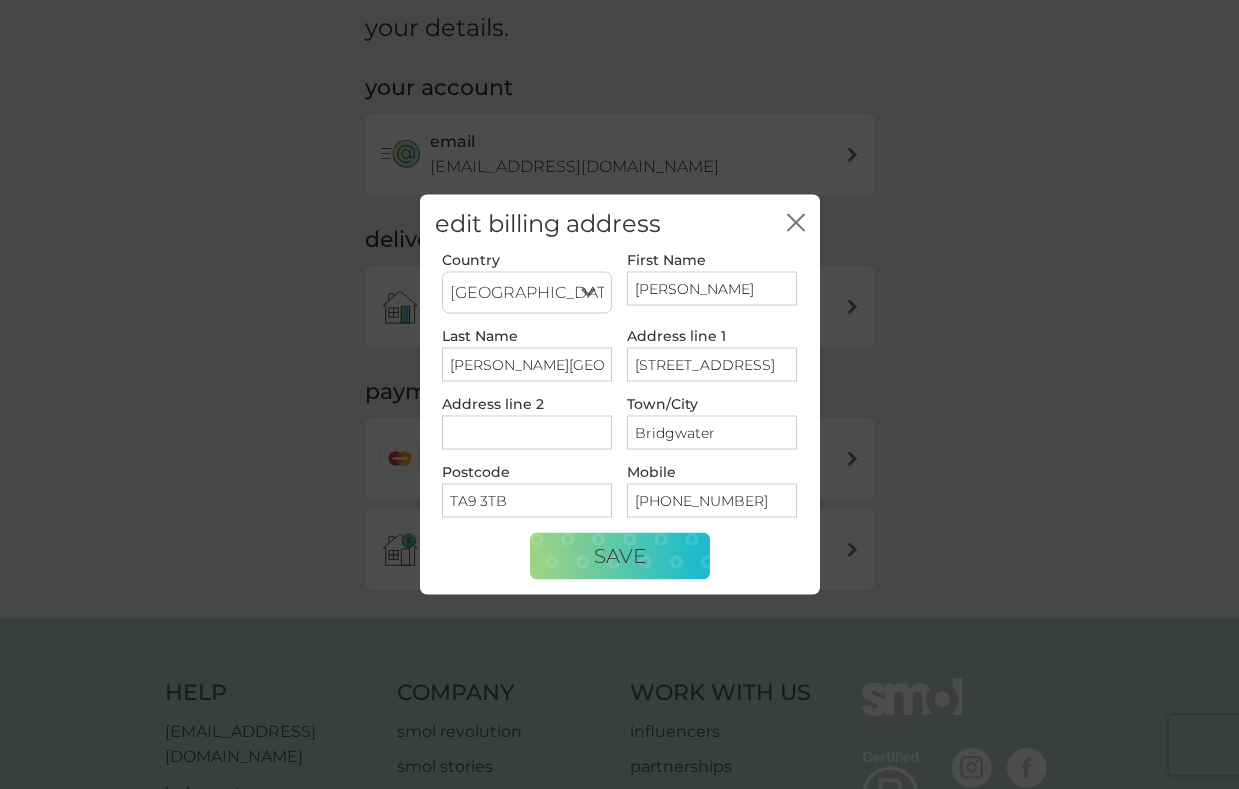 drag, startPoint x: 544, startPoint y: 411, endPoint x: 510, endPoint y: 412, distance: 34.0147 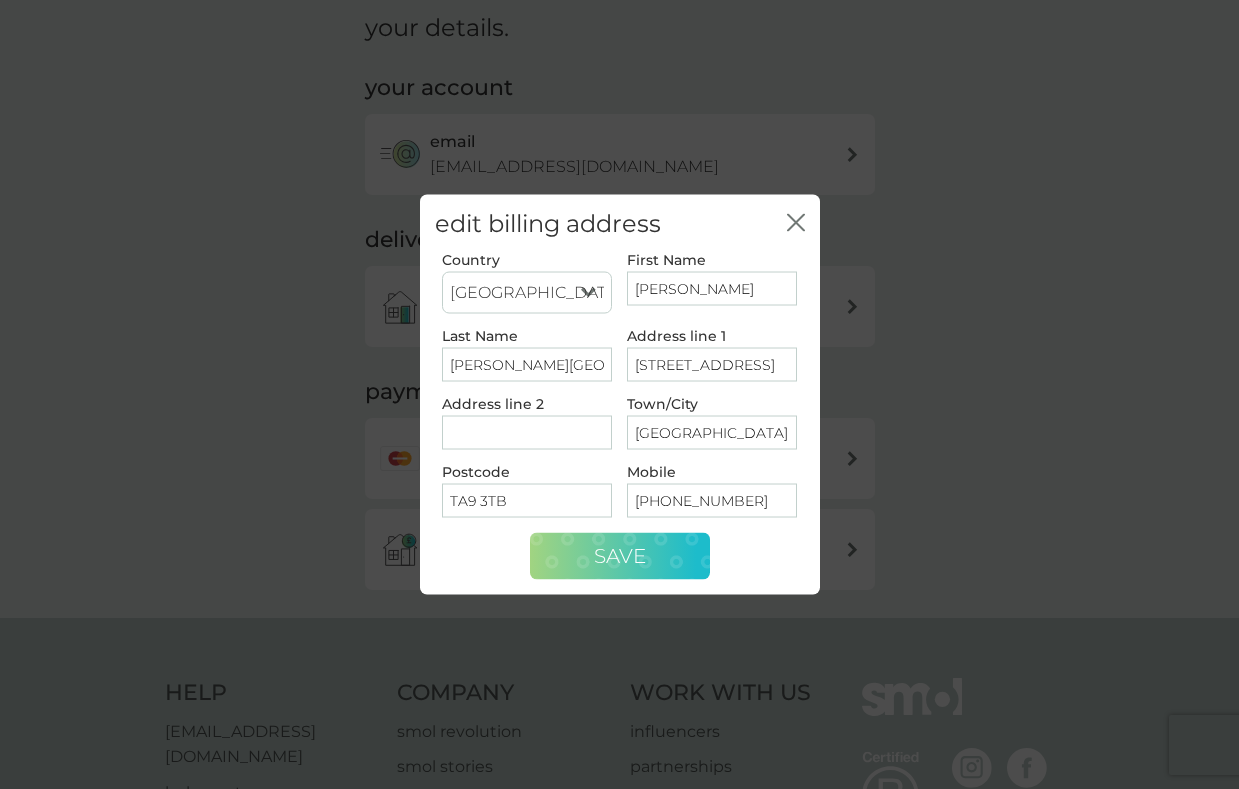 type on "[GEOGRAPHIC_DATA]" 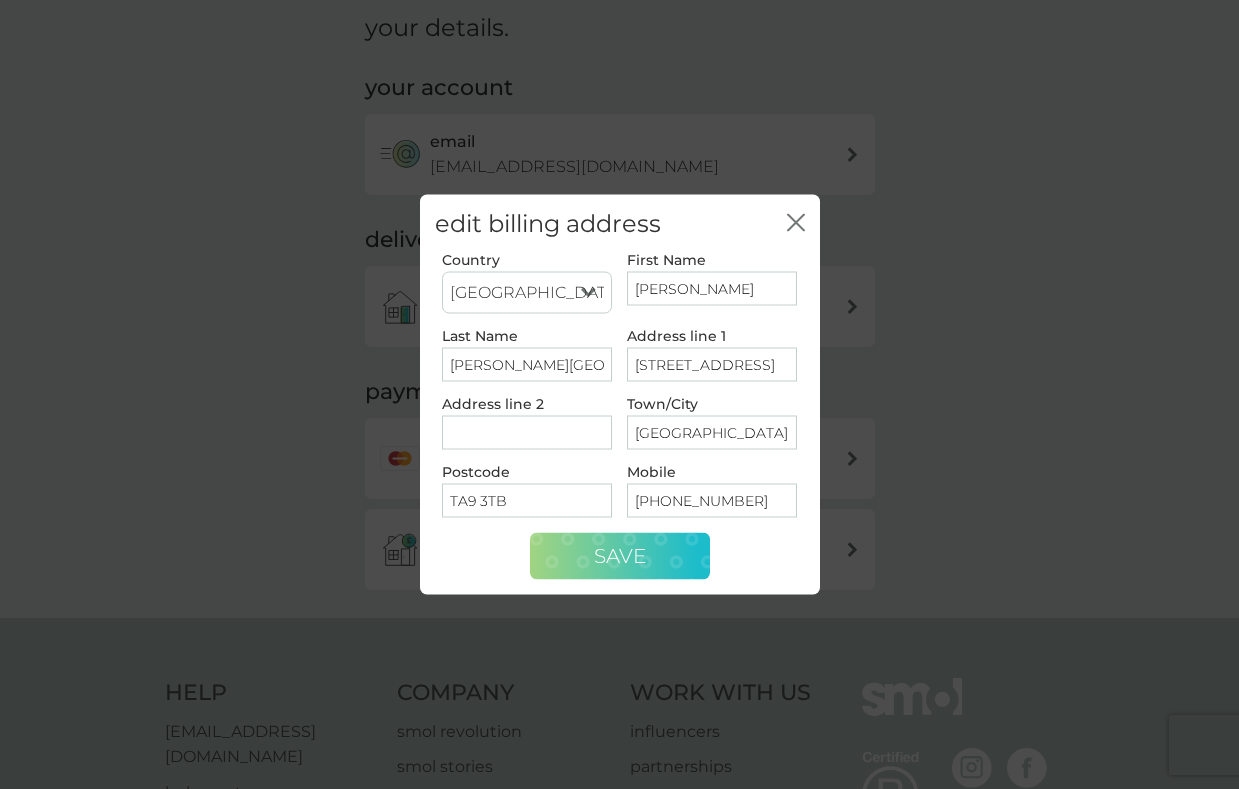 click on "Save" at bounding box center (620, 556) 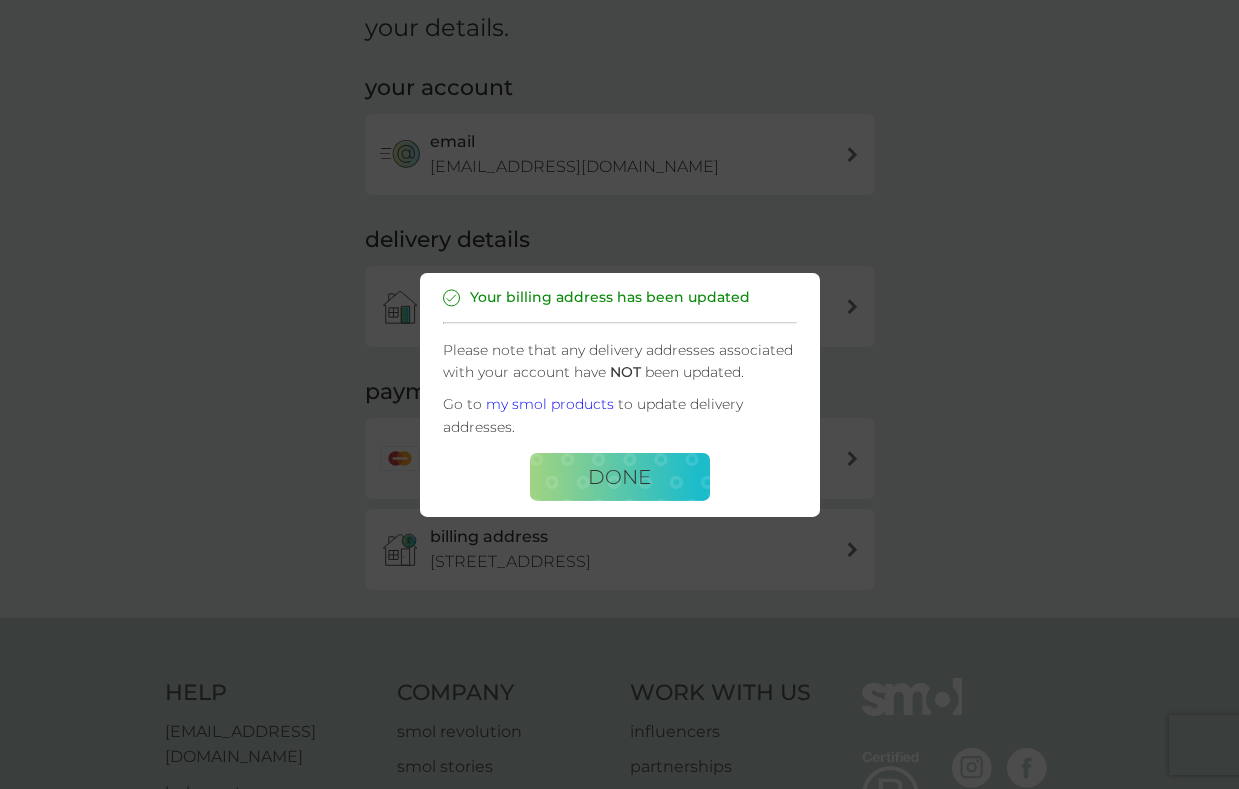 click on "Done" at bounding box center [619, 477] 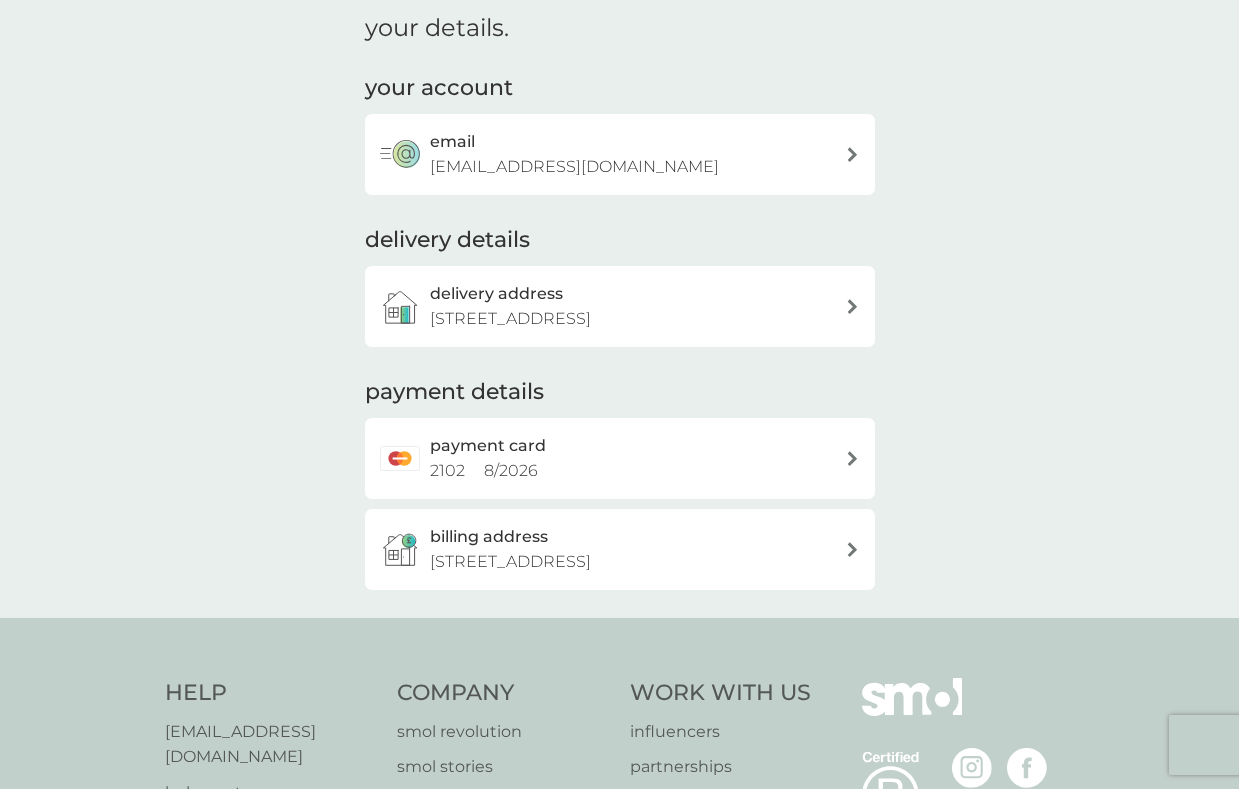 scroll, scrollTop: 0, scrollLeft: 0, axis: both 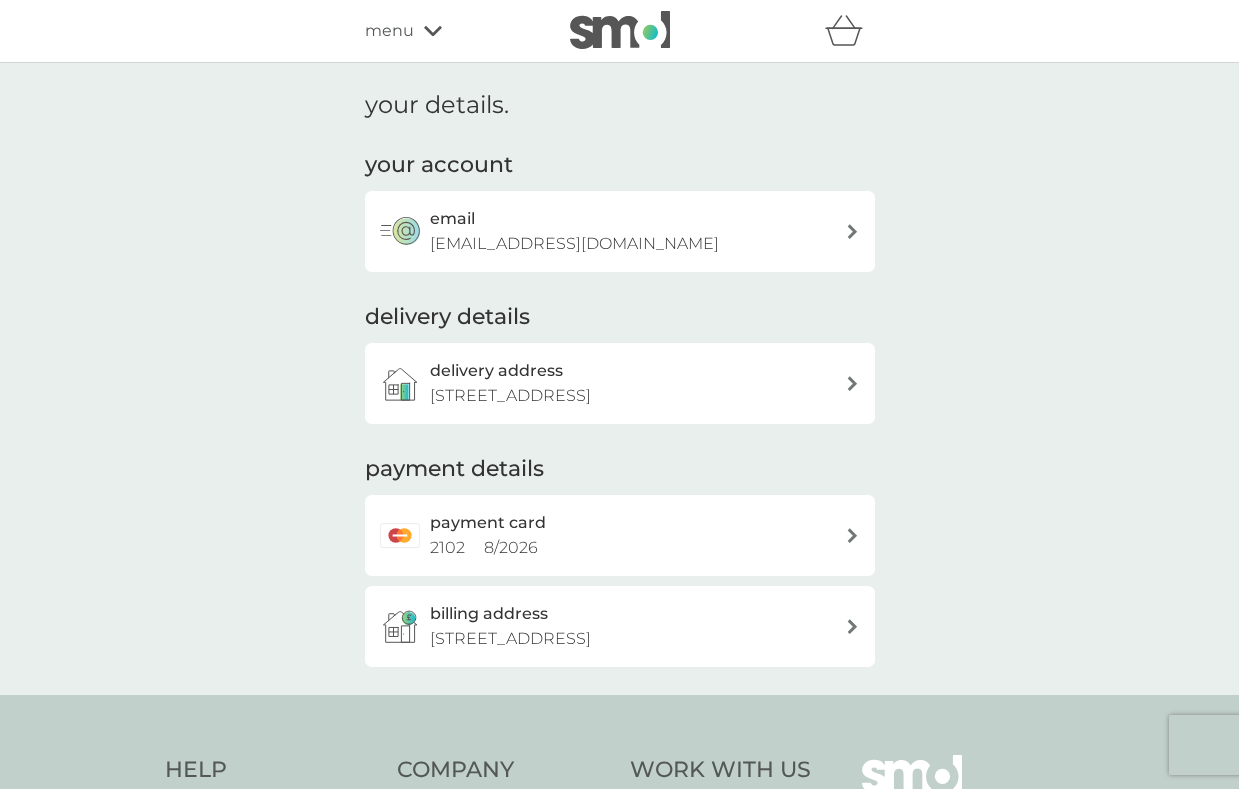 click 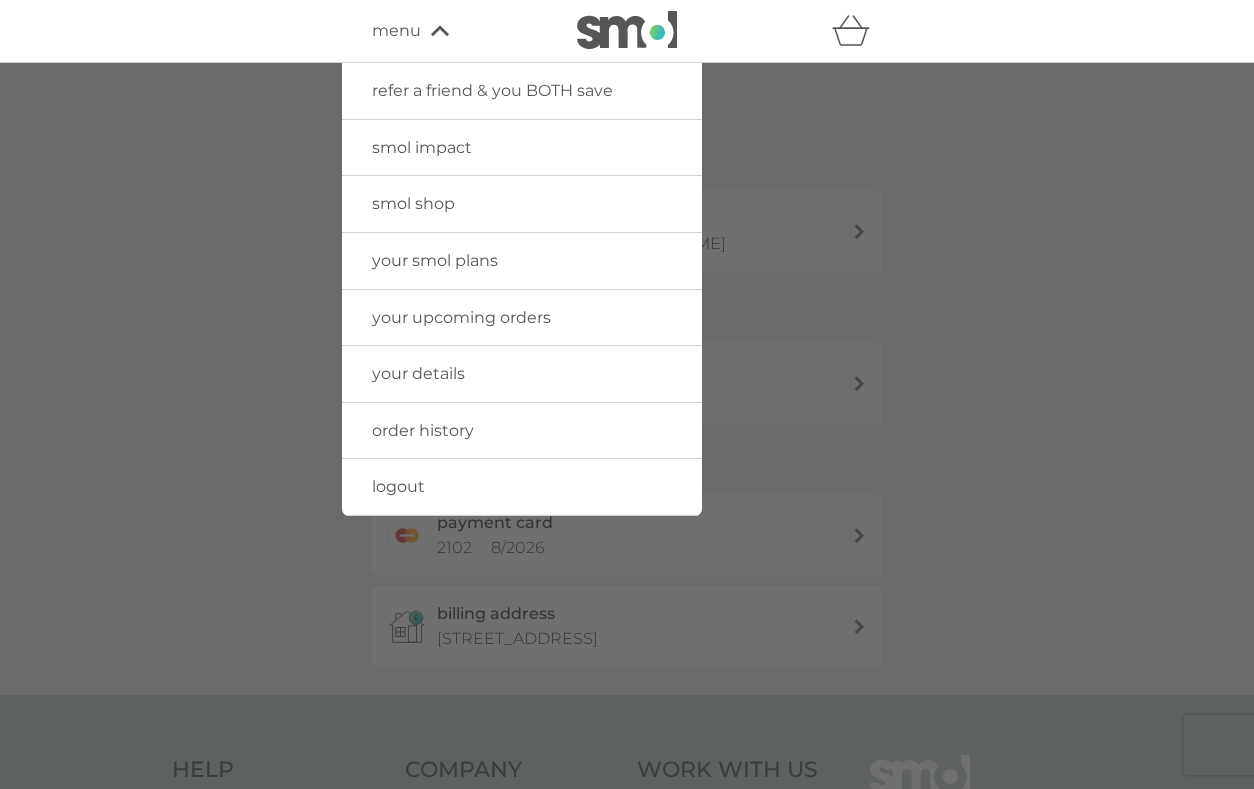 click at bounding box center (627, 30) 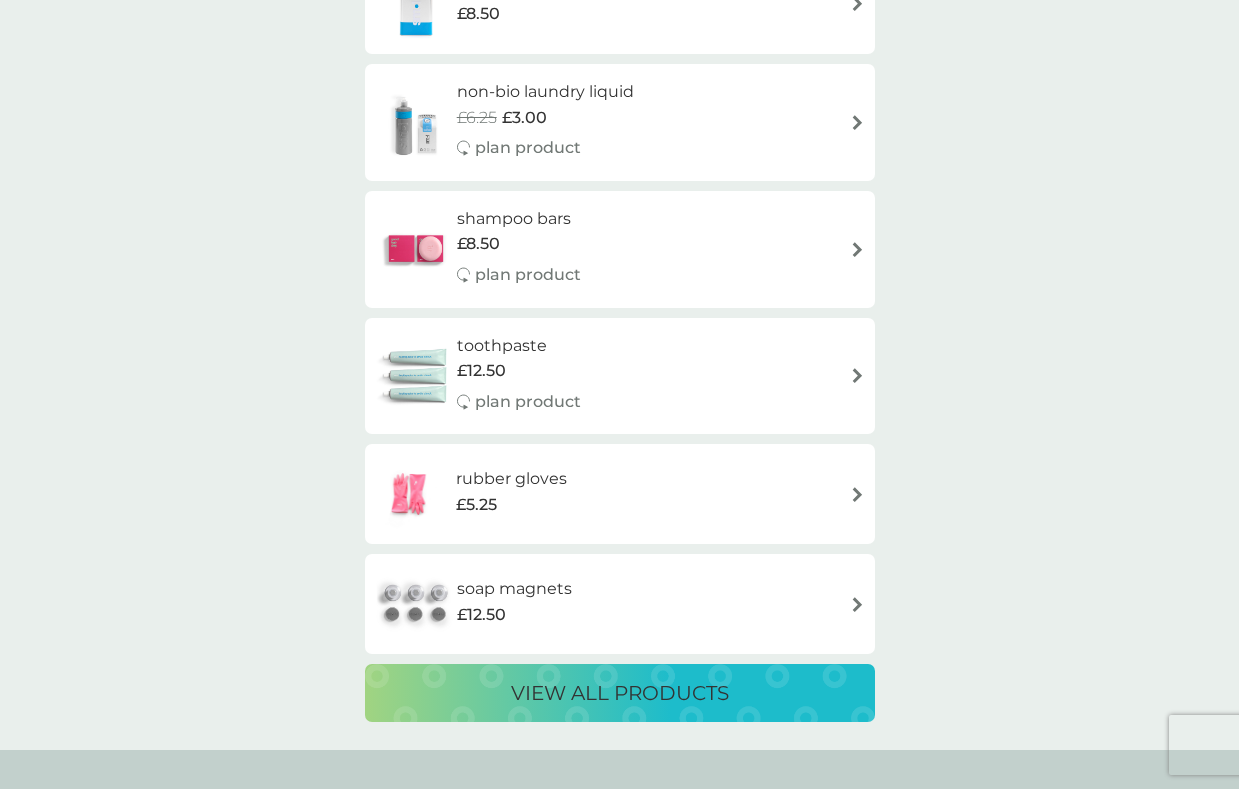 scroll, scrollTop: 3302, scrollLeft: 0, axis: vertical 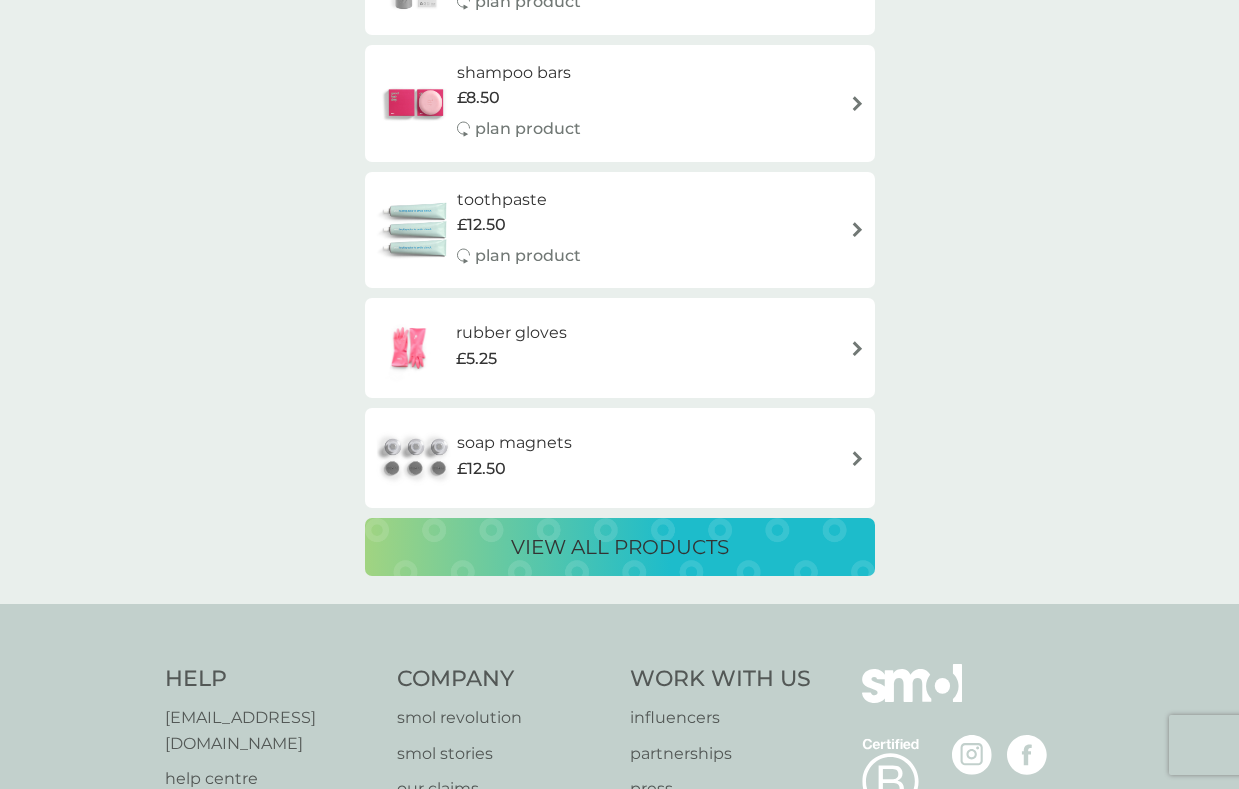 click on "soap magnets £12.50" at bounding box center [620, 458] 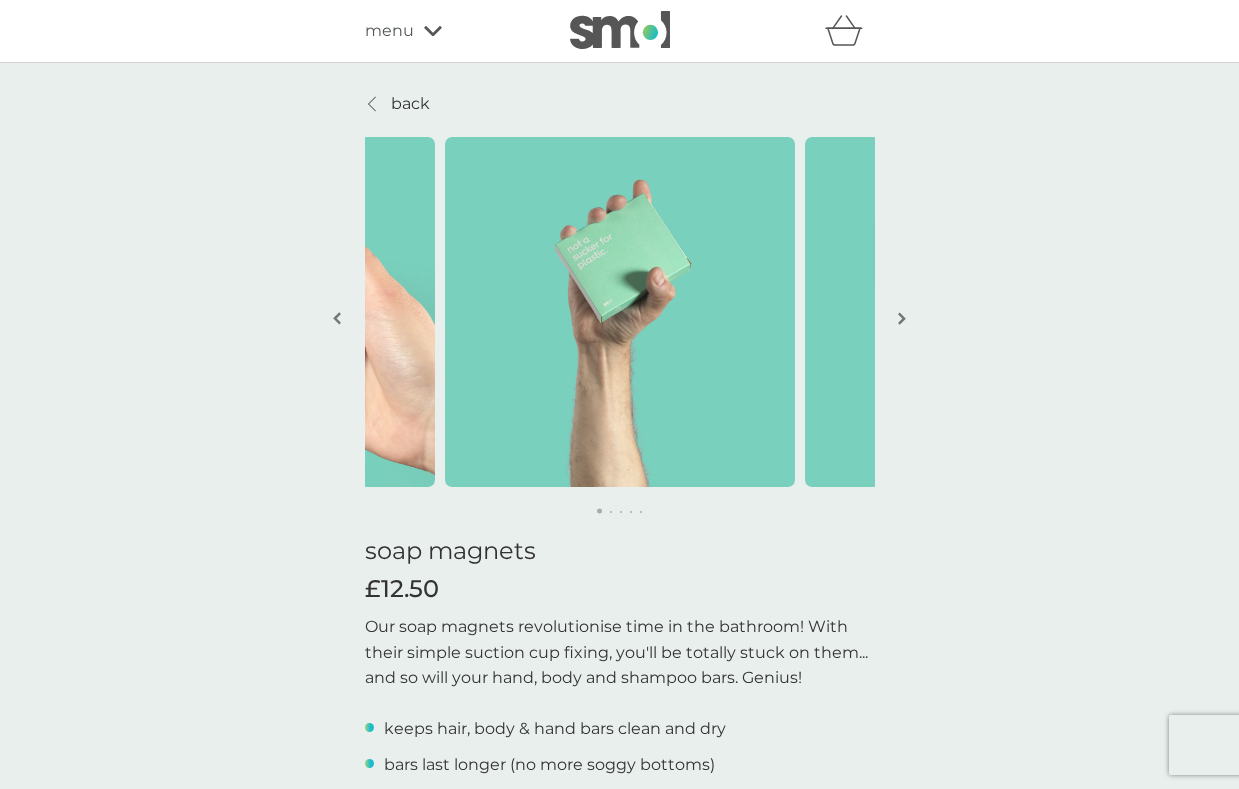 click at bounding box center [902, 318] 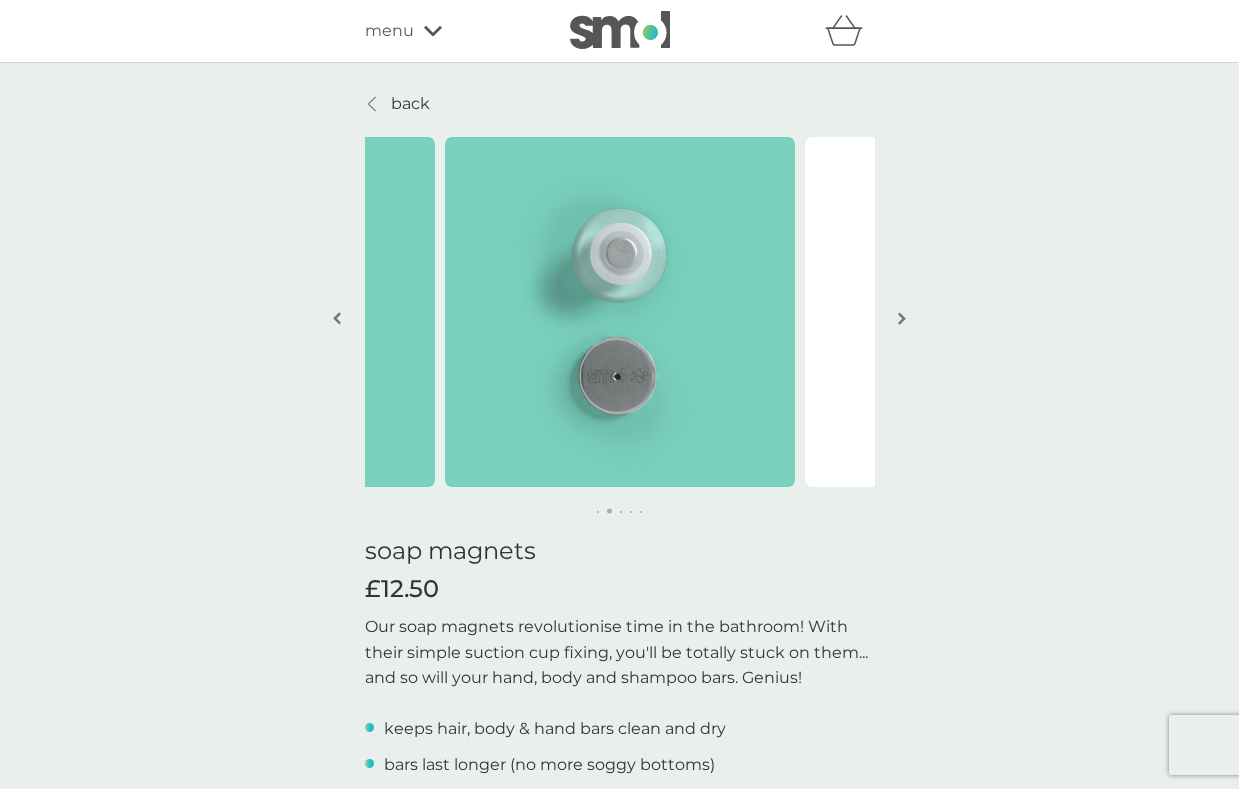 click at bounding box center (902, 318) 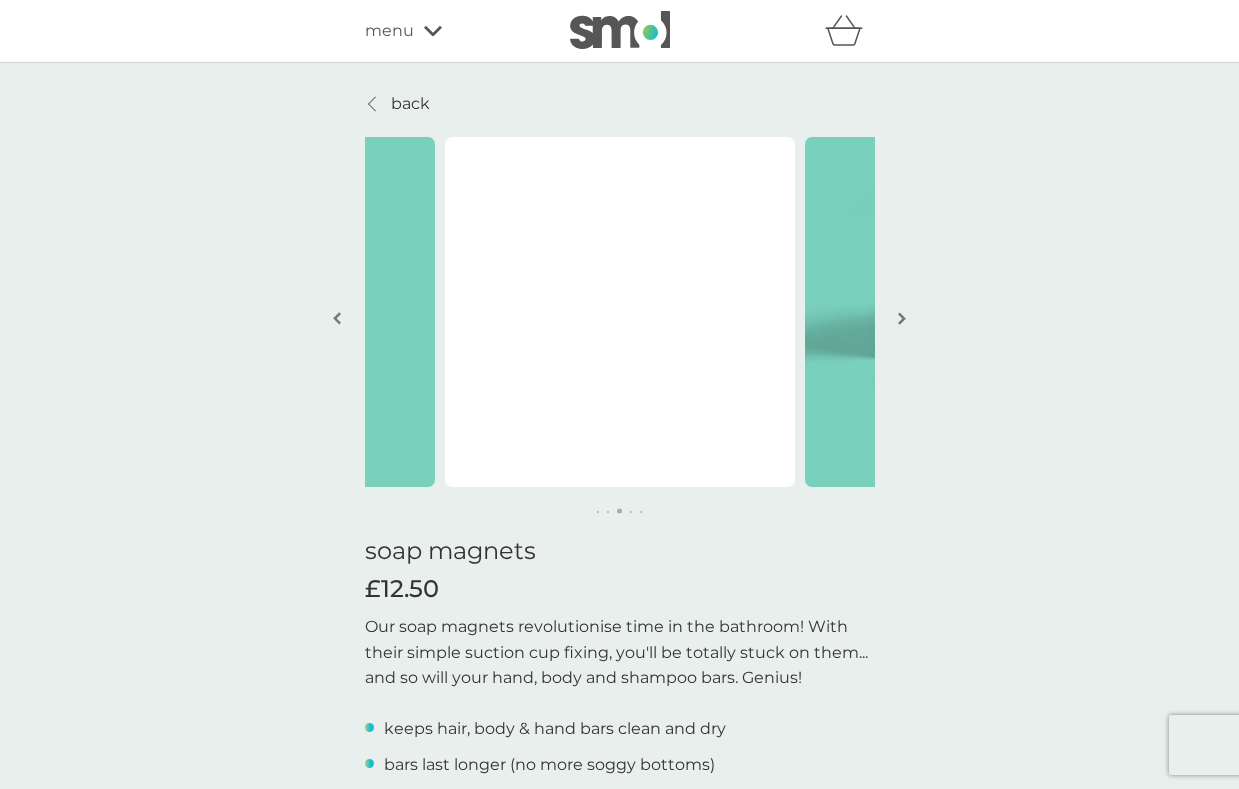 click at bounding box center (902, 318) 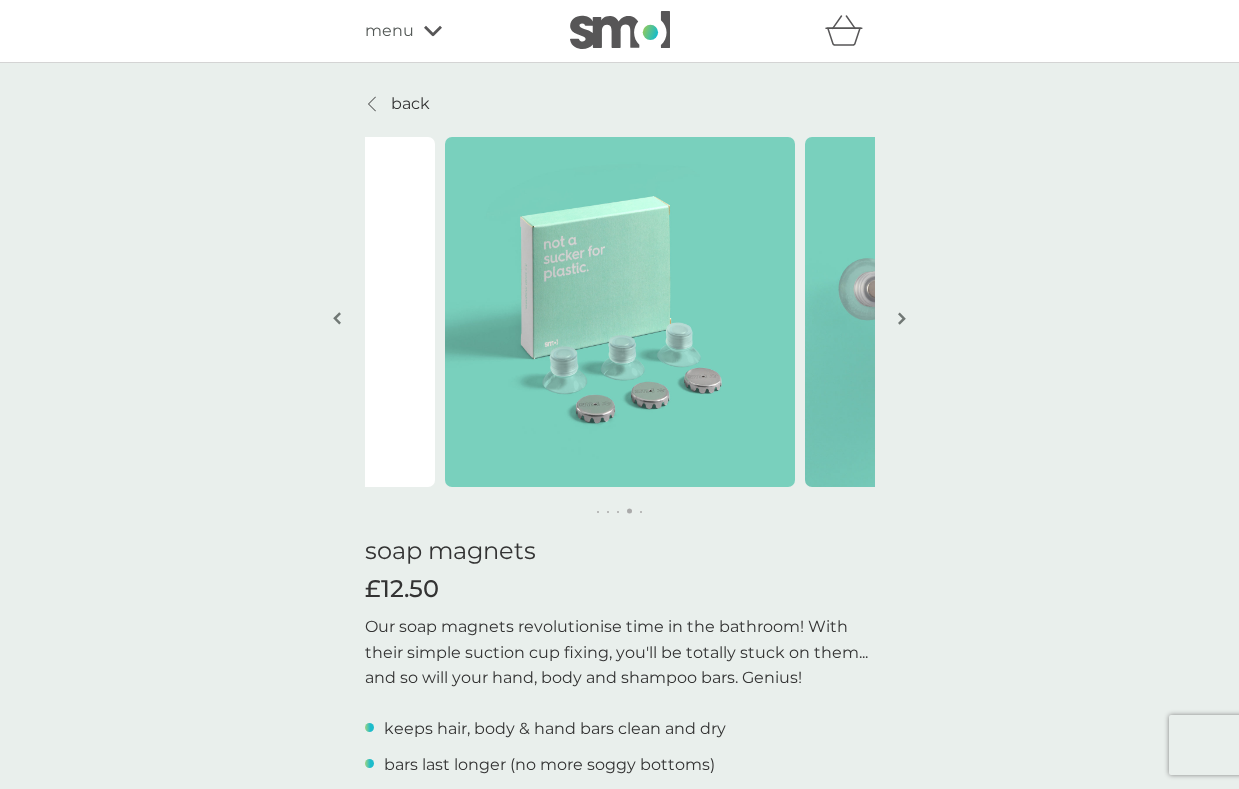 click at bounding box center [902, 318] 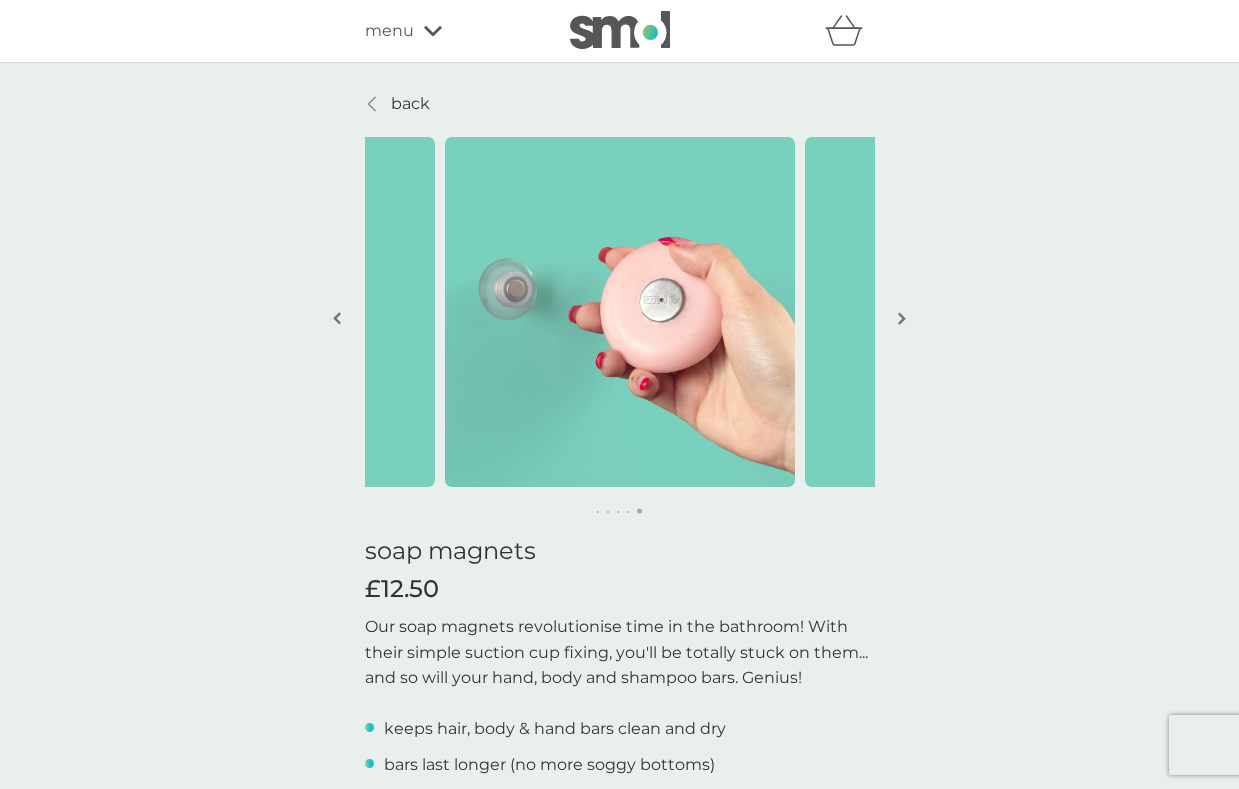 click at bounding box center (902, 318) 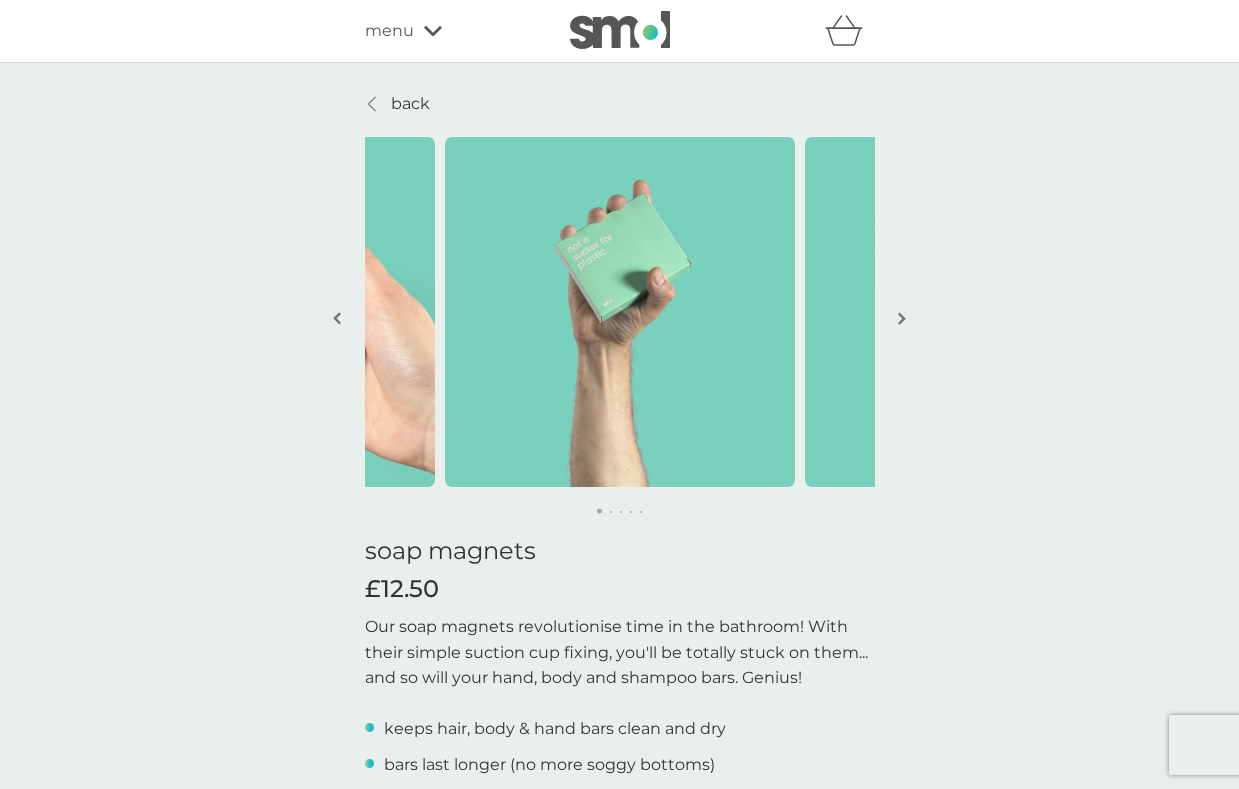 click at bounding box center [902, 318] 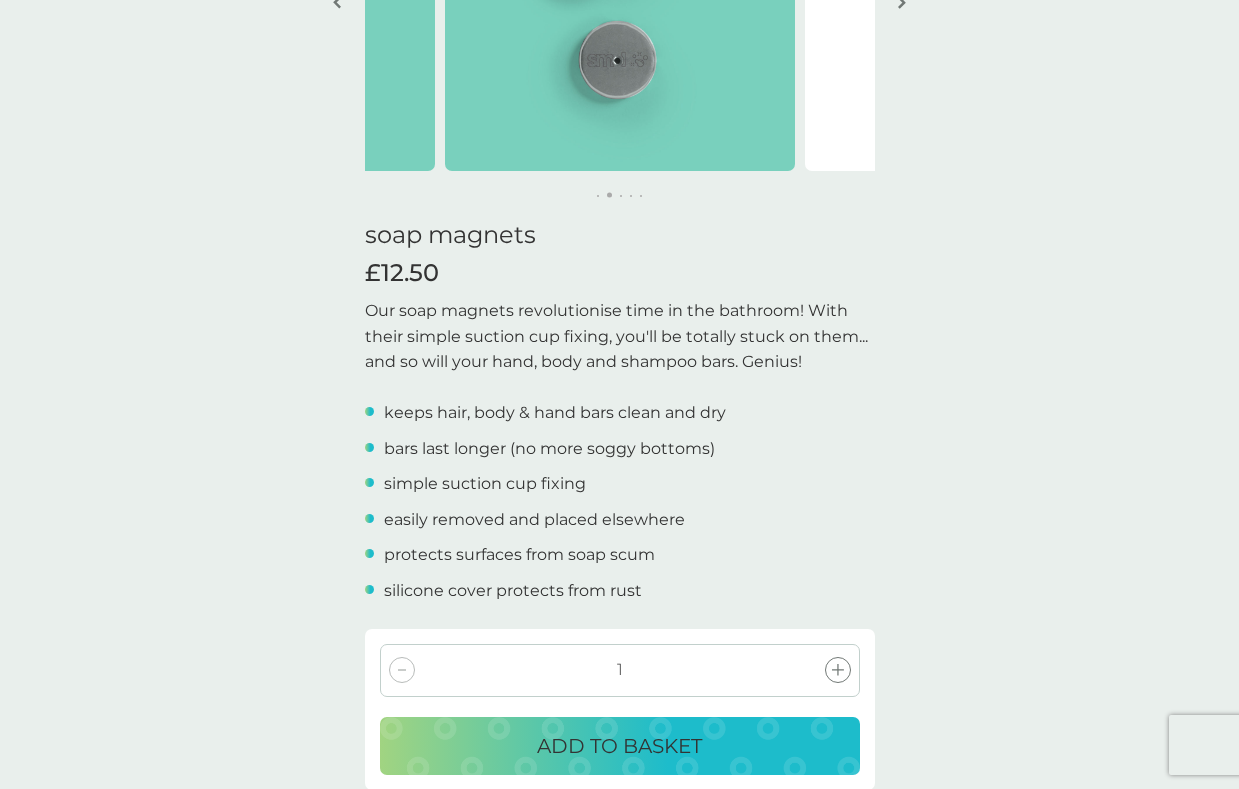 scroll, scrollTop: 134, scrollLeft: 0, axis: vertical 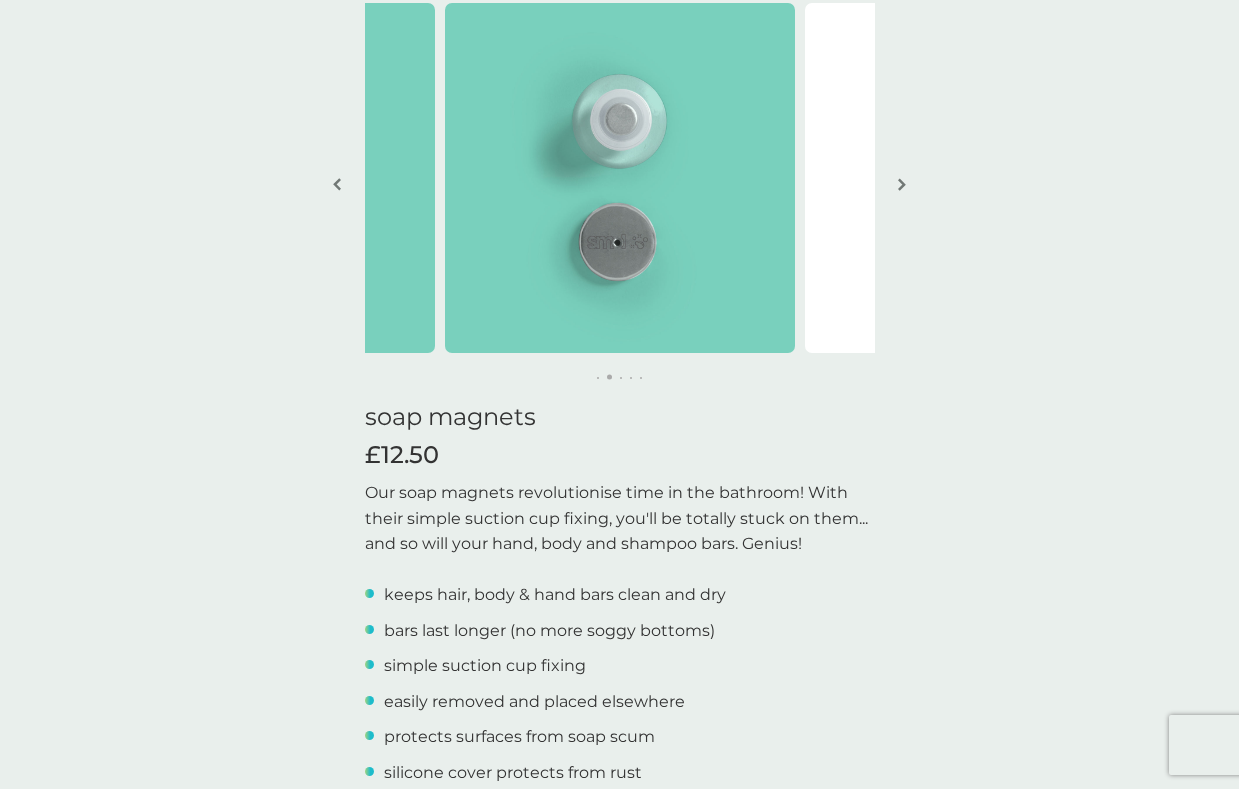click at bounding box center (902, 186) 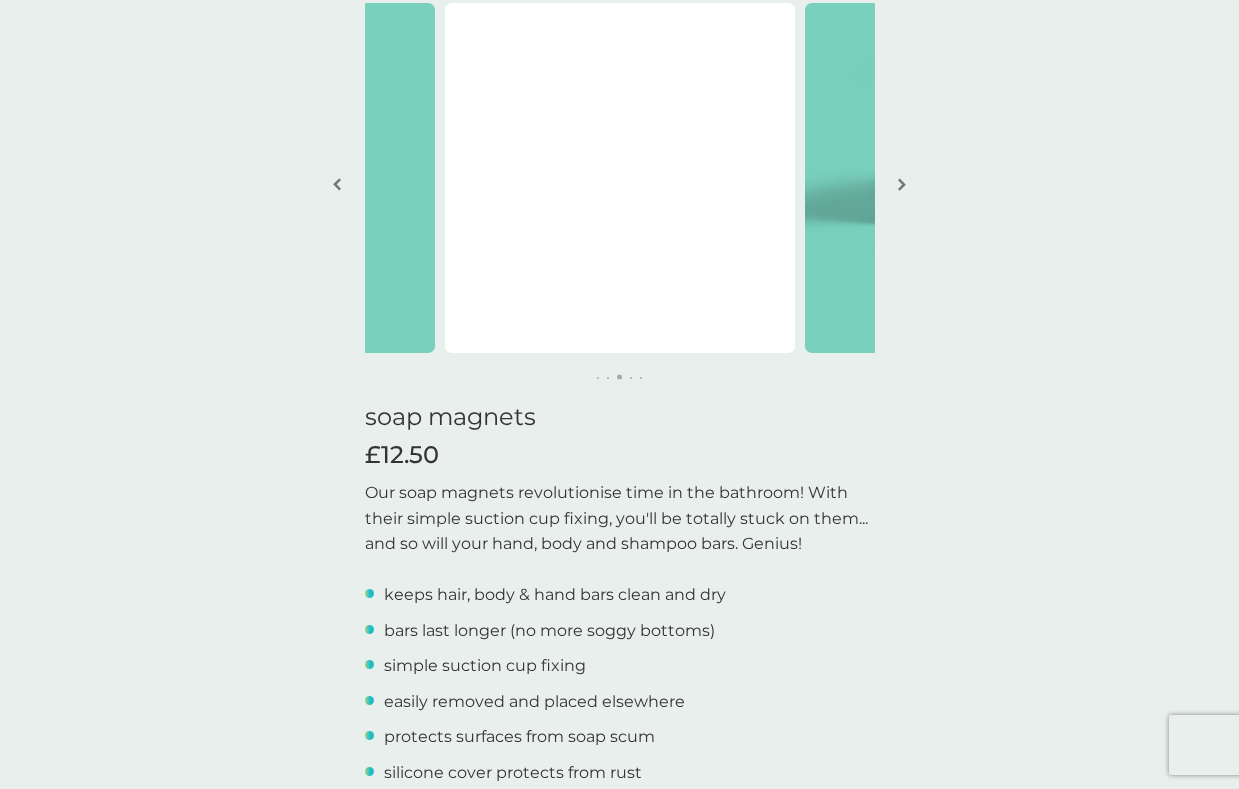 click at bounding box center (902, 186) 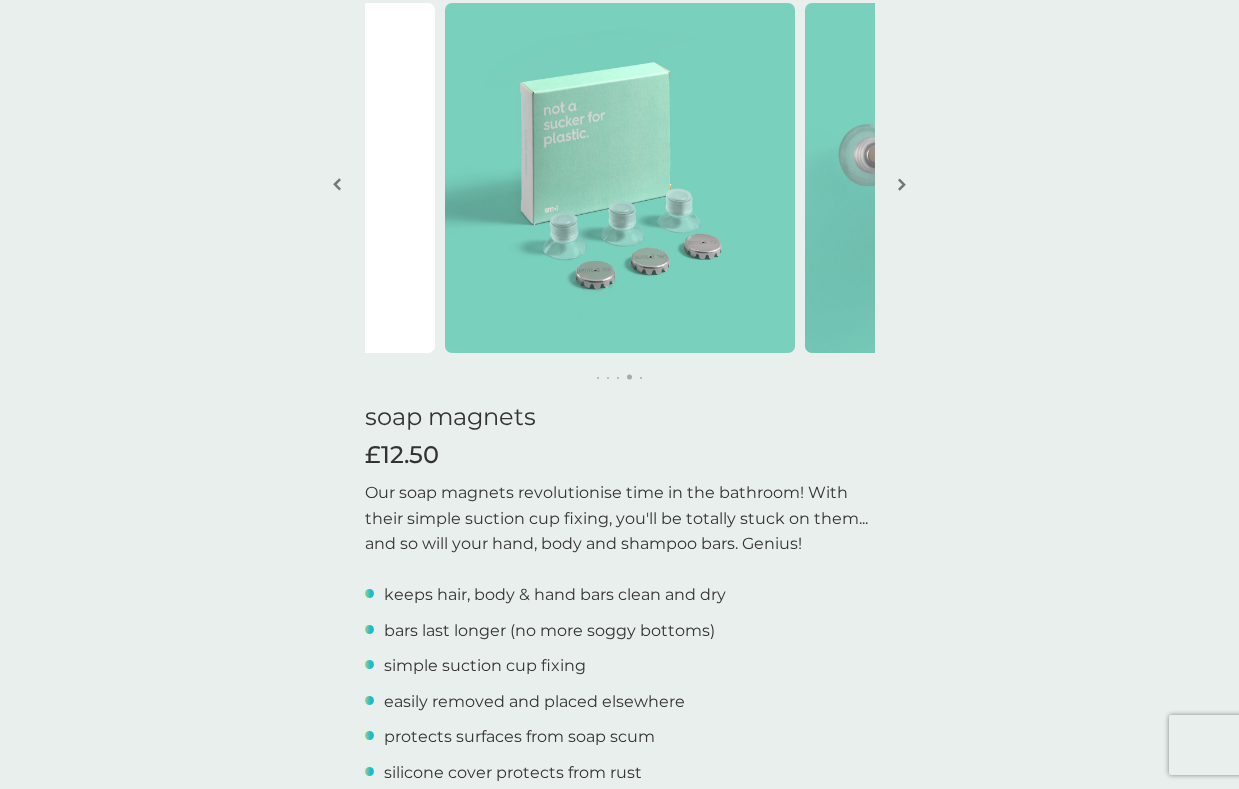 scroll, scrollTop: 512, scrollLeft: 0, axis: vertical 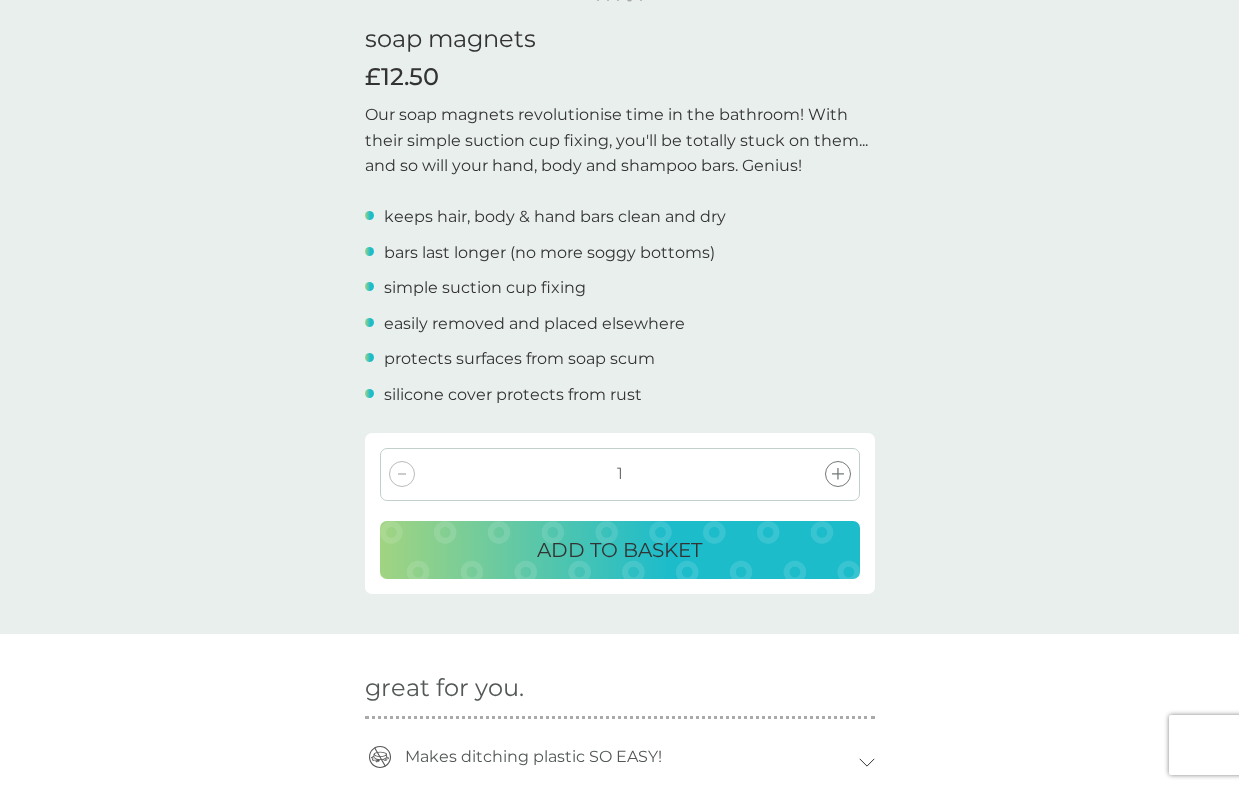 click on "ADD TO BASKET" at bounding box center [619, 550] 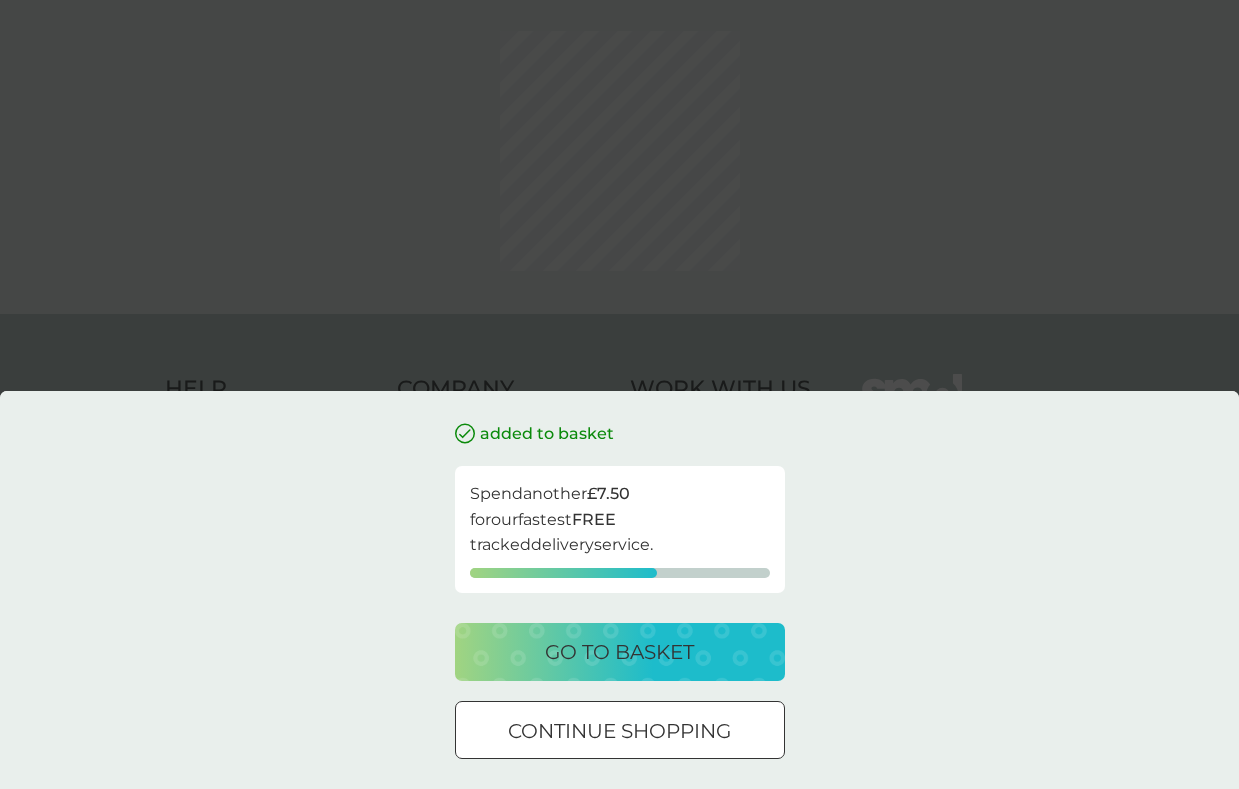 scroll, scrollTop: 0, scrollLeft: 0, axis: both 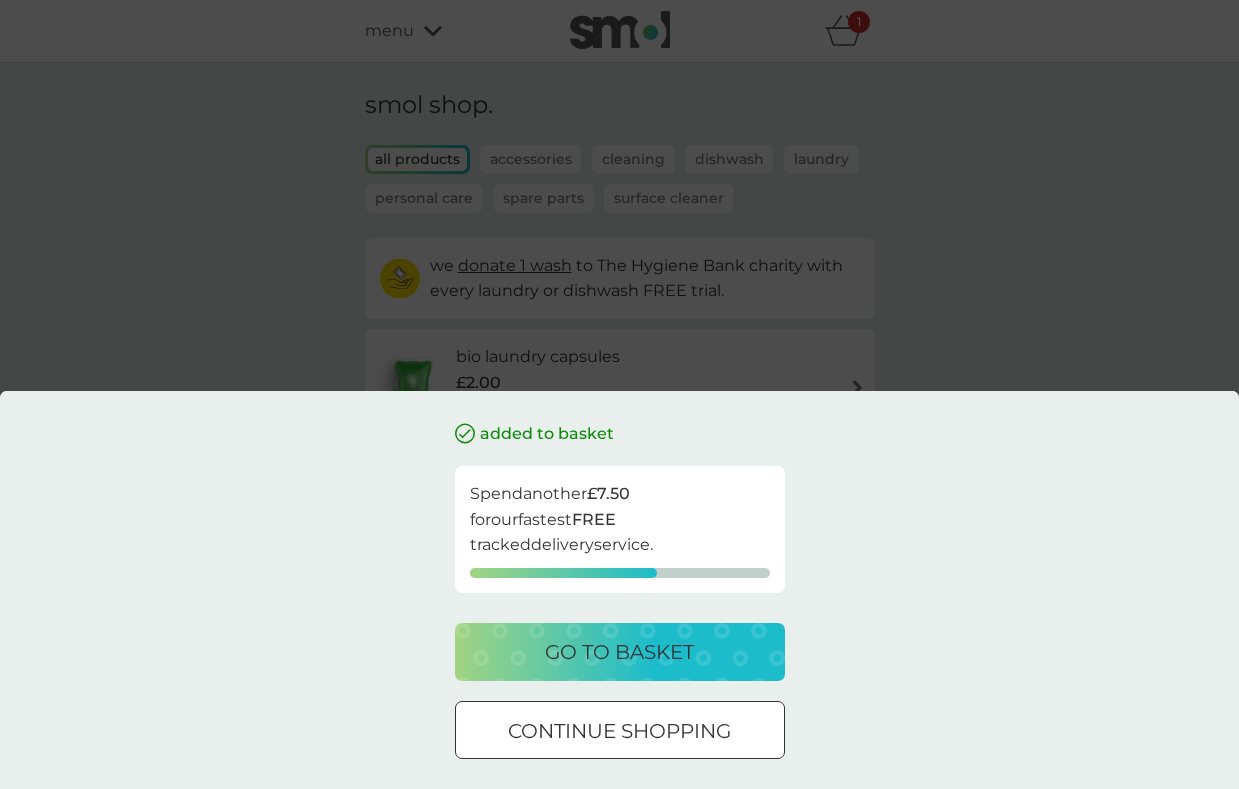 click on "continue shopping" at bounding box center (620, 730) 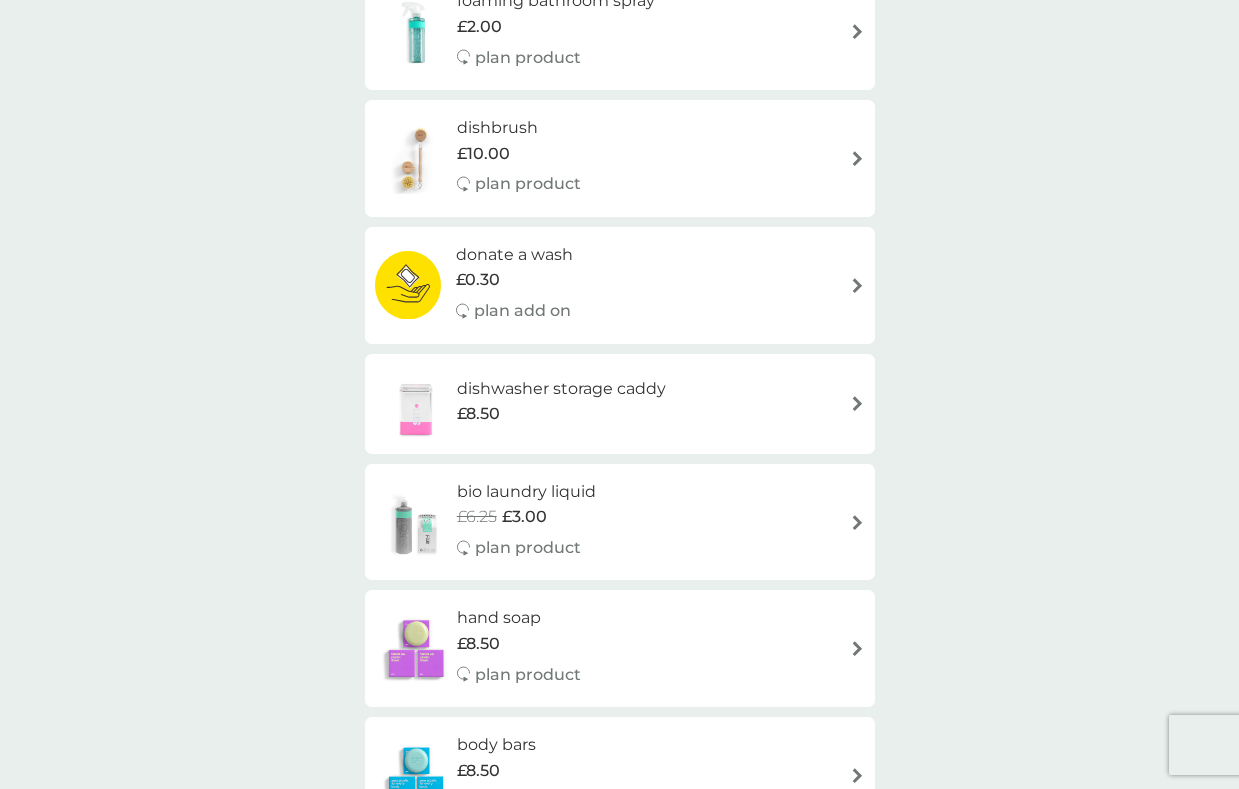 scroll, scrollTop: 704, scrollLeft: 0, axis: vertical 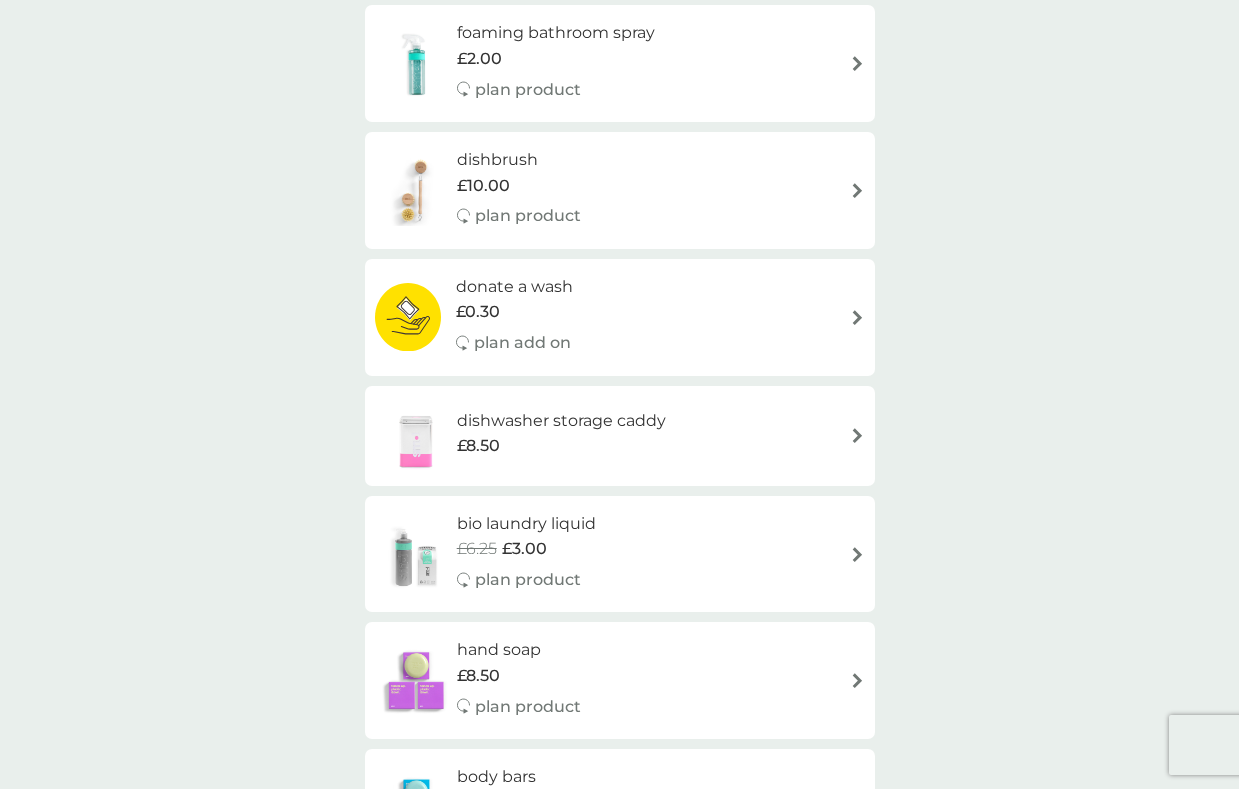click on "dishwasher storage caddy" at bounding box center [561, 421] 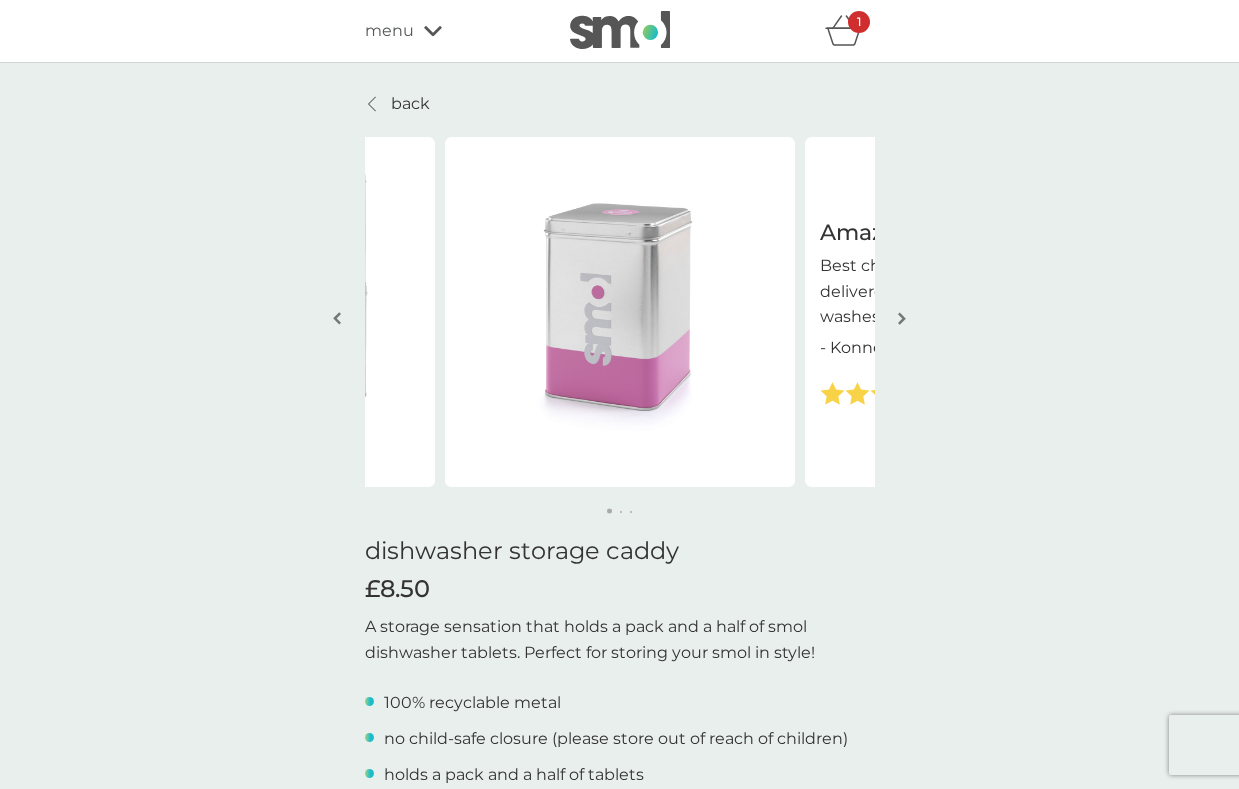 click at bounding box center (902, 318) 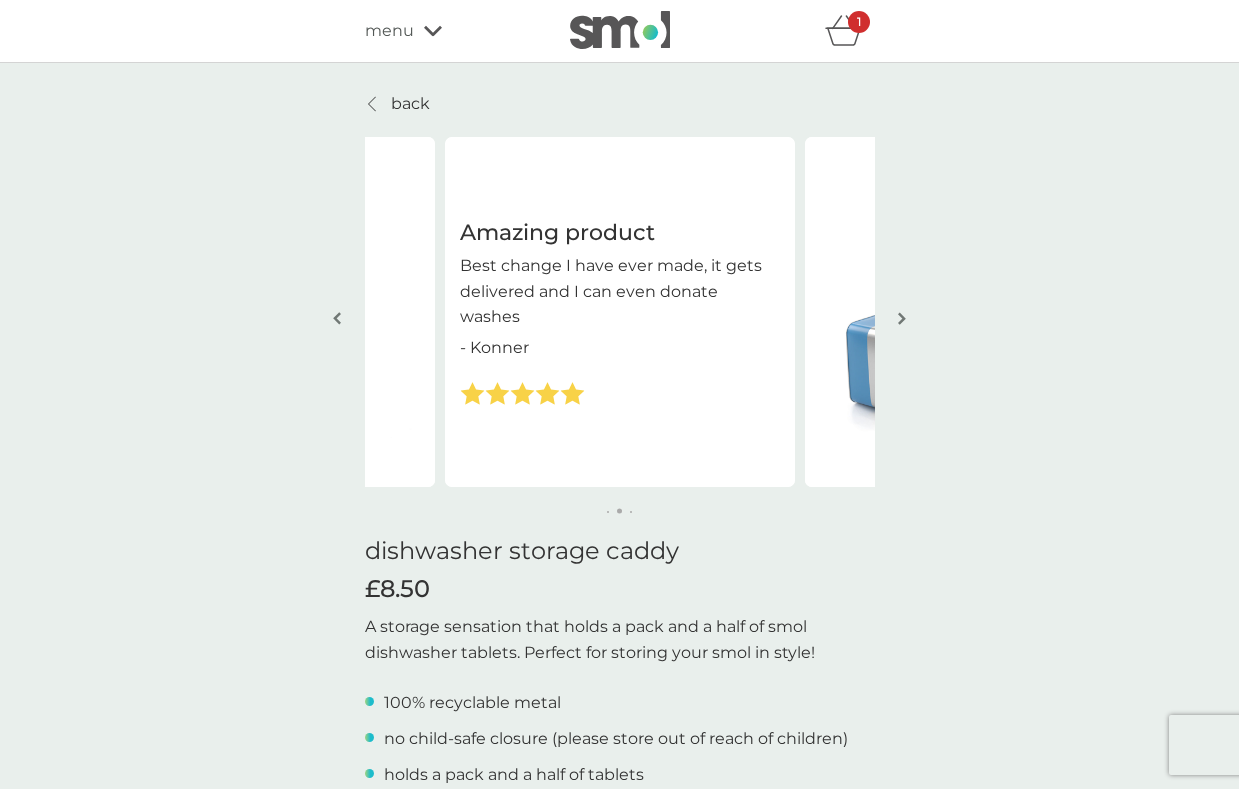click at bounding box center (902, 318) 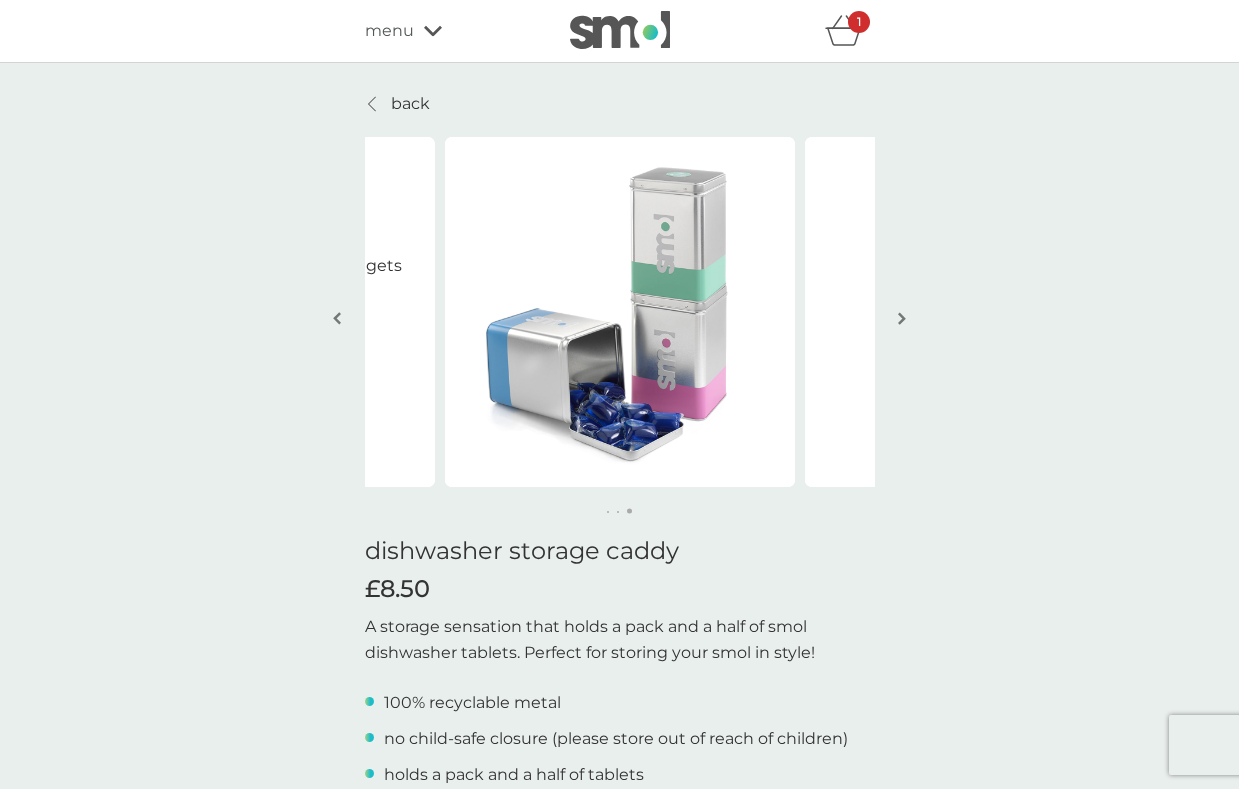 click at bounding box center [902, 318] 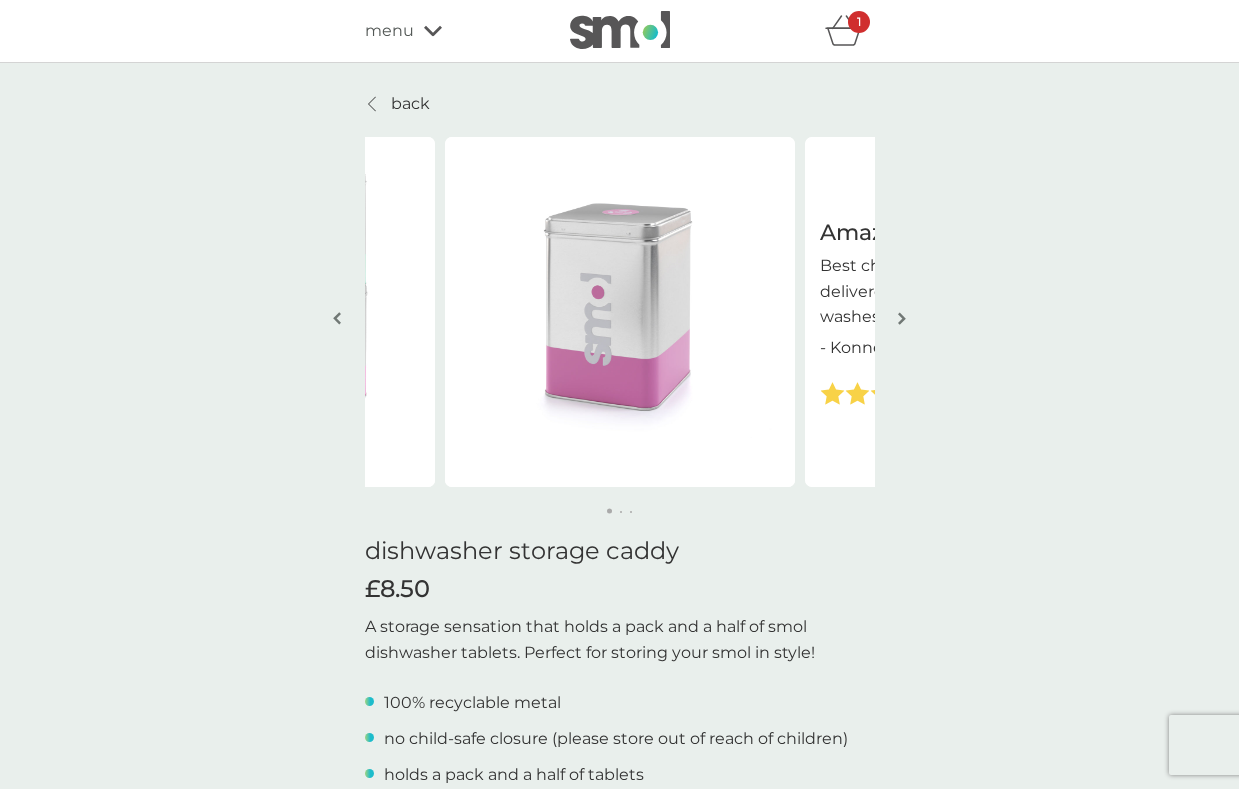 click at bounding box center (902, 318) 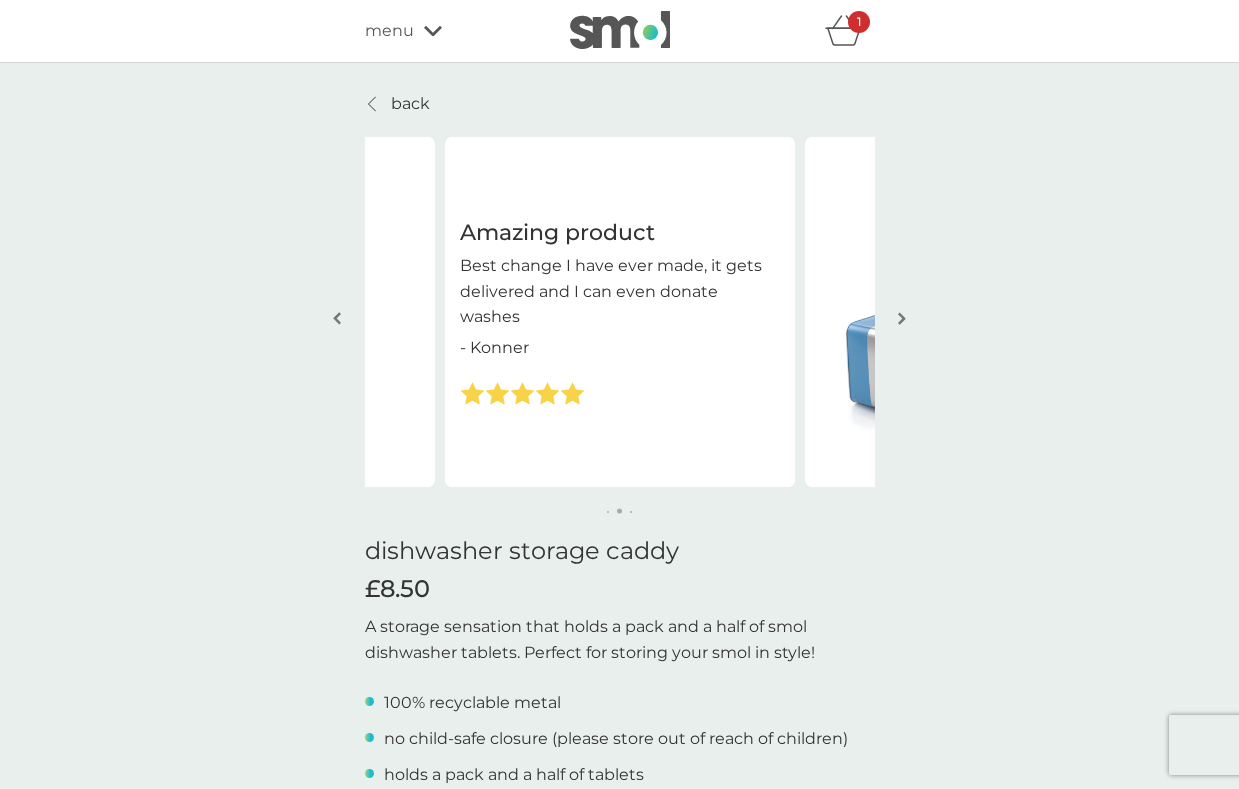 click 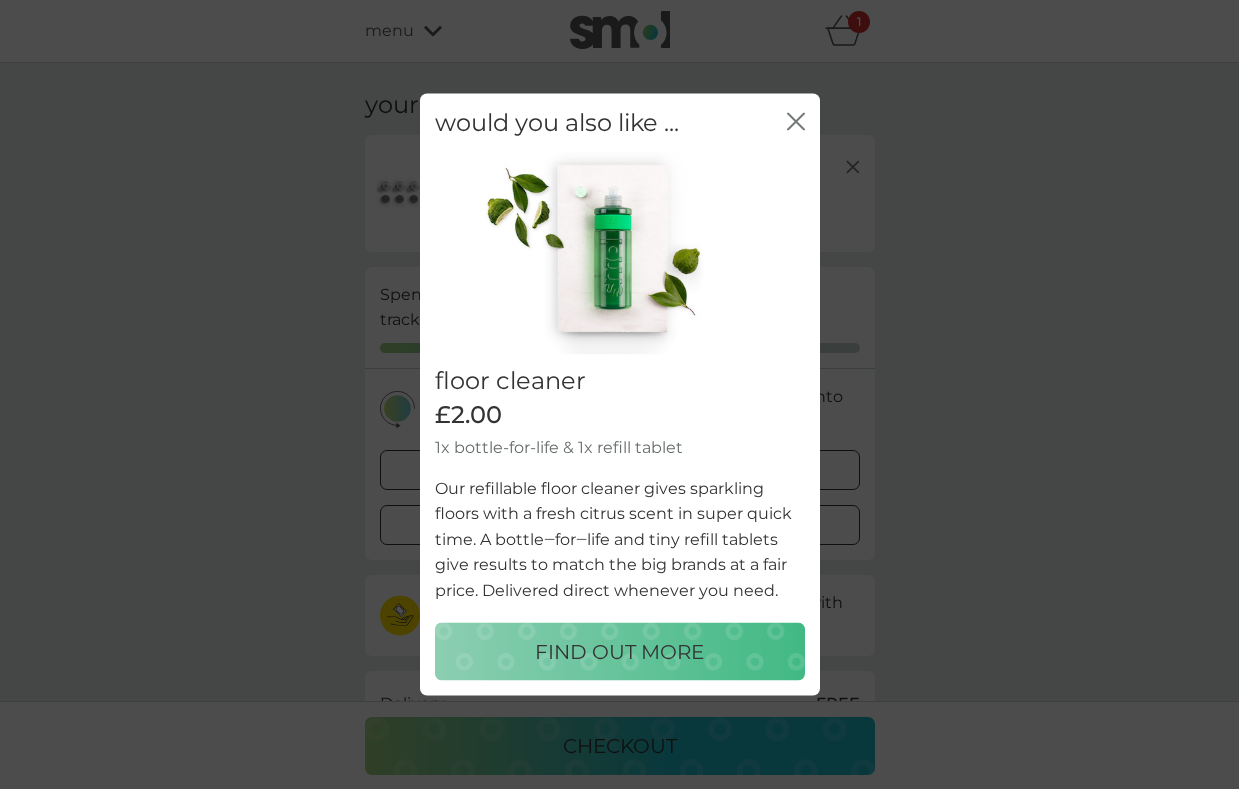 click on "close" 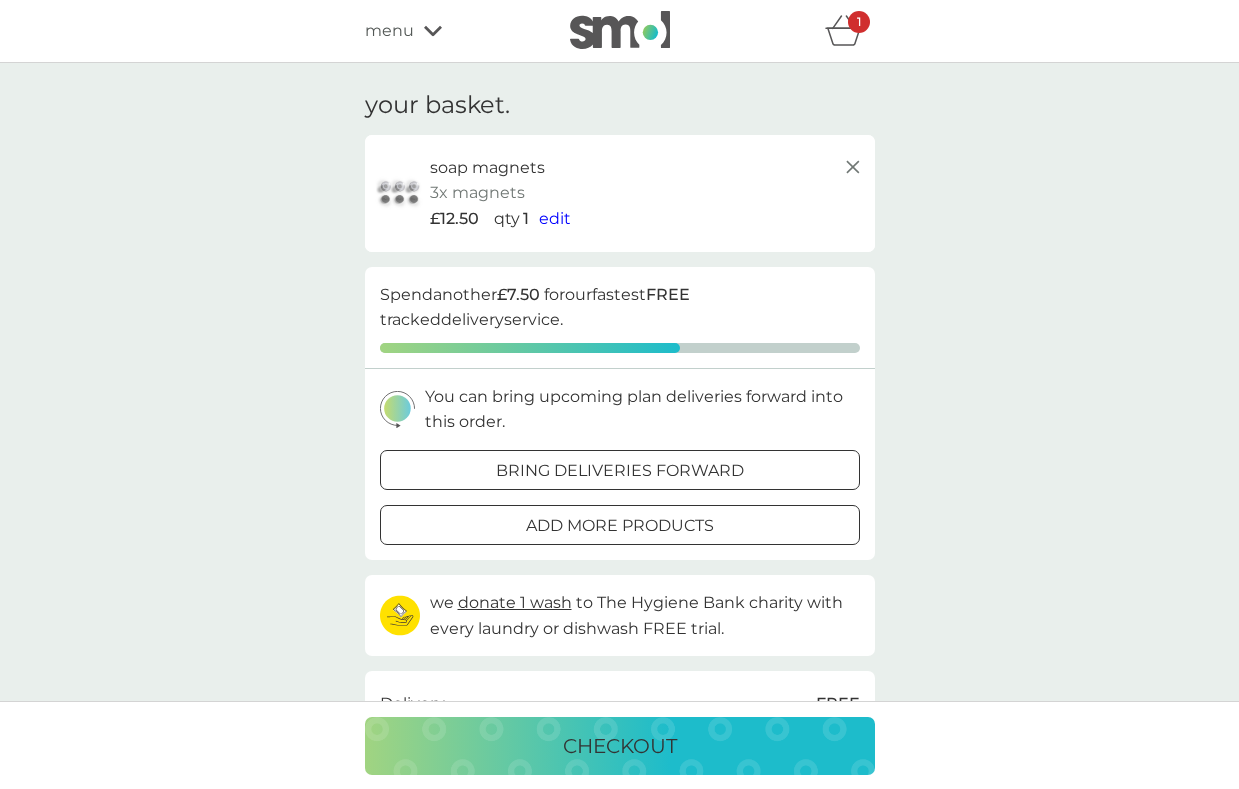 click 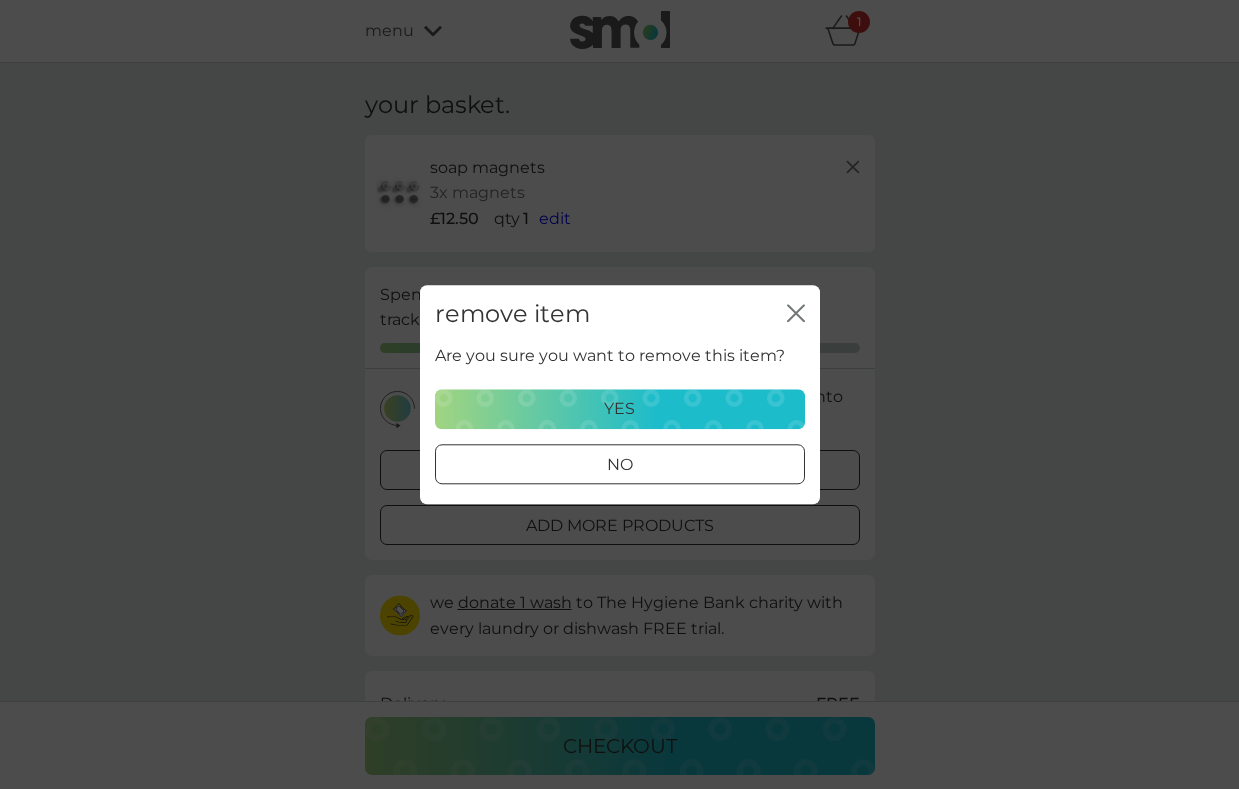 click on "yes" at bounding box center (620, 409) 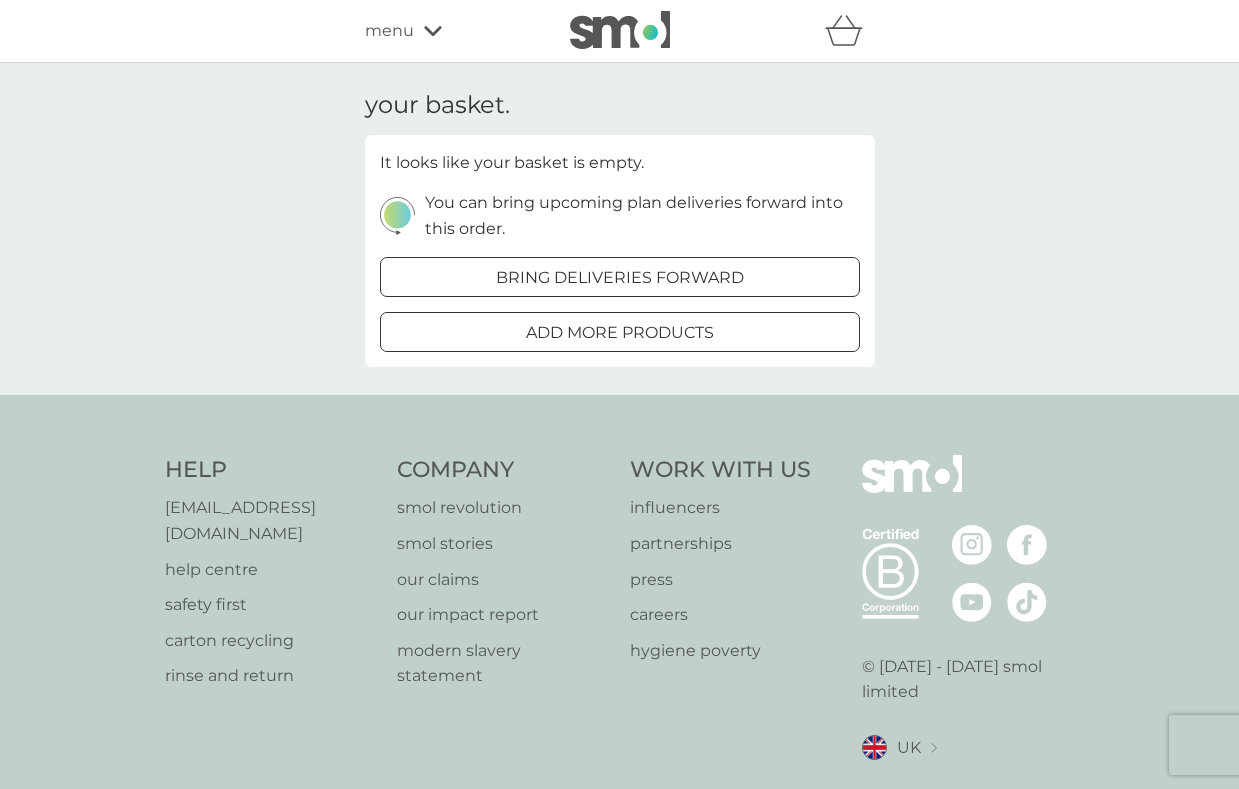 click on "bring deliveries forward" at bounding box center (620, 278) 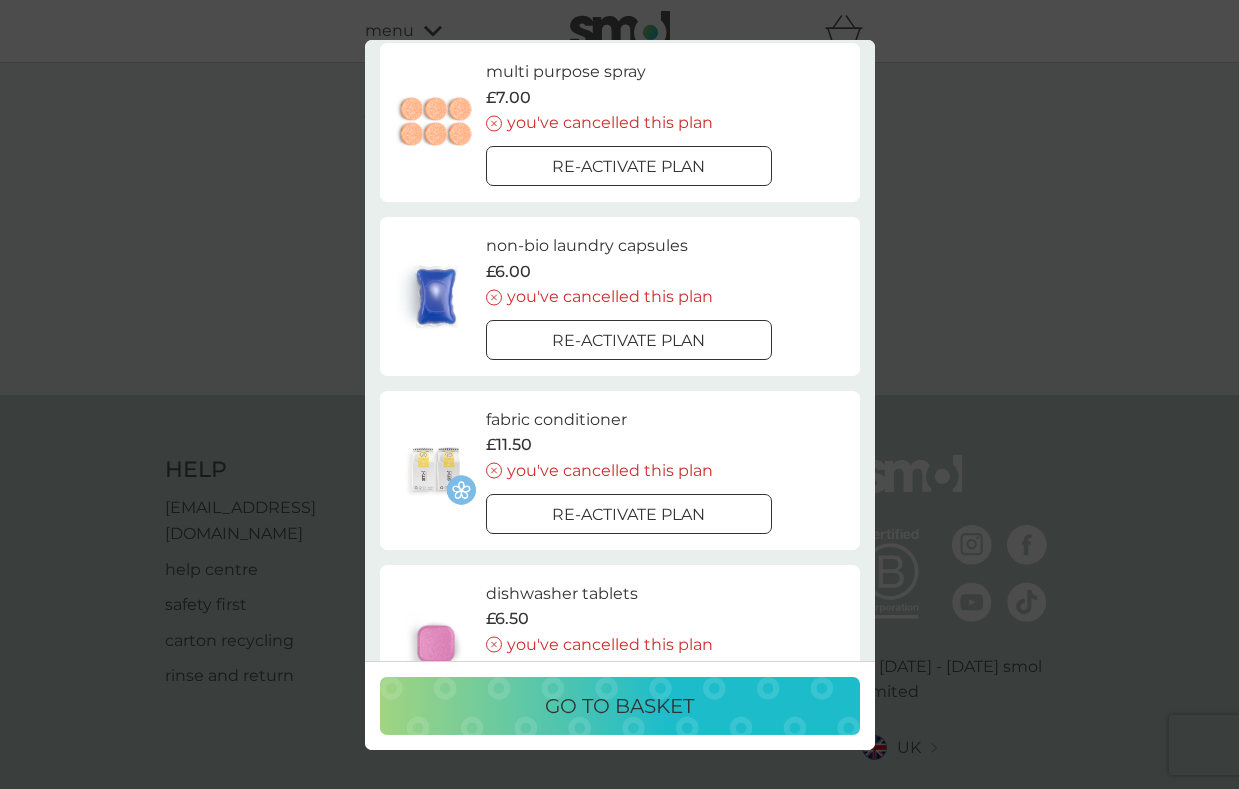scroll, scrollTop: 130, scrollLeft: 0, axis: vertical 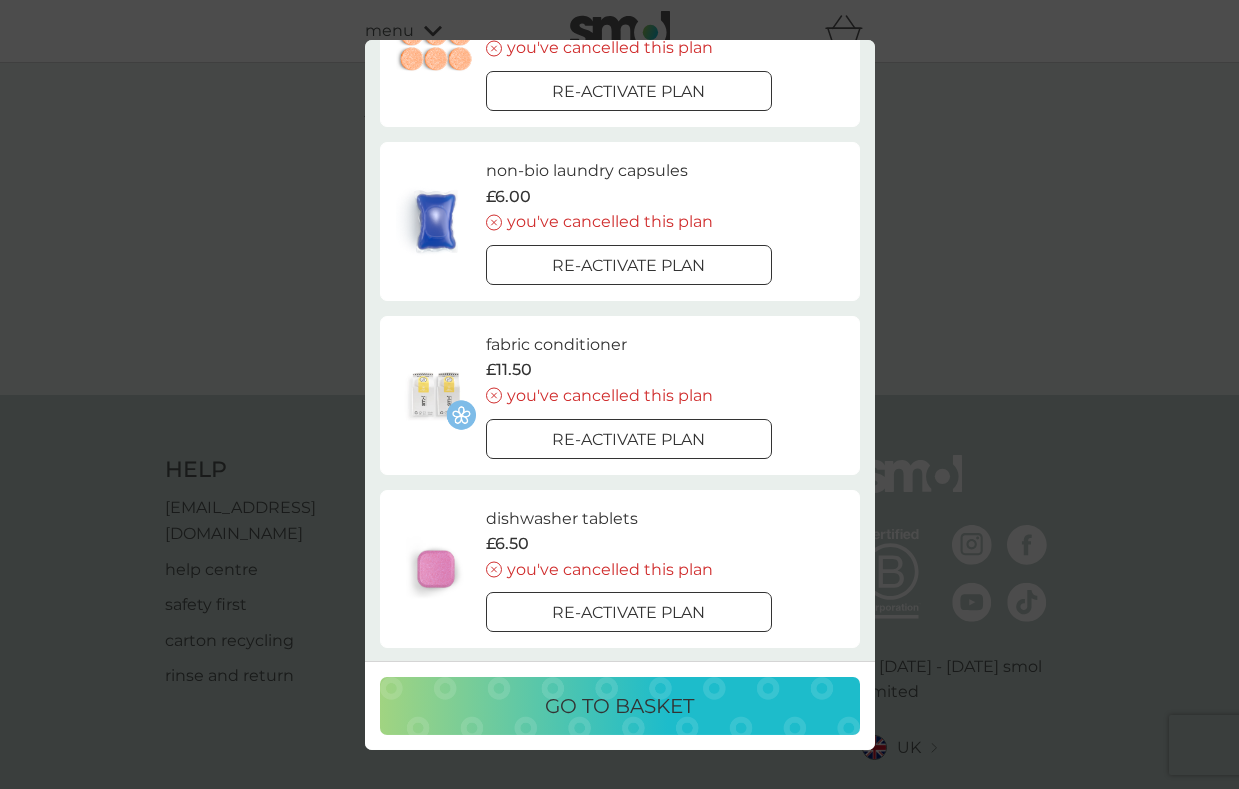 click on "Re-activate plan" at bounding box center (628, 266) 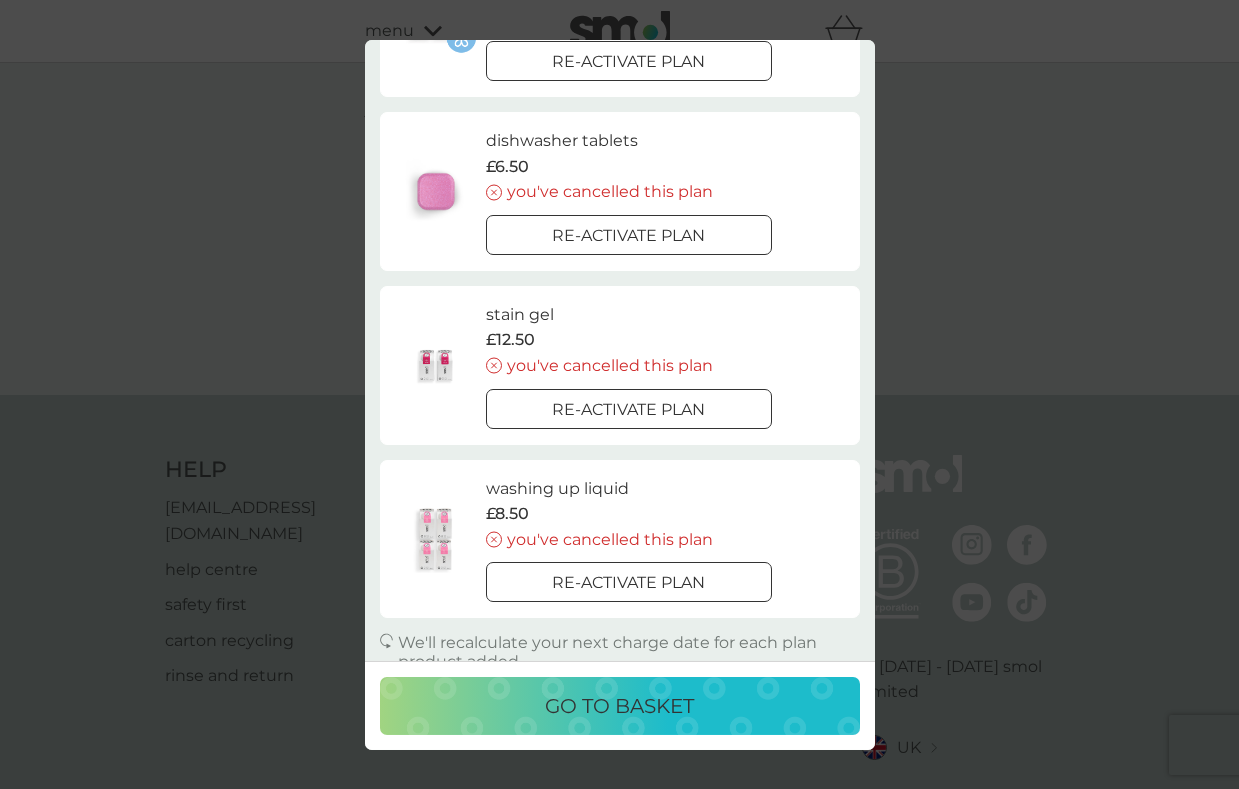 scroll, scrollTop: 497, scrollLeft: 0, axis: vertical 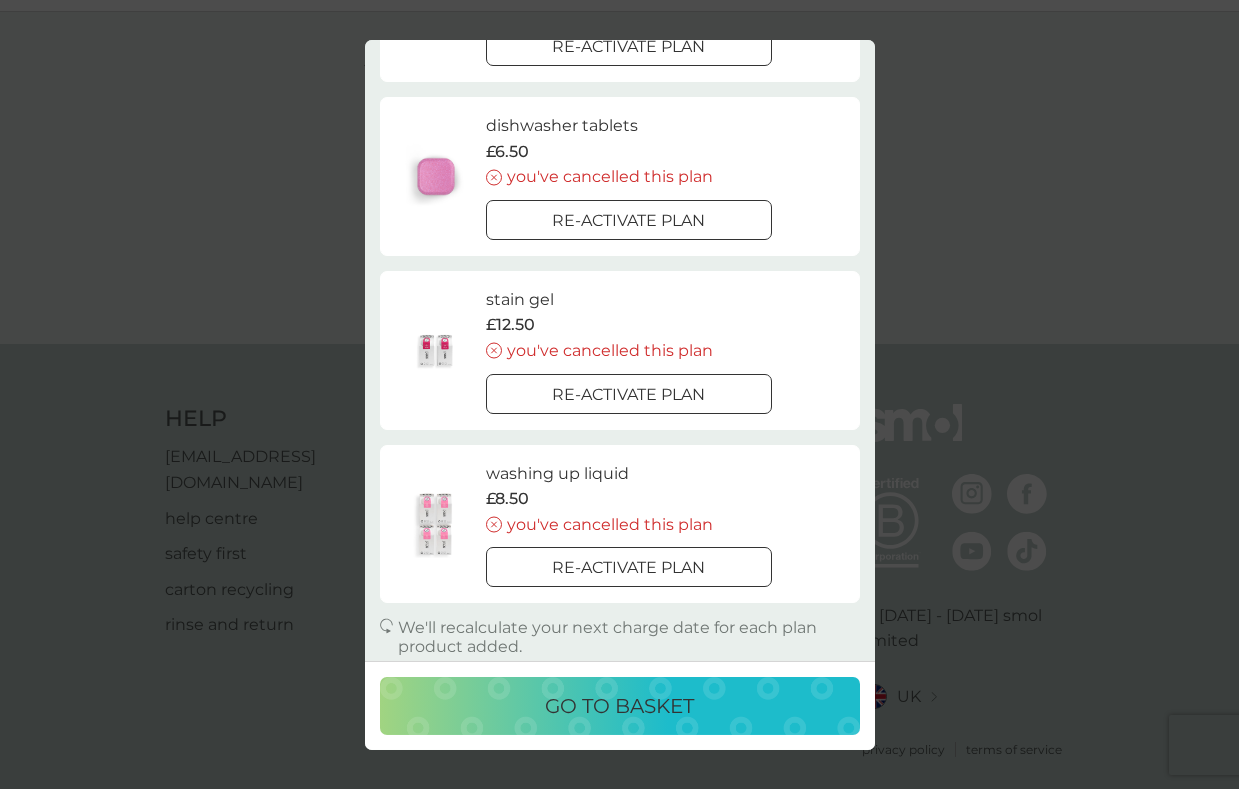 click on "Re-activate plan" at bounding box center (628, 568) 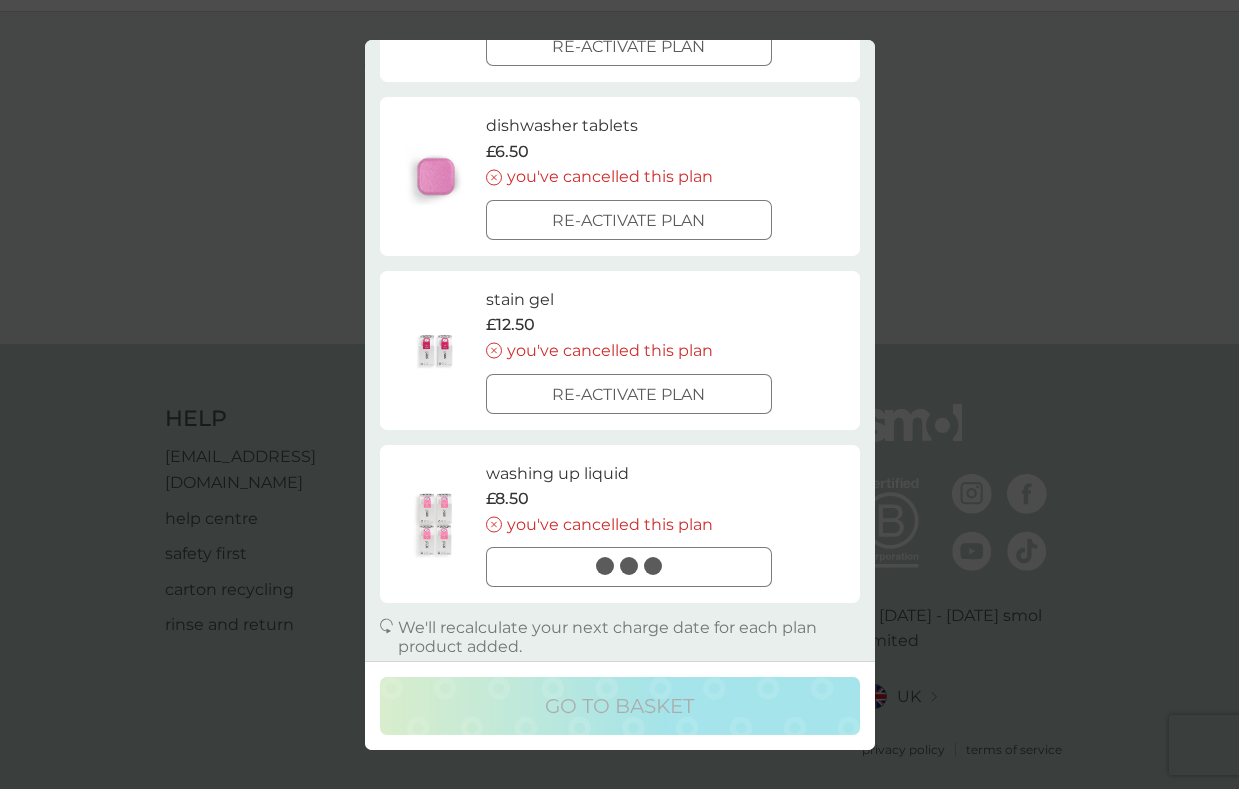 scroll, scrollTop: 0, scrollLeft: 0, axis: both 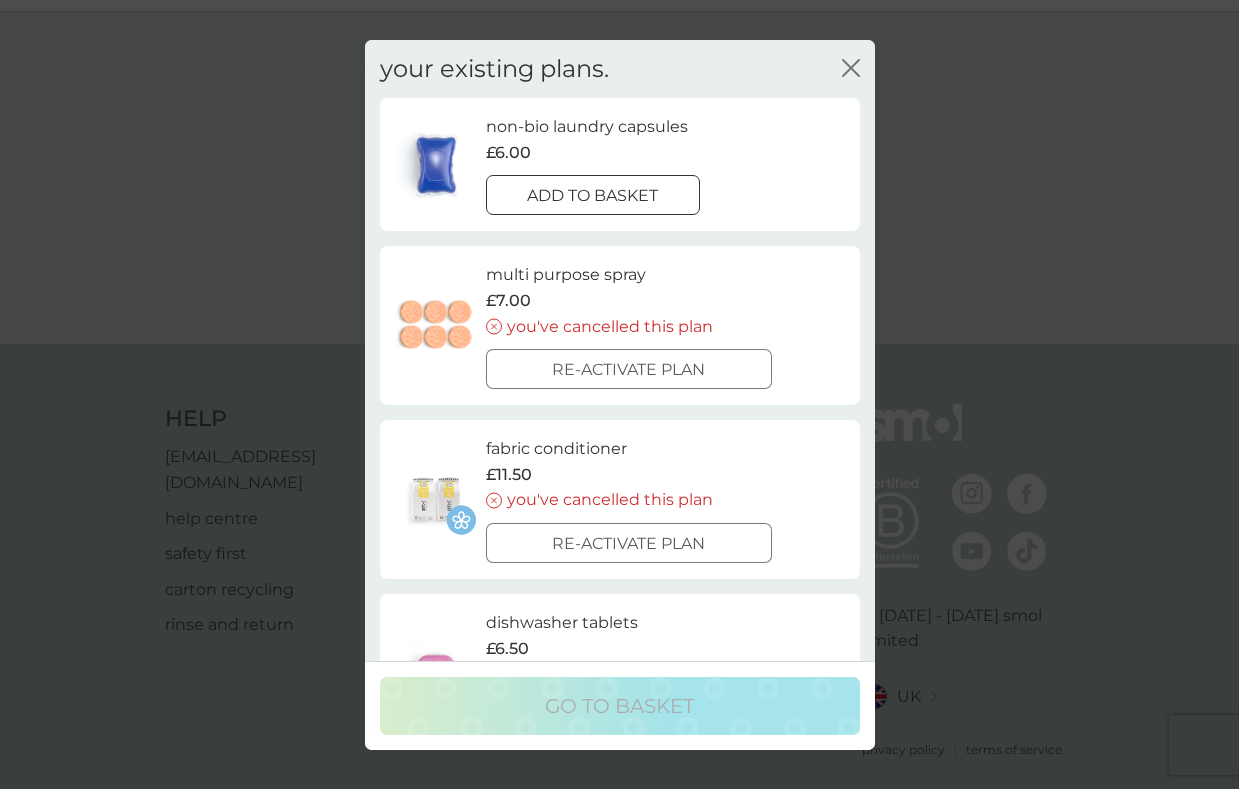 click on "add to basket" at bounding box center [592, 196] 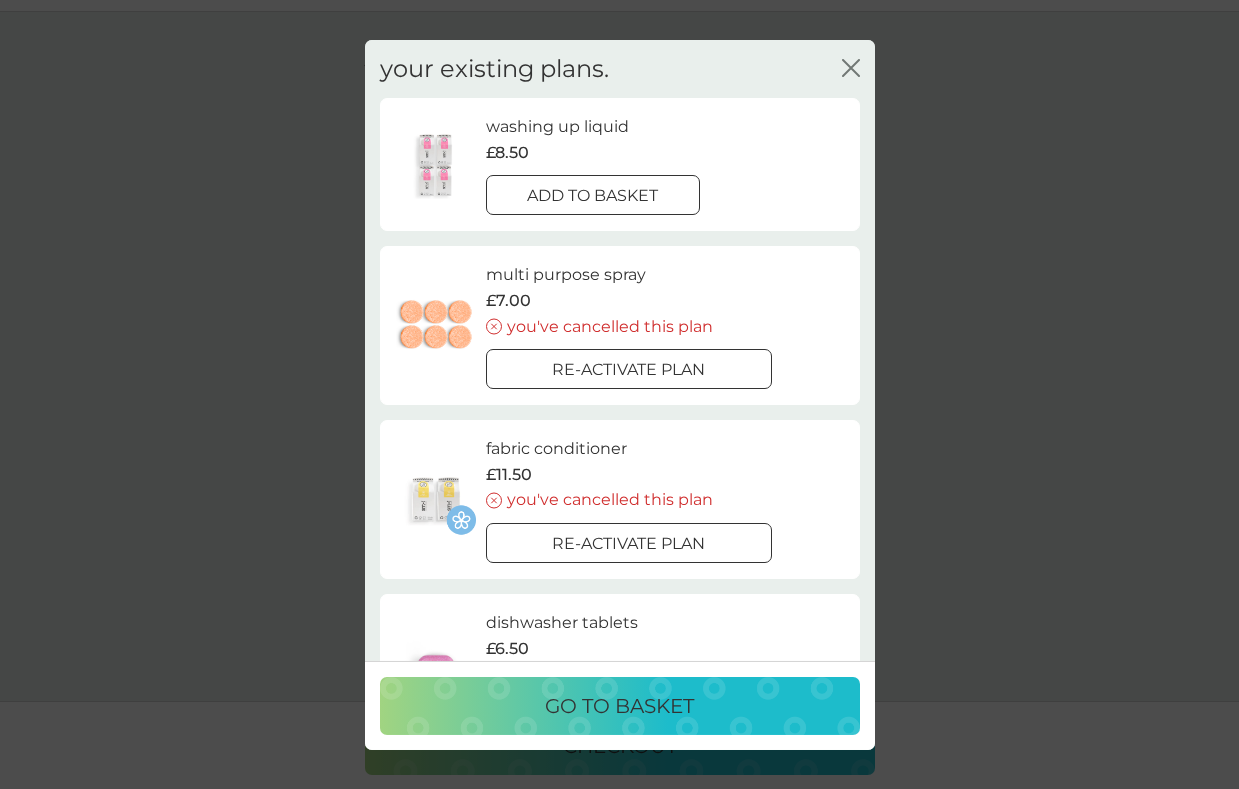 click on "Re-activate plan" at bounding box center [628, 544] 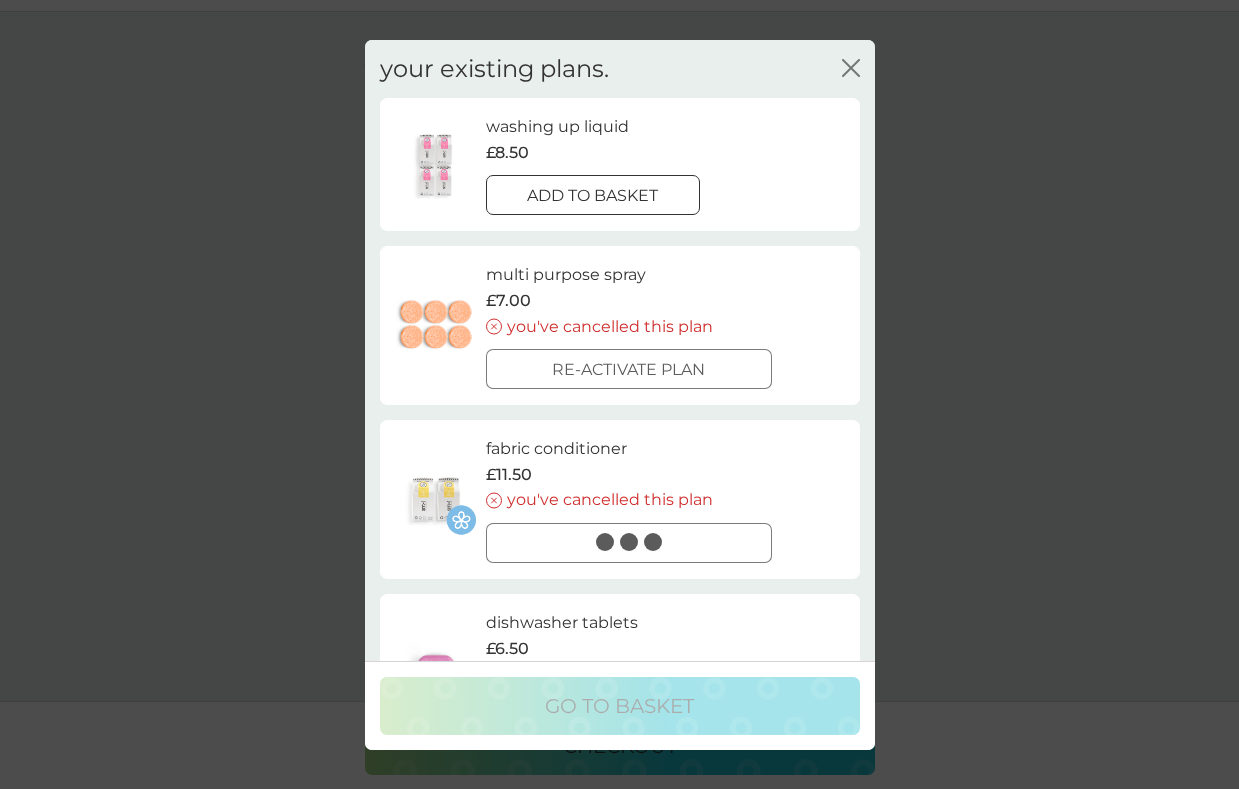 click on "add to basket" at bounding box center (592, 196) 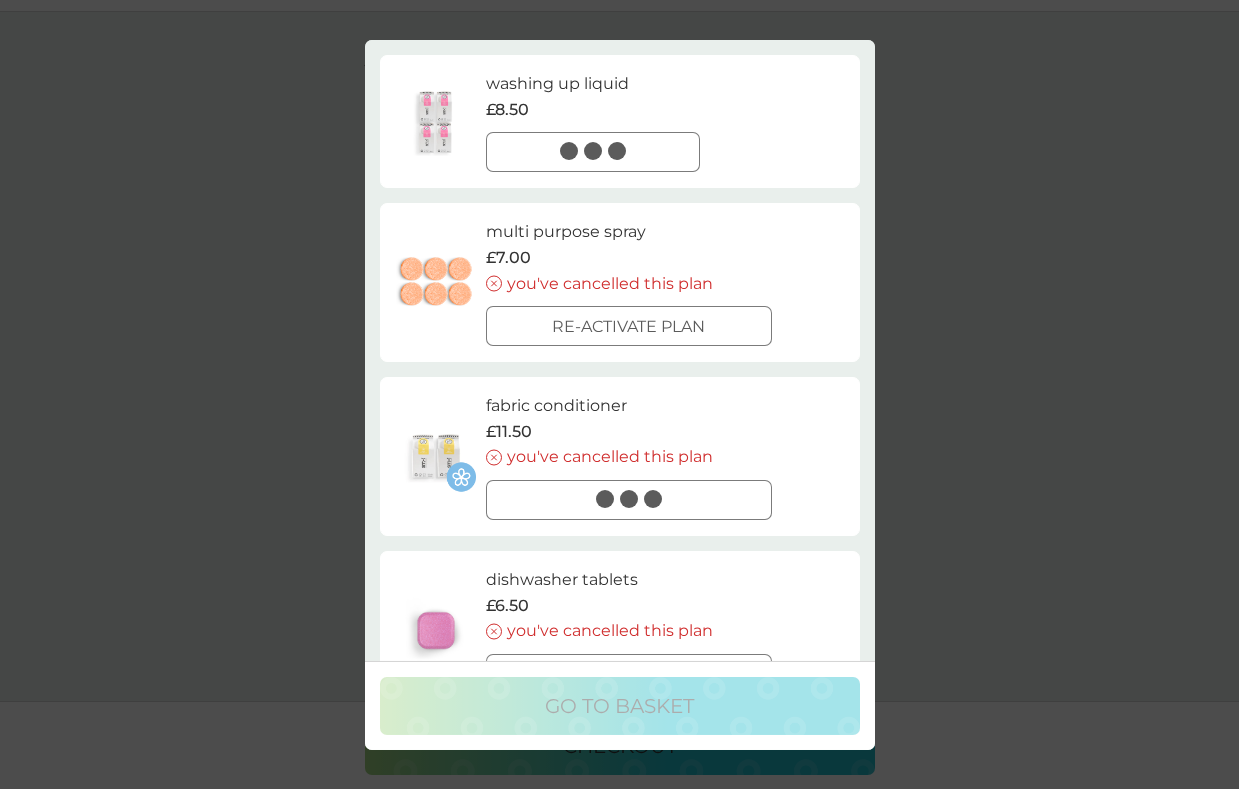 scroll, scrollTop: 104, scrollLeft: 0, axis: vertical 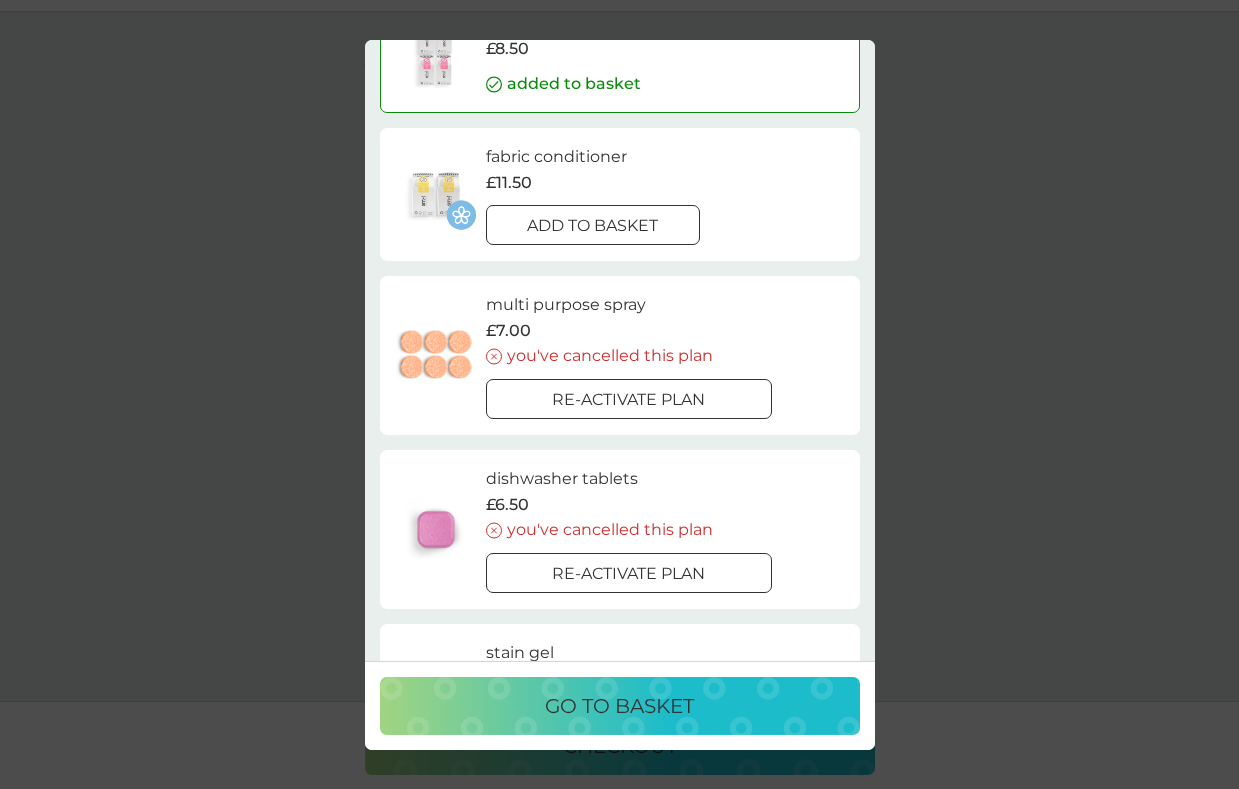 click on "Re-activate plan" at bounding box center [628, 574] 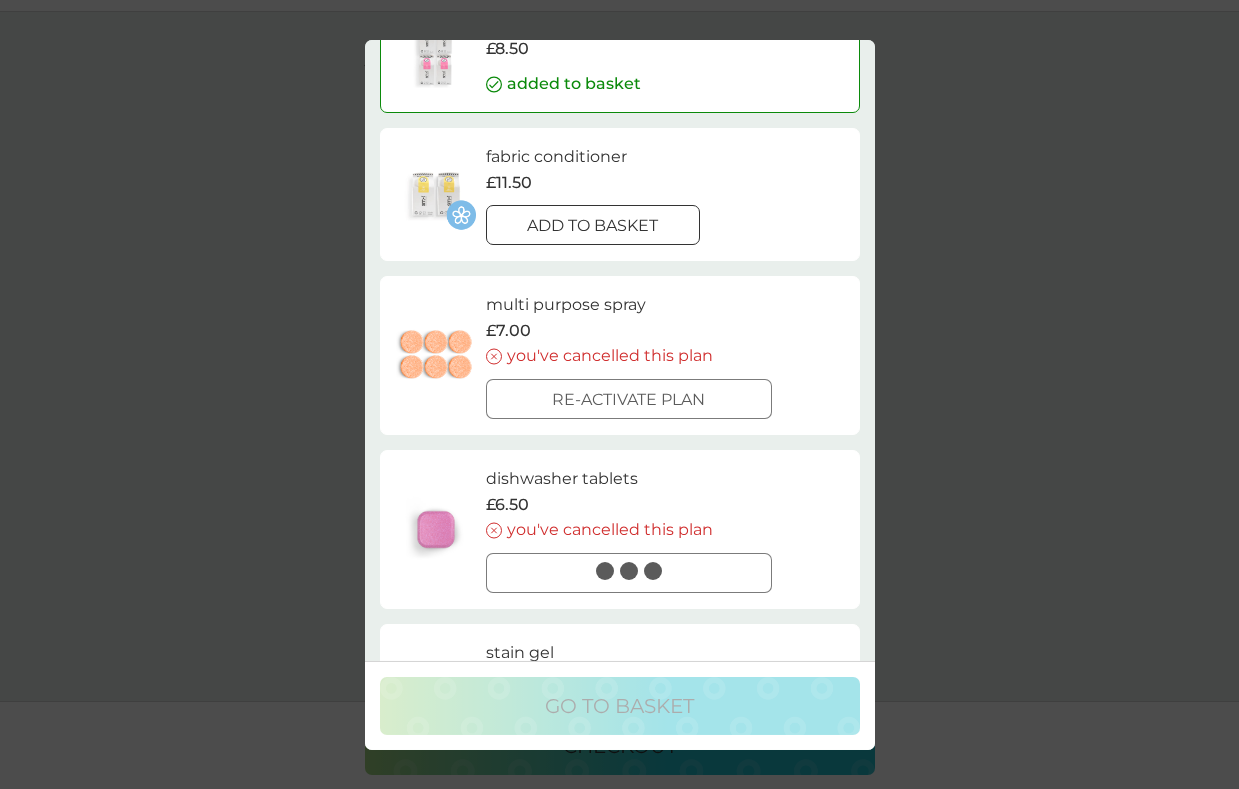 scroll, scrollTop: 285, scrollLeft: 0, axis: vertical 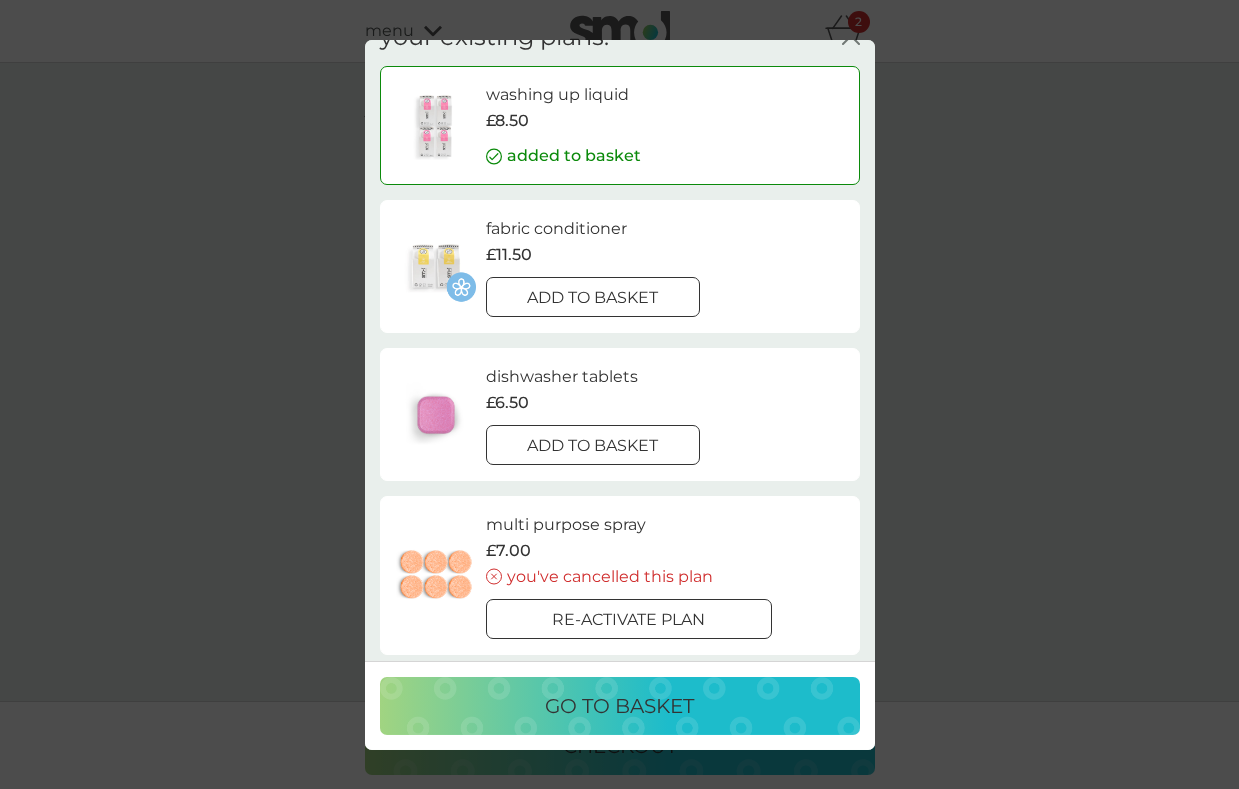 click on "add to basket" at bounding box center (592, 298) 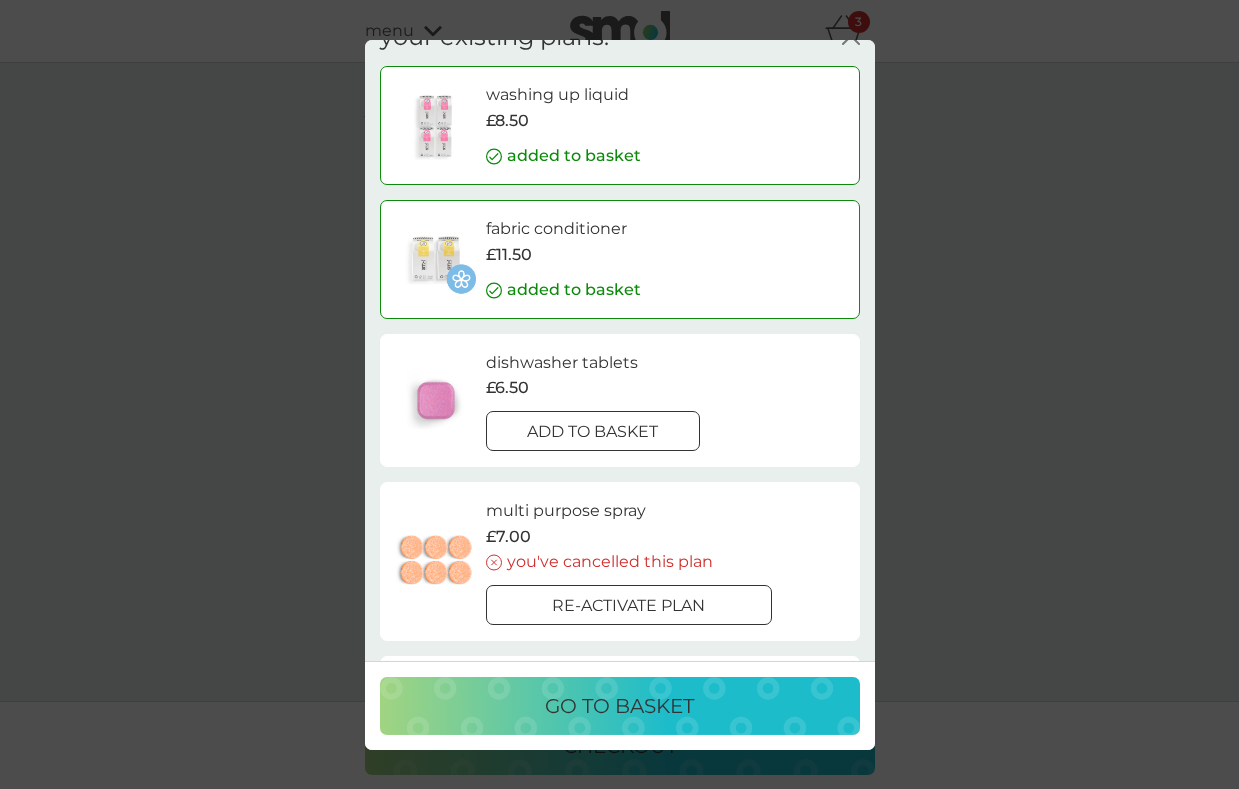 click on "add to basket" at bounding box center [592, 432] 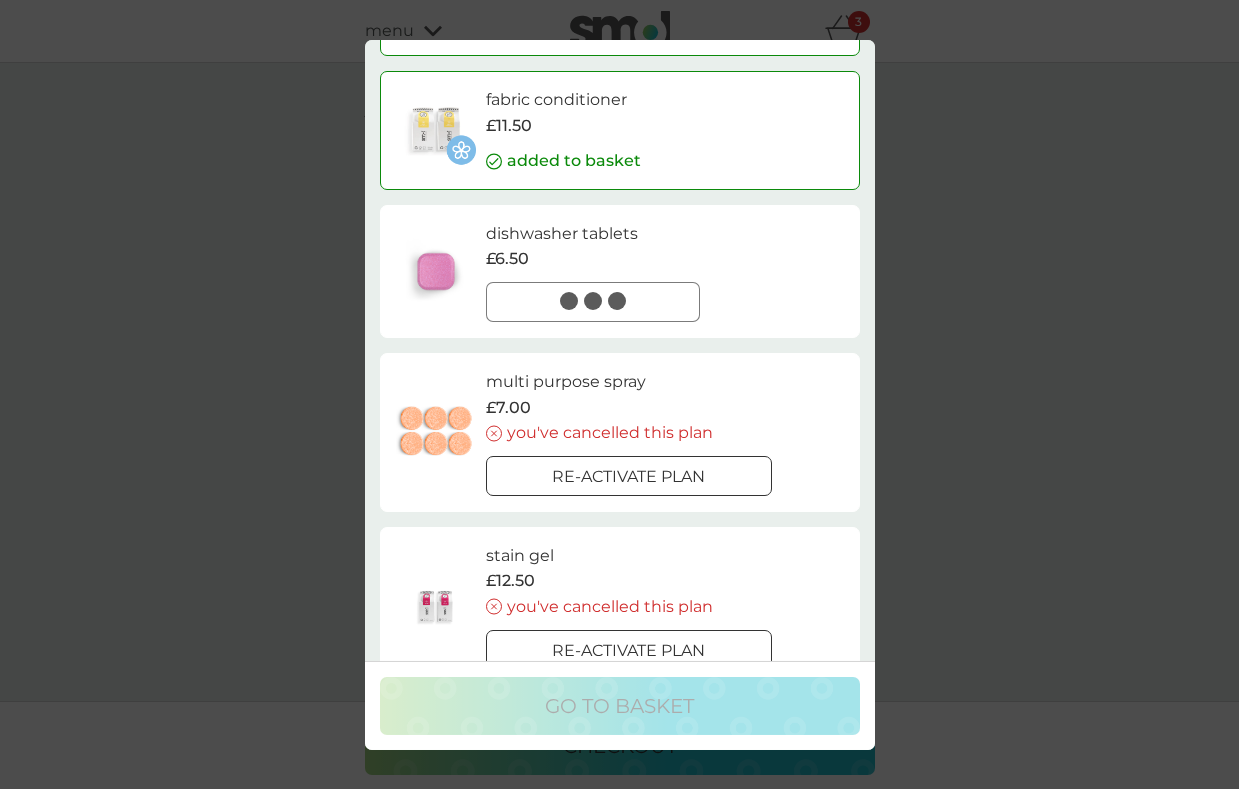 scroll, scrollTop: 245, scrollLeft: 0, axis: vertical 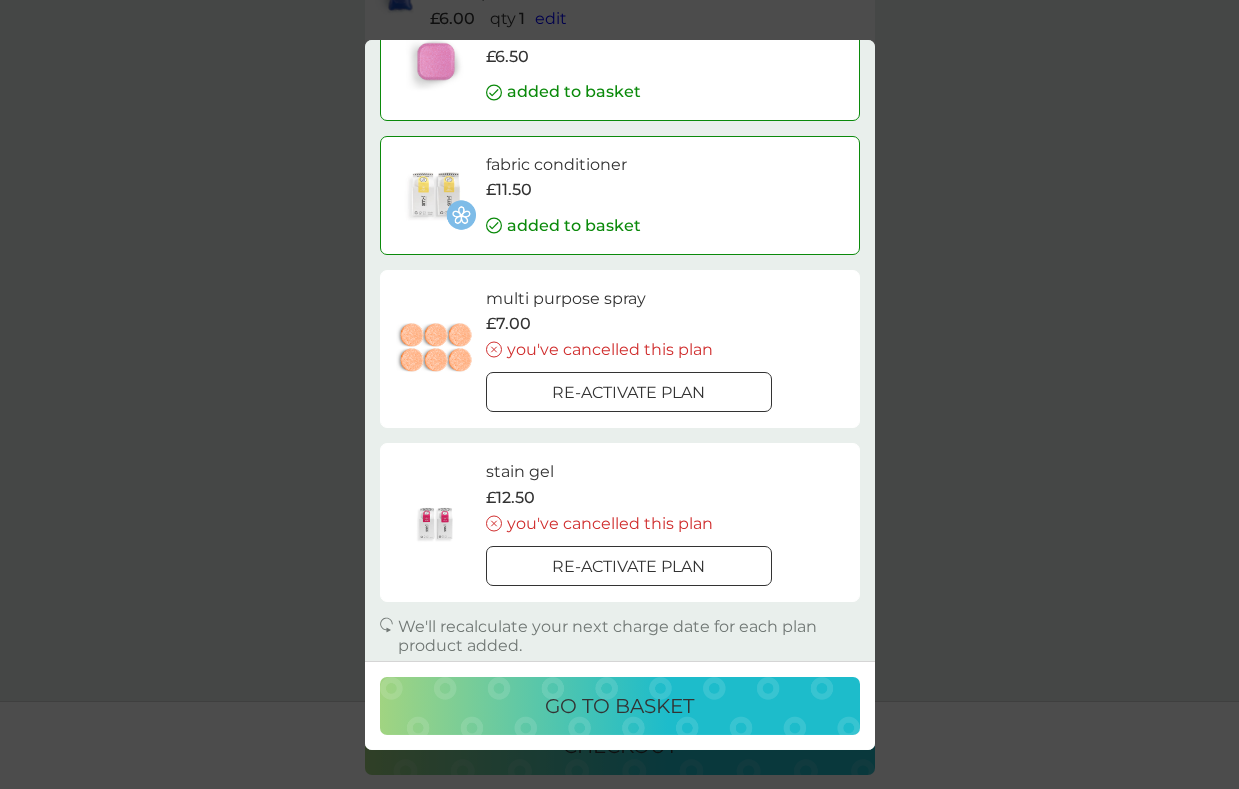 click on "go to basket" at bounding box center [619, 706] 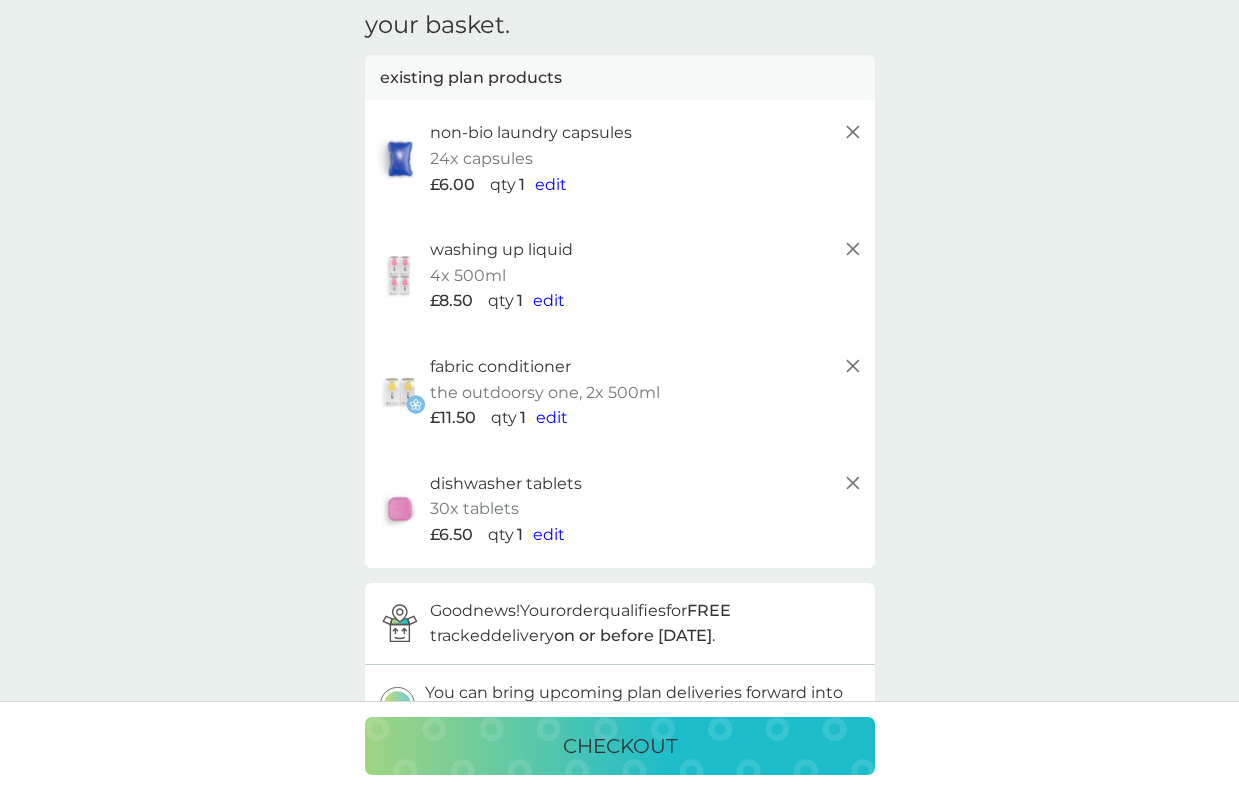 scroll, scrollTop: 0, scrollLeft: 0, axis: both 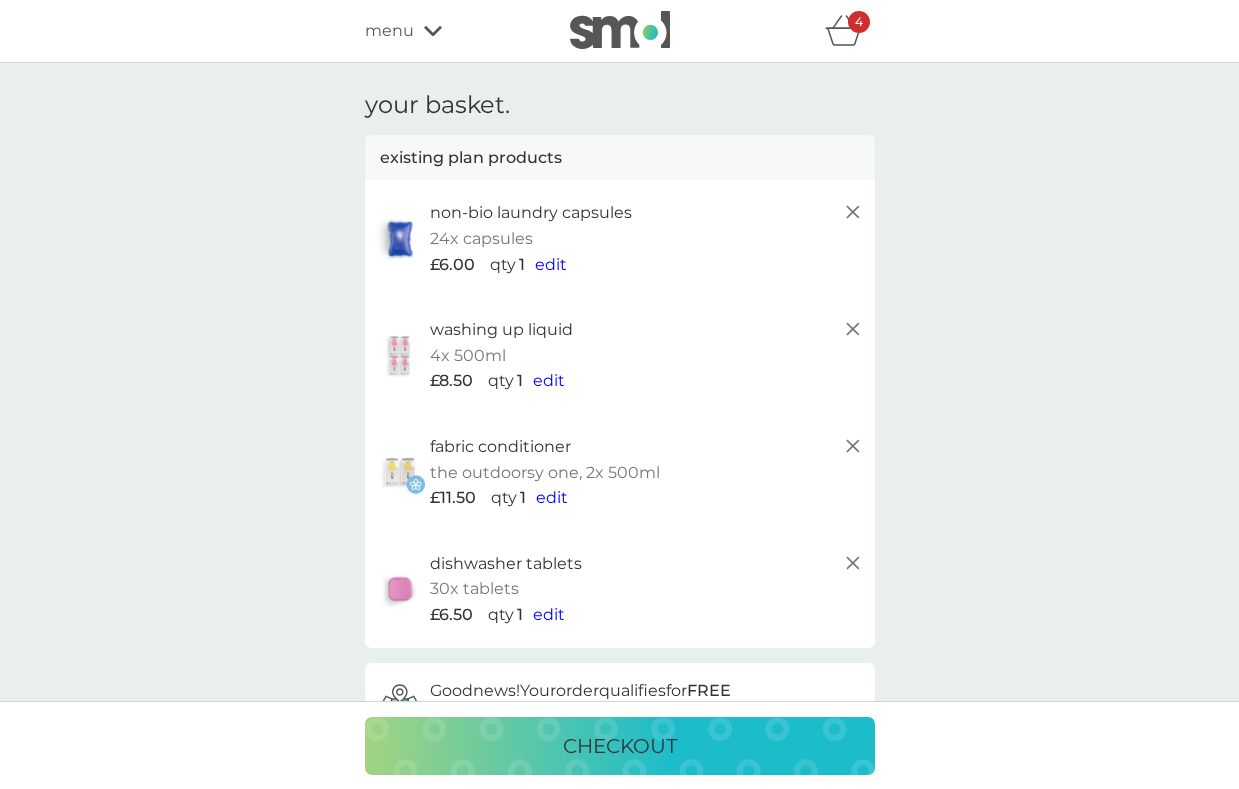 click on "edit" at bounding box center (551, 264) 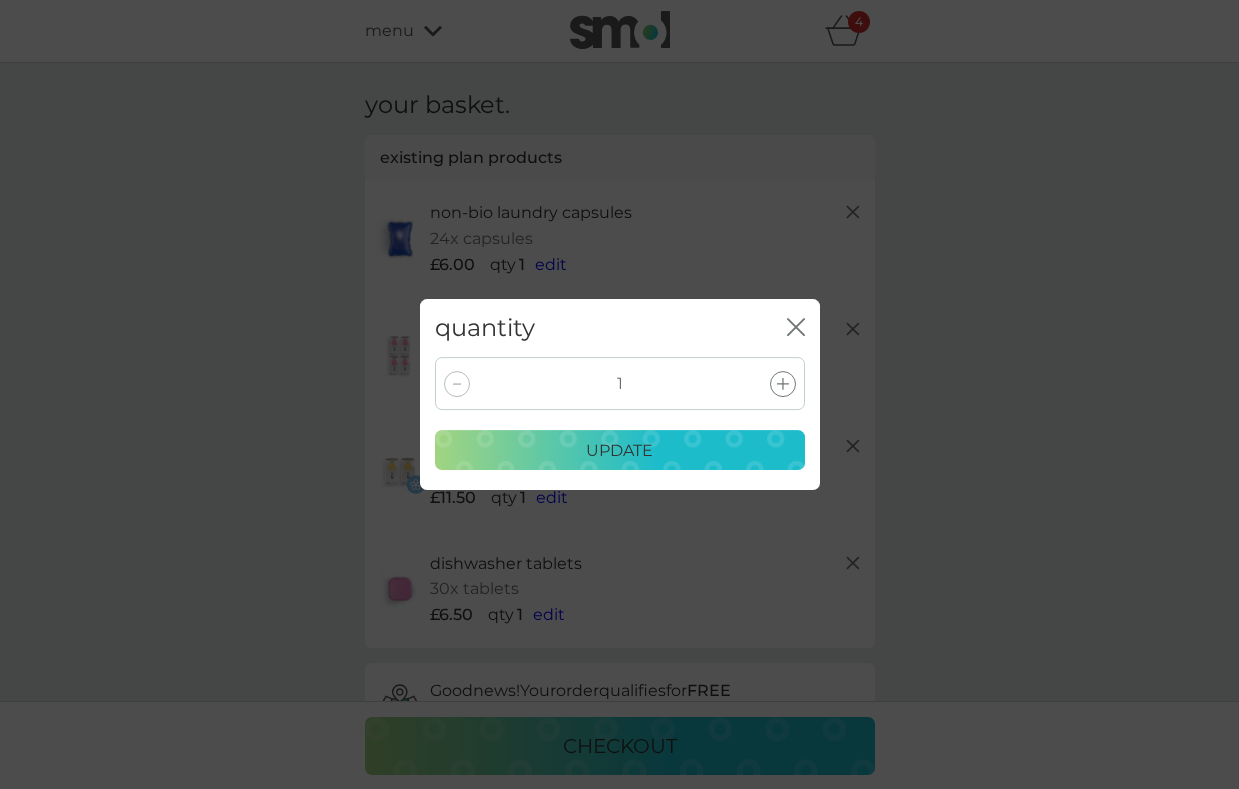 click on "close" 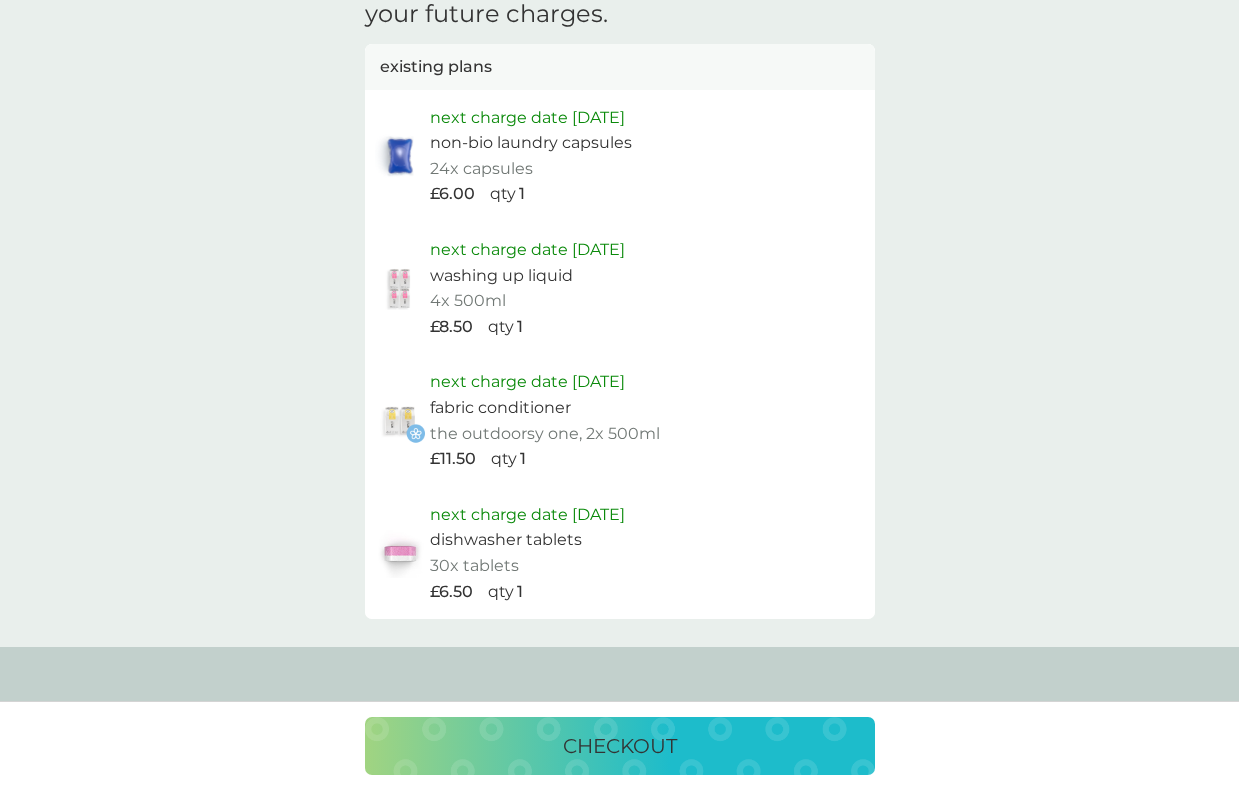 scroll, scrollTop: 496, scrollLeft: 0, axis: vertical 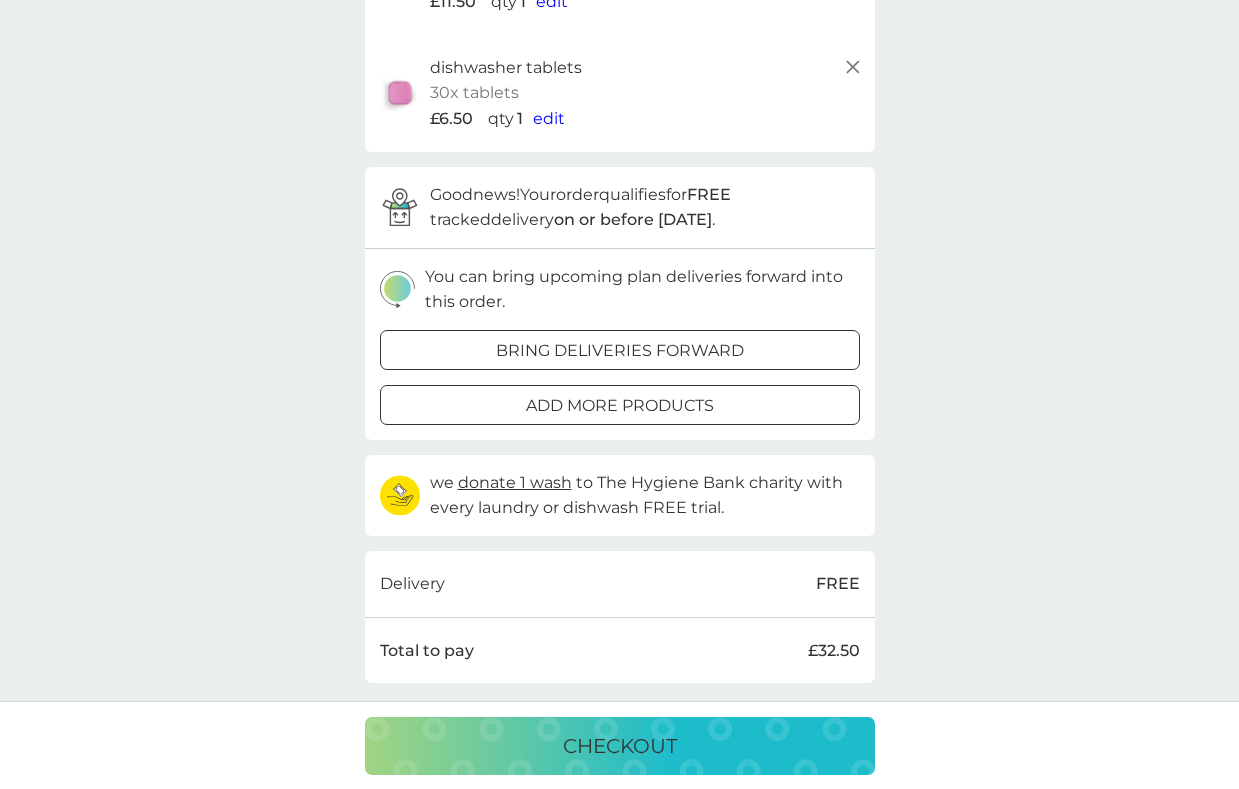 click on "checkout" at bounding box center (620, 746) 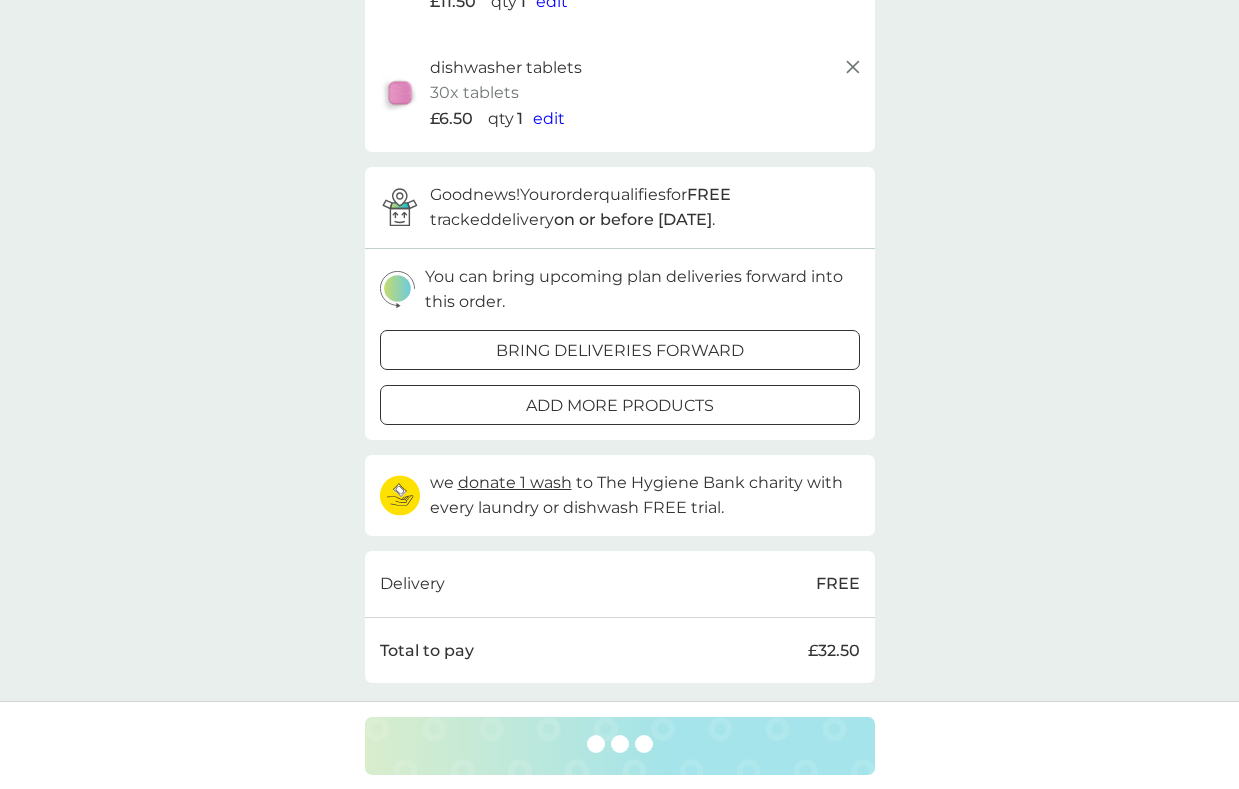 scroll, scrollTop: 0, scrollLeft: 0, axis: both 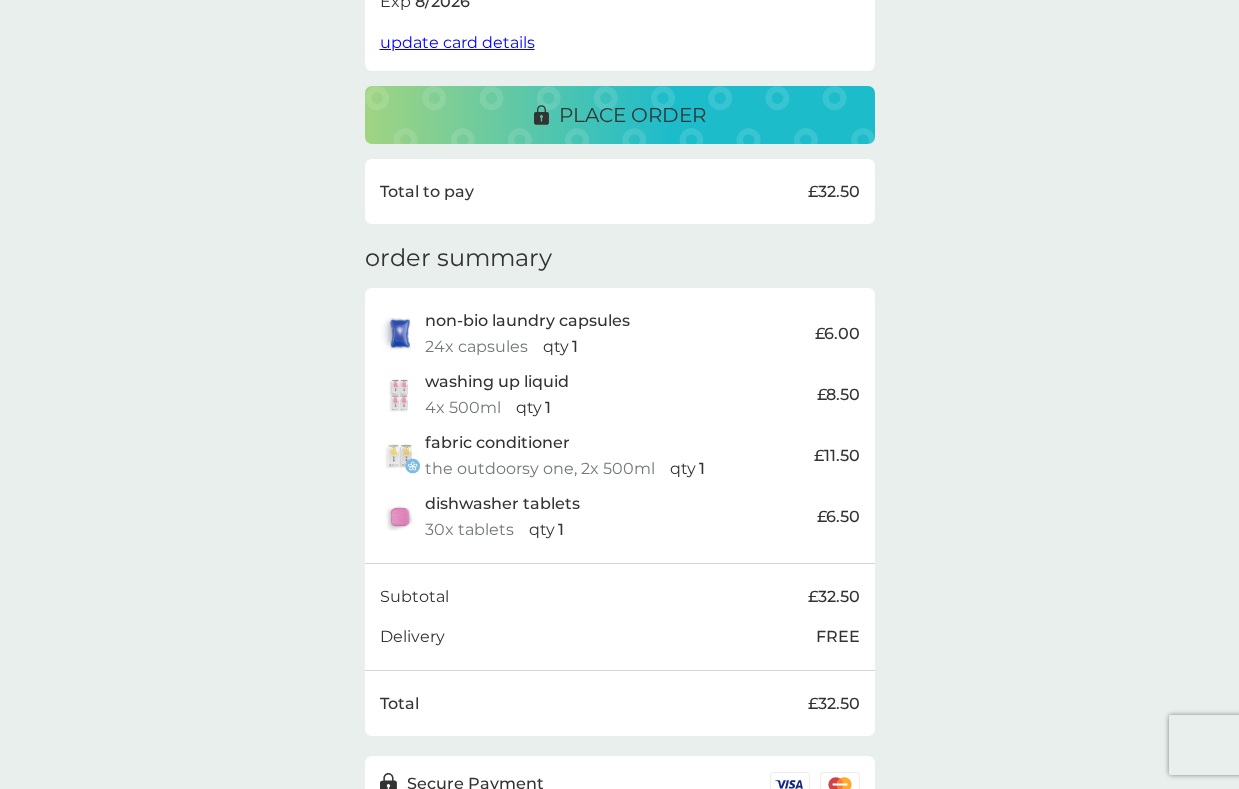 click on "place order" at bounding box center (632, 115) 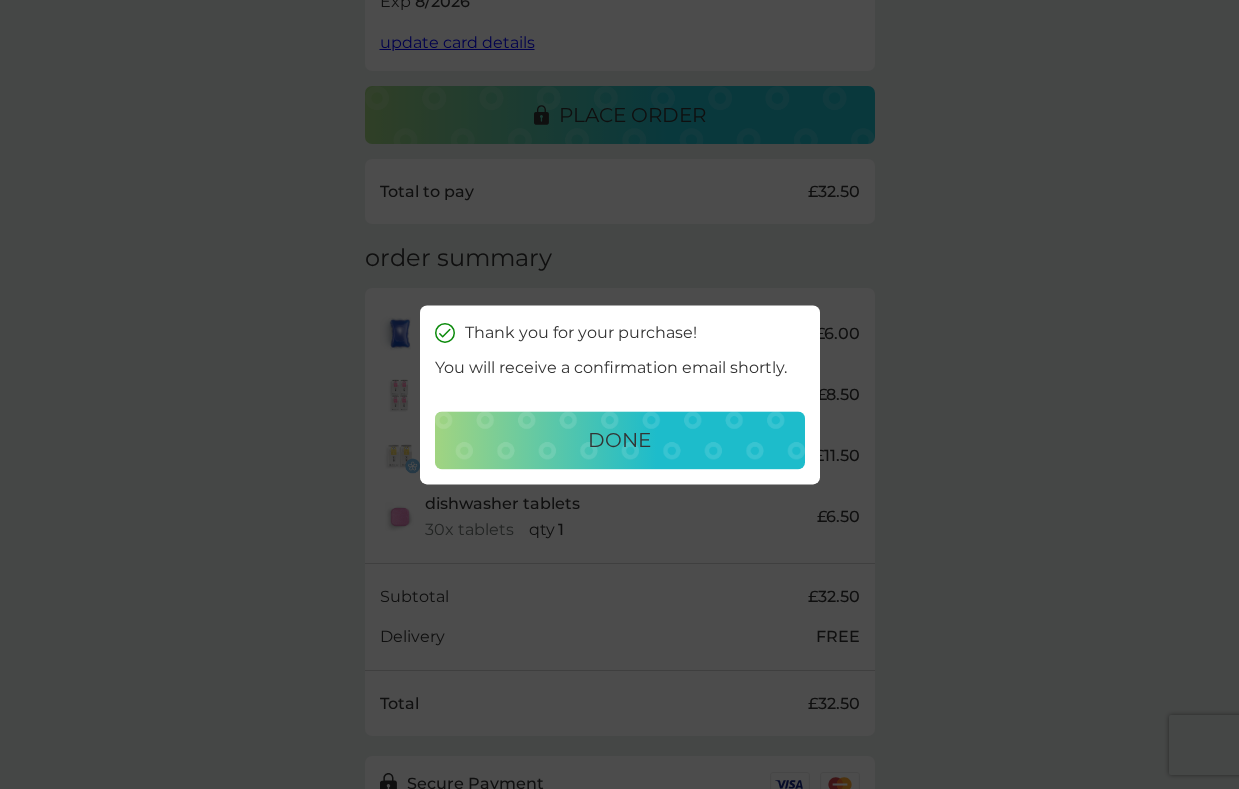 click on "done" at bounding box center (620, 440) 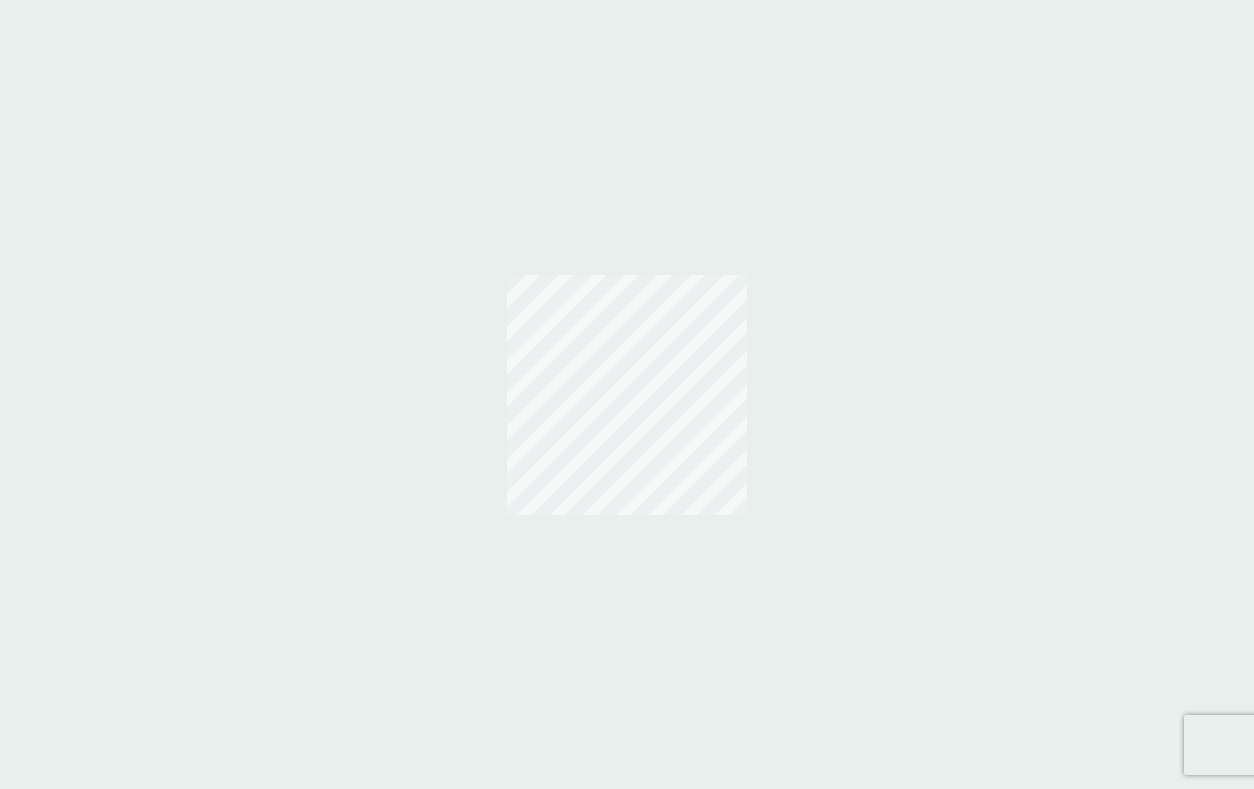scroll, scrollTop: 0, scrollLeft: 0, axis: both 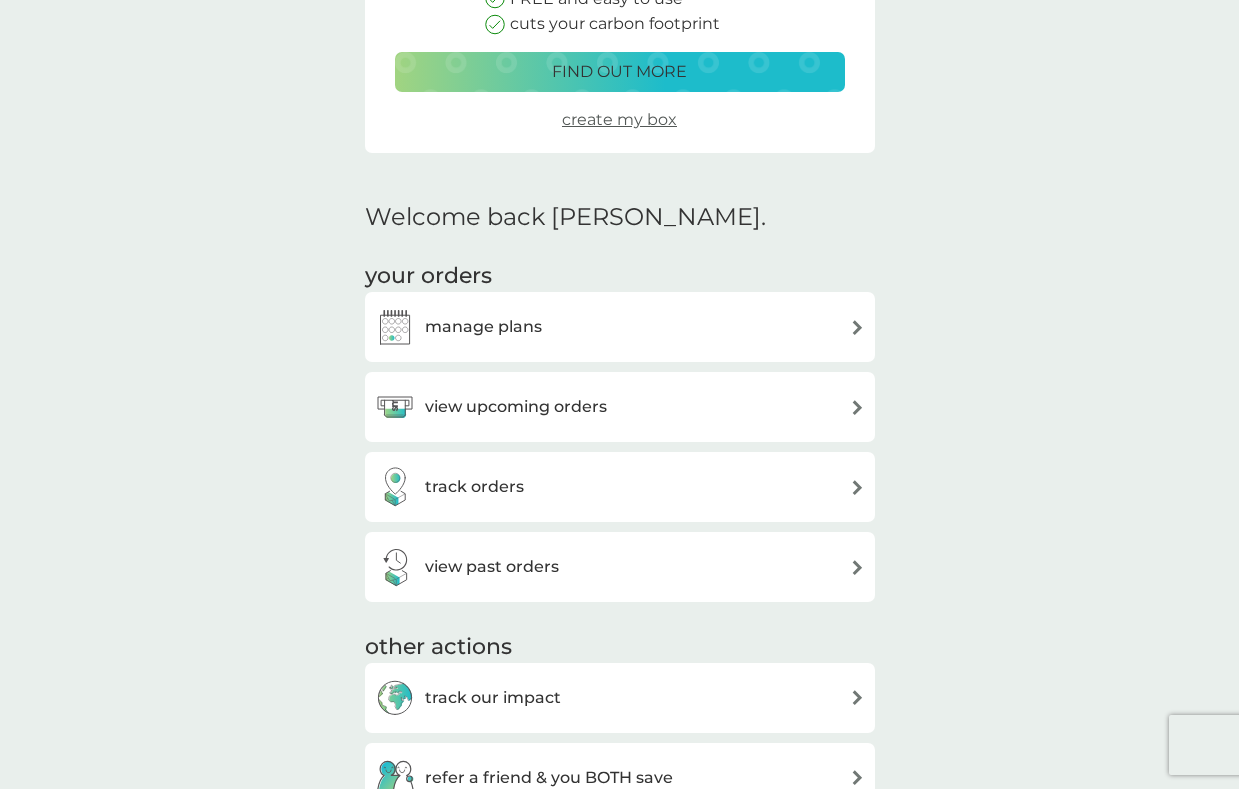 click on "manage plans" at bounding box center (620, 327) 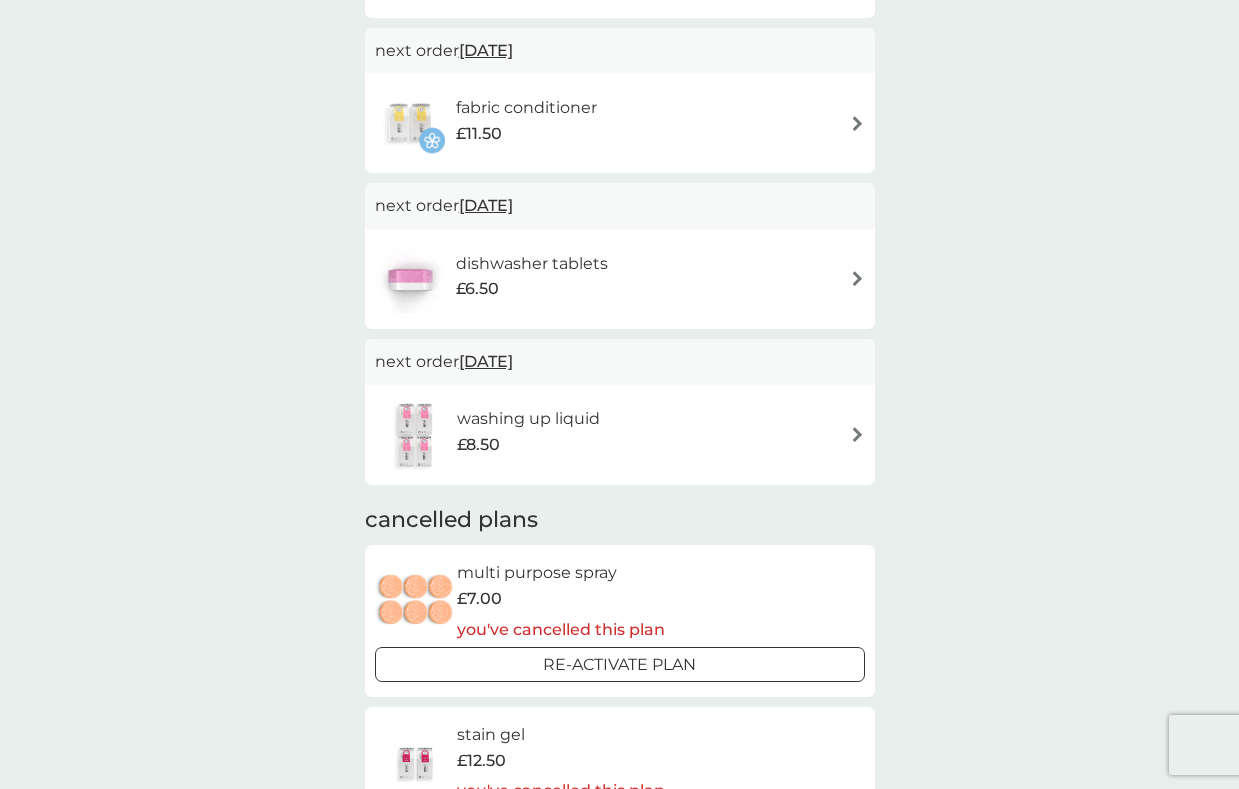 scroll, scrollTop: 308, scrollLeft: 0, axis: vertical 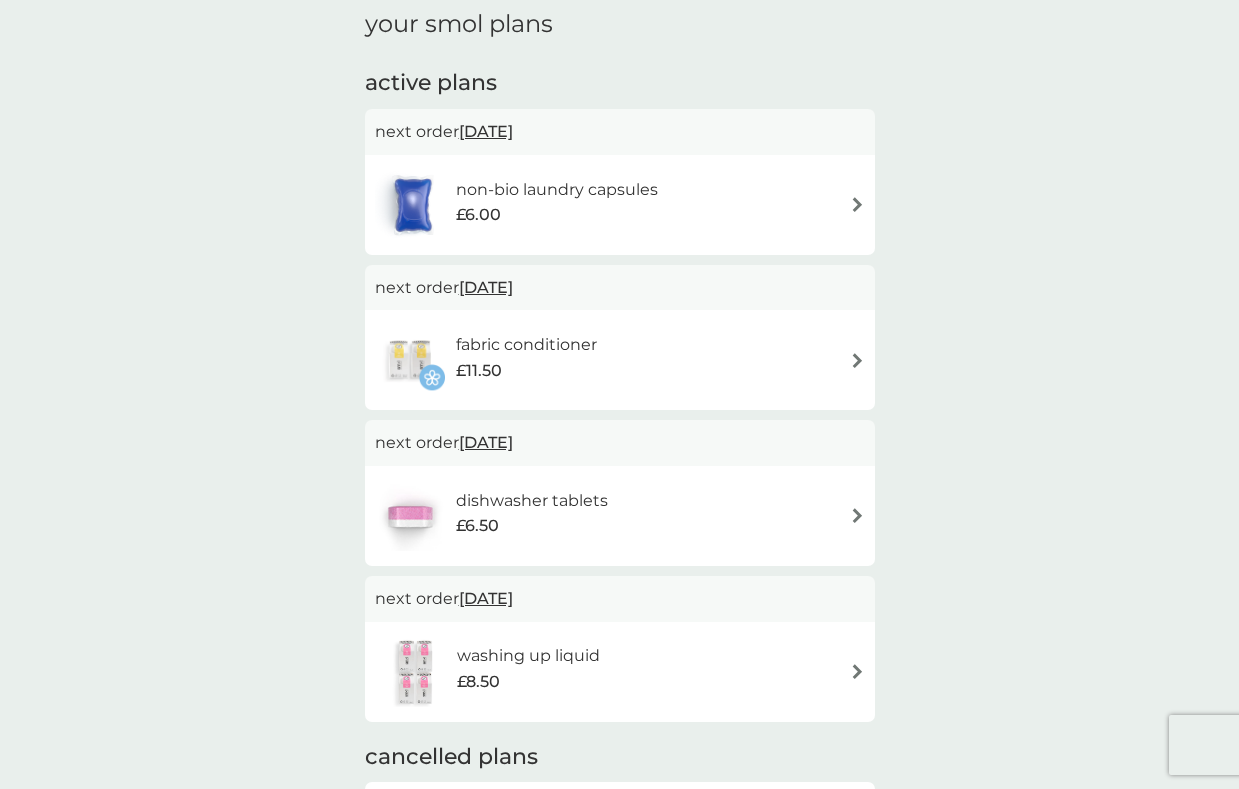 click on "non-bio laundry capsules £6.00" at bounding box center (620, 205) 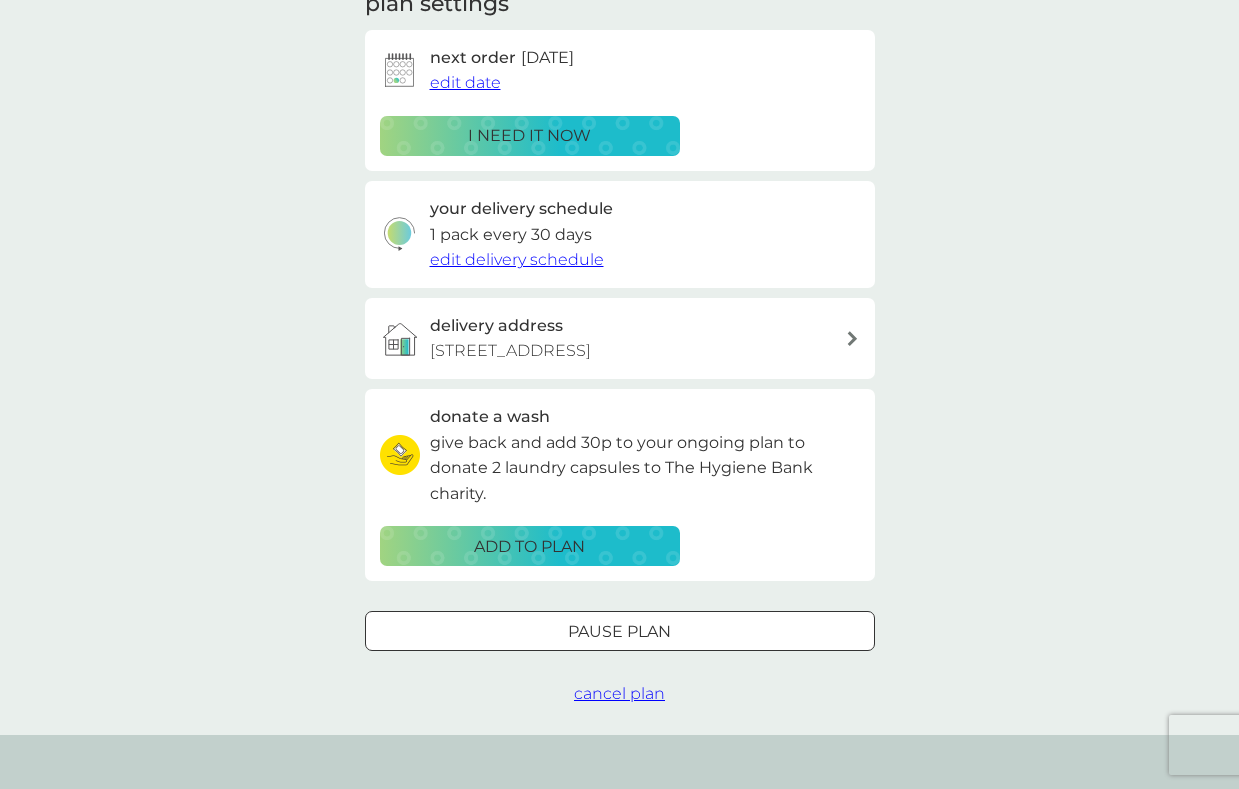 scroll, scrollTop: 0, scrollLeft: 0, axis: both 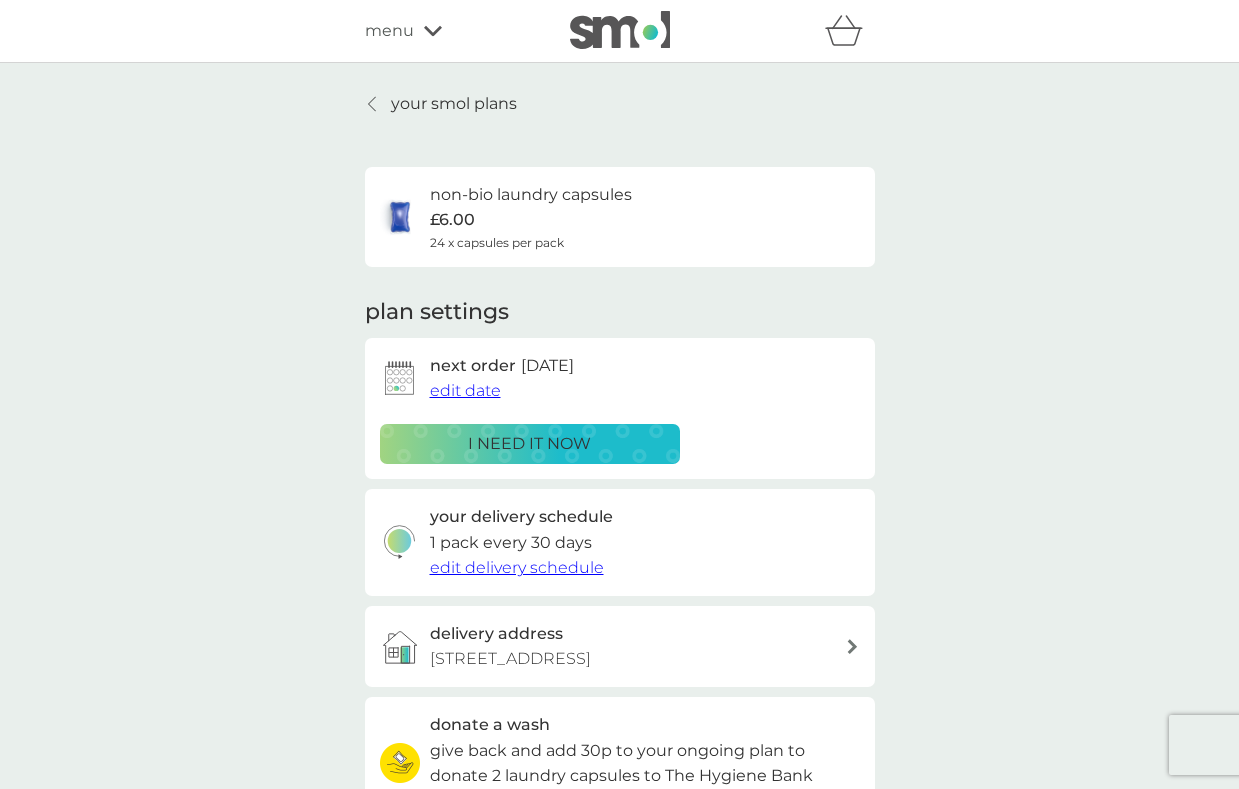 click on "edit date" at bounding box center (465, 390) 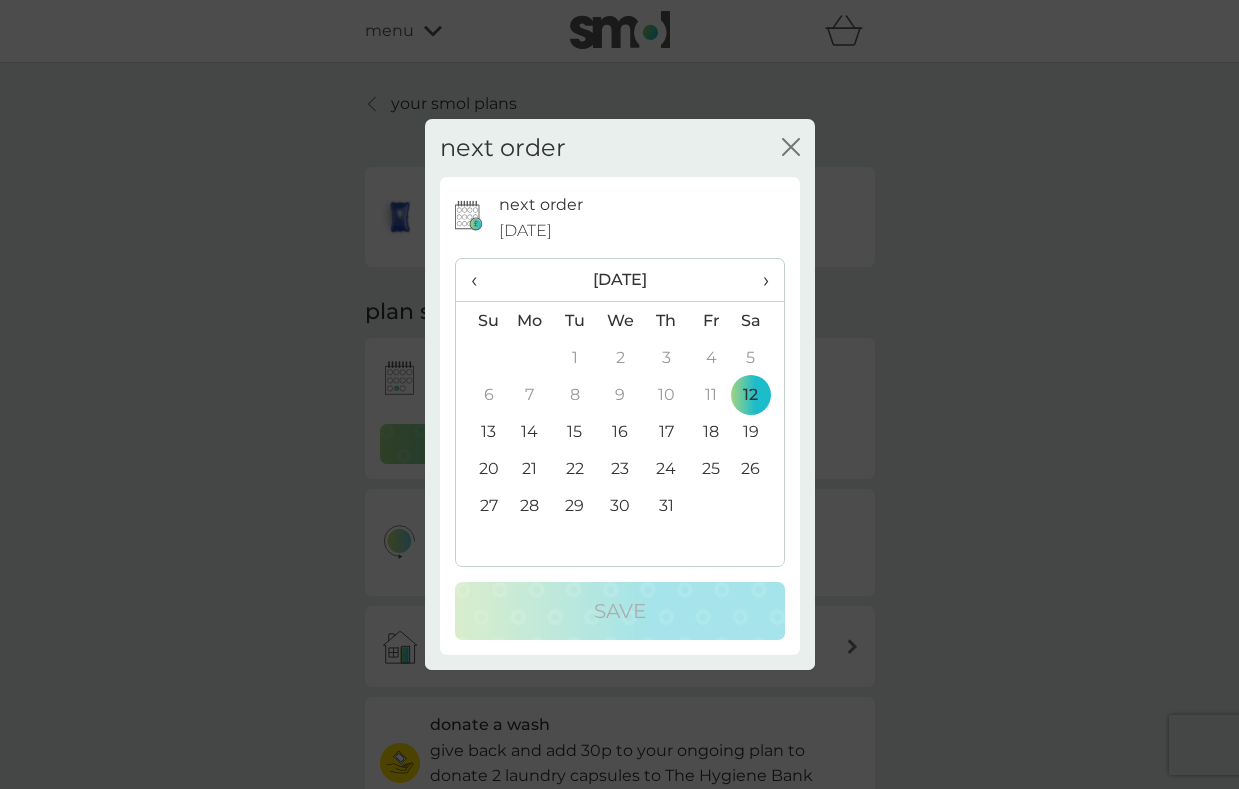 click on "›" at bounding box center (758, 280) 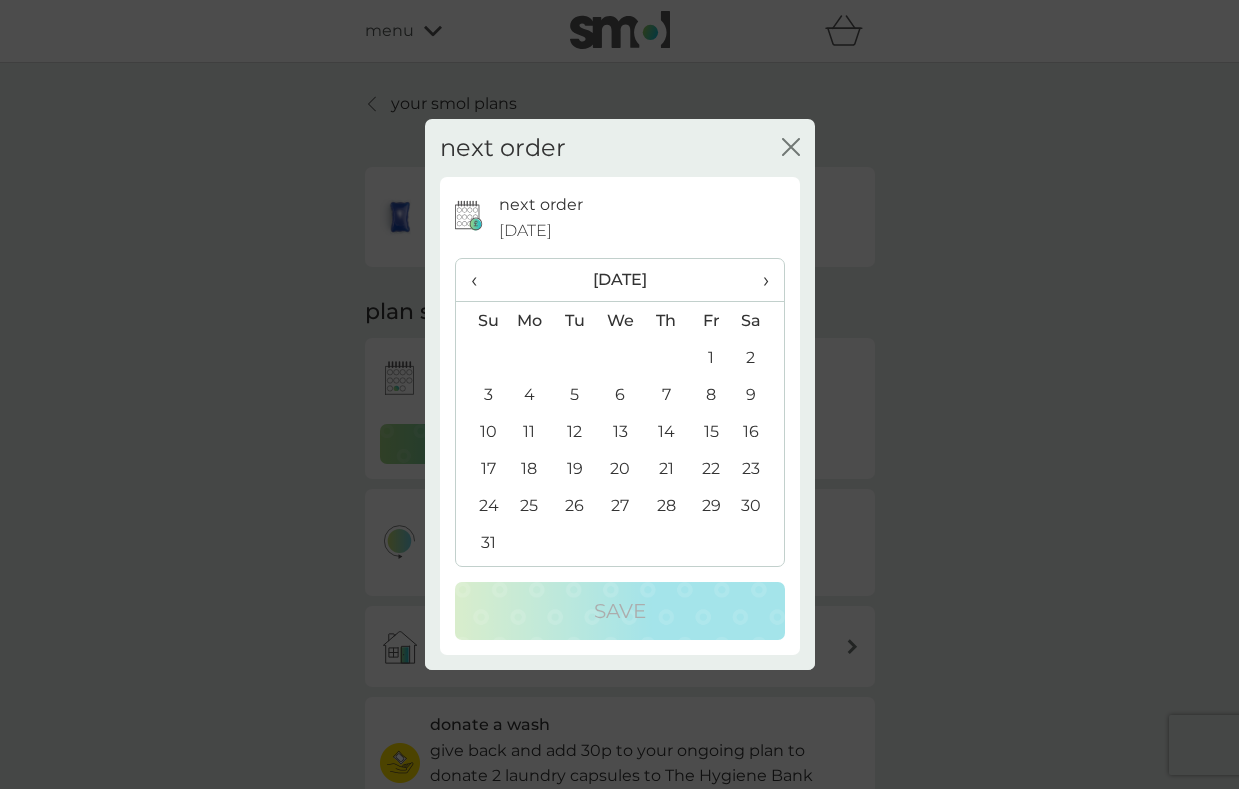 click on "close" 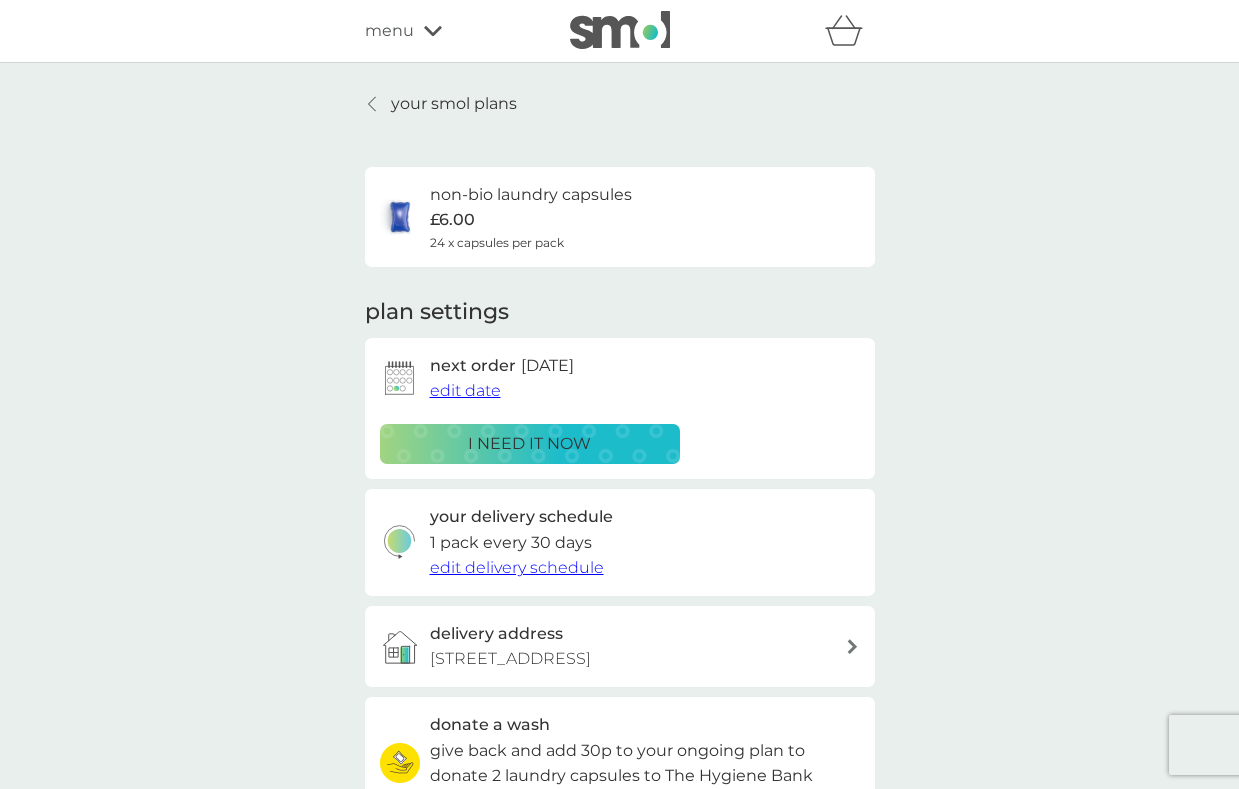 click on "your smol plans non-bio laundry capsules £6.00 24 x capsules per pack plan settings next order 12 Jul 2025 edit date i need it now your delivery schedule 1 pack every 30 days edit delivery schedule delivery address 16 Charmoise Road,  Highbridge, TA9 3TB donate a wash give back and add 30p to your ongoing plan to donate 2 laundry capsules to The Hygiene Bank charity. ADD TO PLAN Pause plan cancel plan" at bounding box center (619, 553) 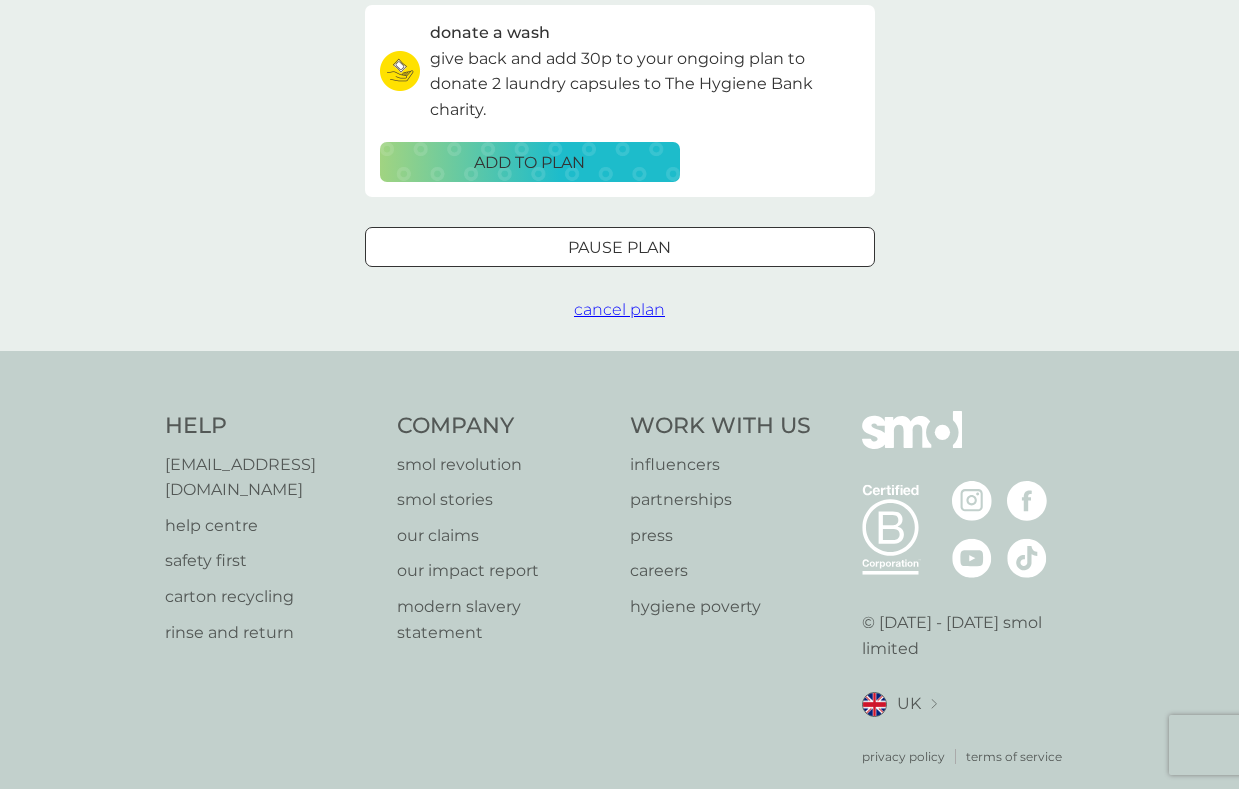 scroll, scrollTop: 0, scrollLeft: 0, axis: both 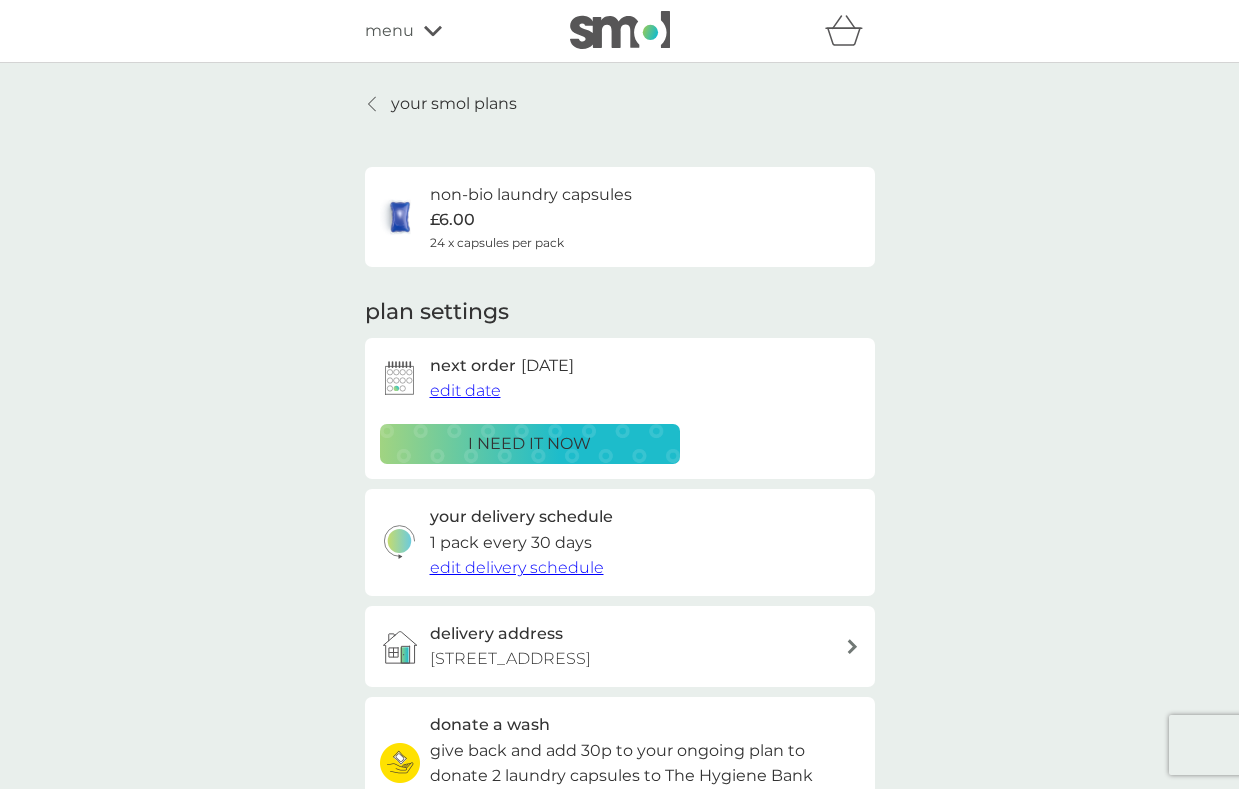 click on "your smol plans" at bounding box center (454, 104) 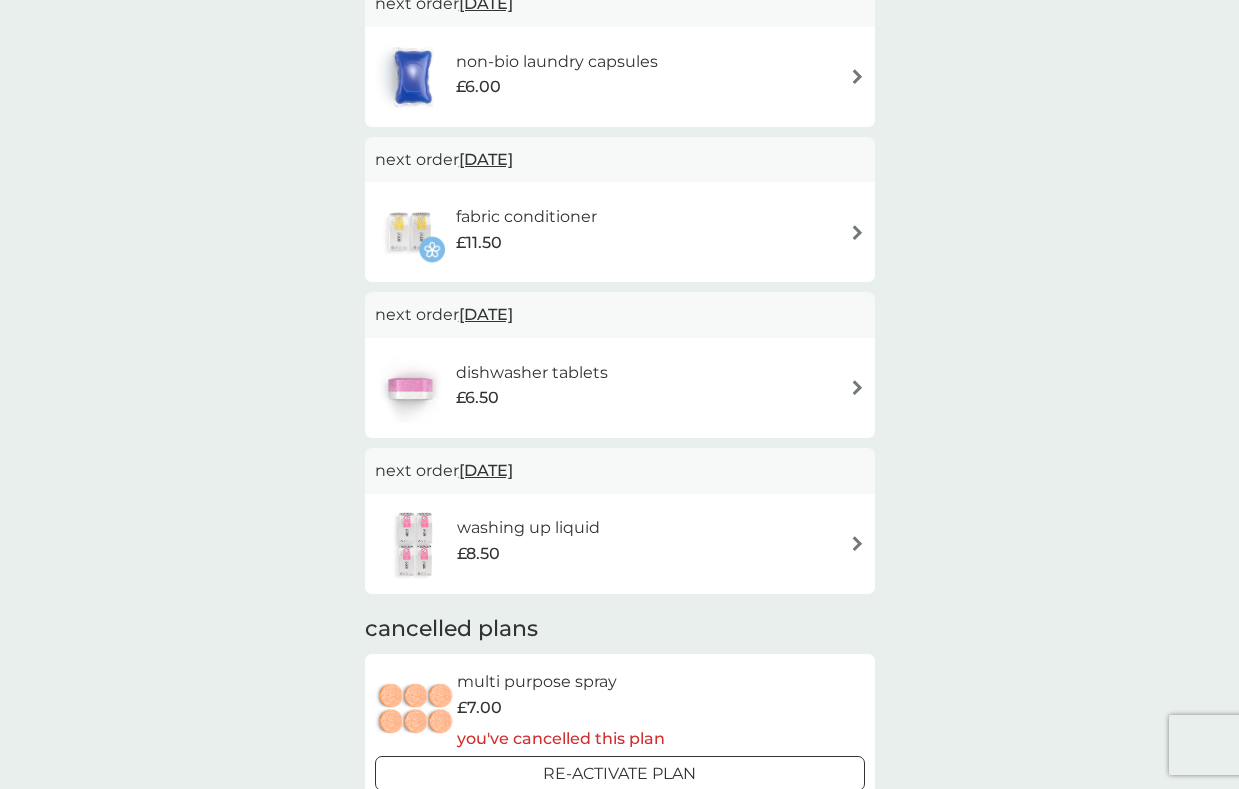 scroll, scrollTop: 0, scrollLeft: 0, axis: both 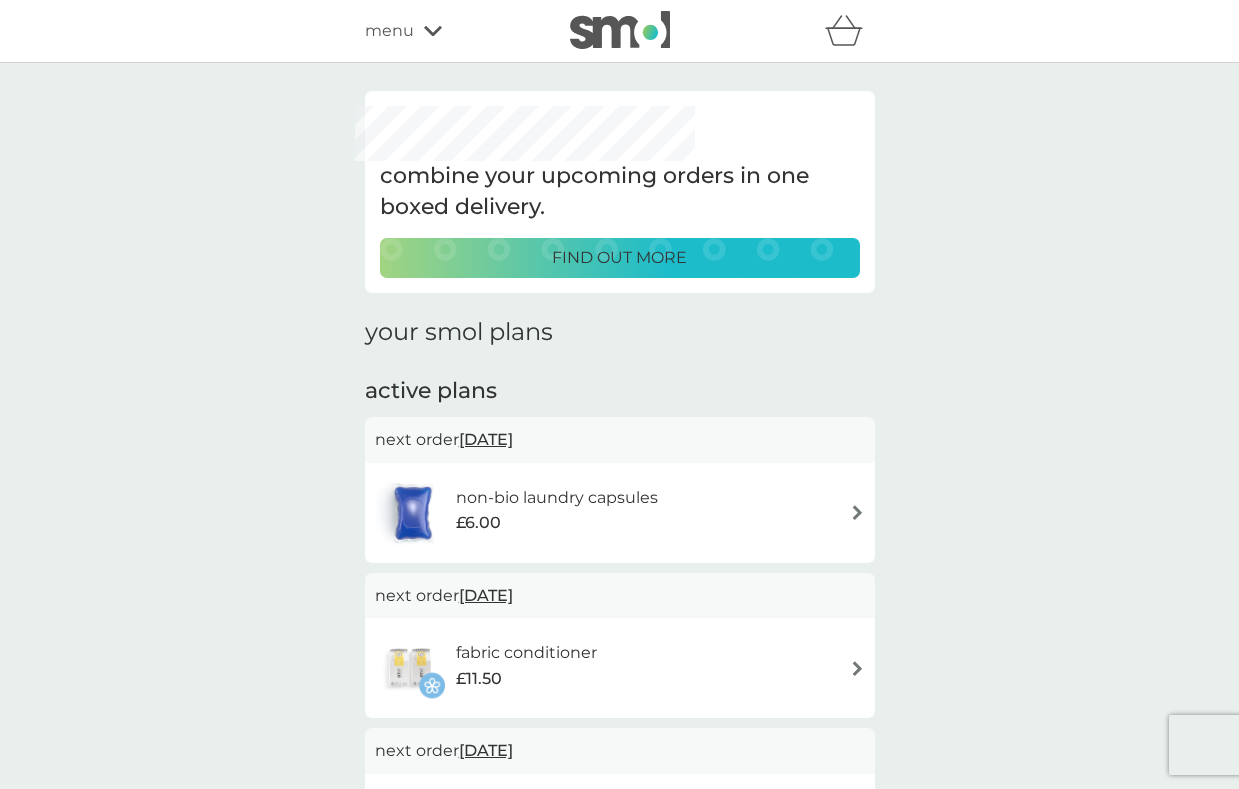 click on "find out more" at bounding box center [619, 258] 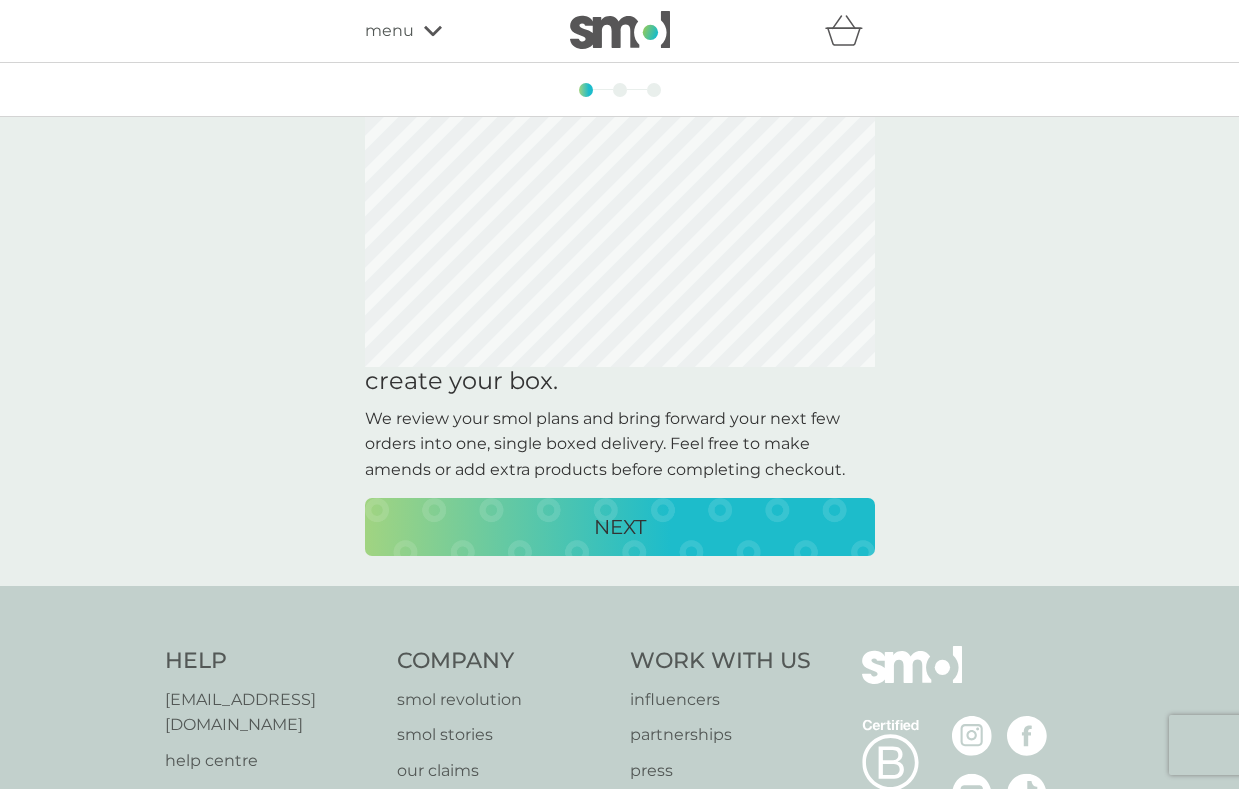 click on "NEXT" at bounding box center (620, 527) 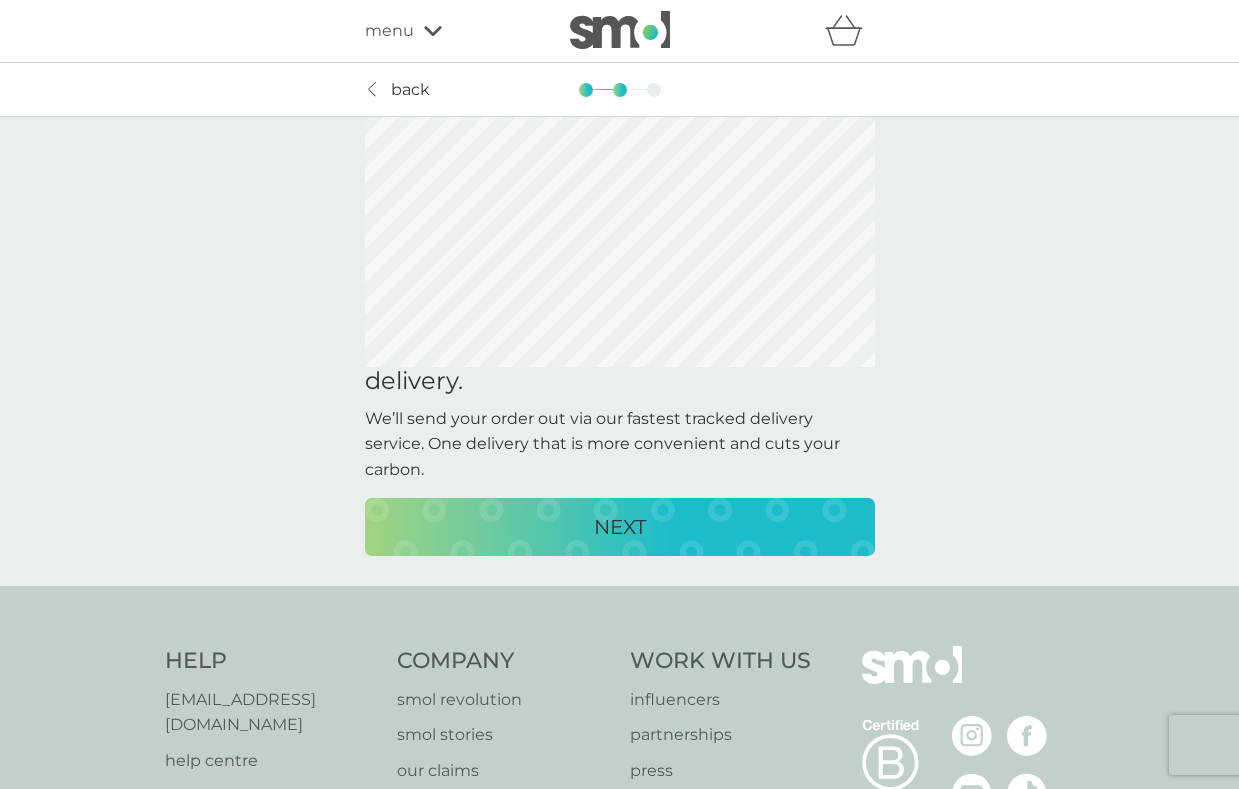 click on "NEXT" at bounding box center (620, 527) 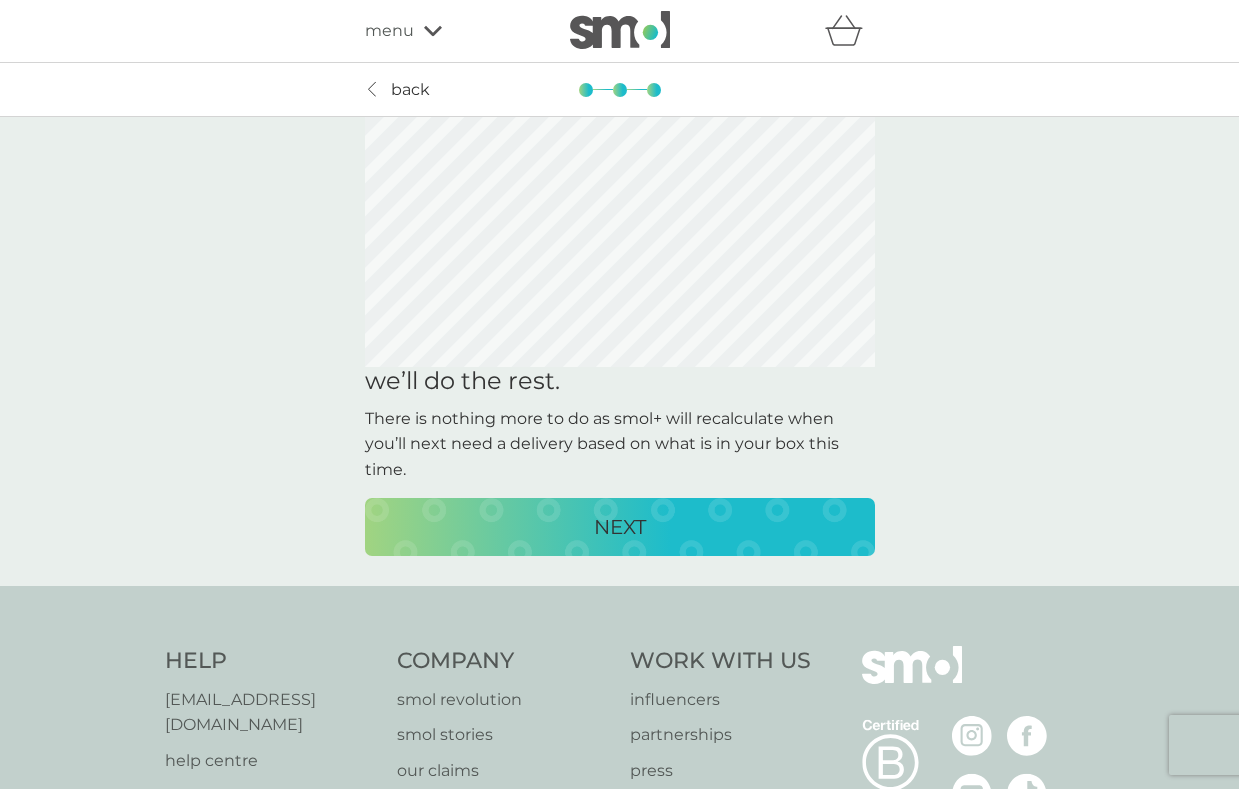 click on "NEXT" at bounding box center (620, 527) 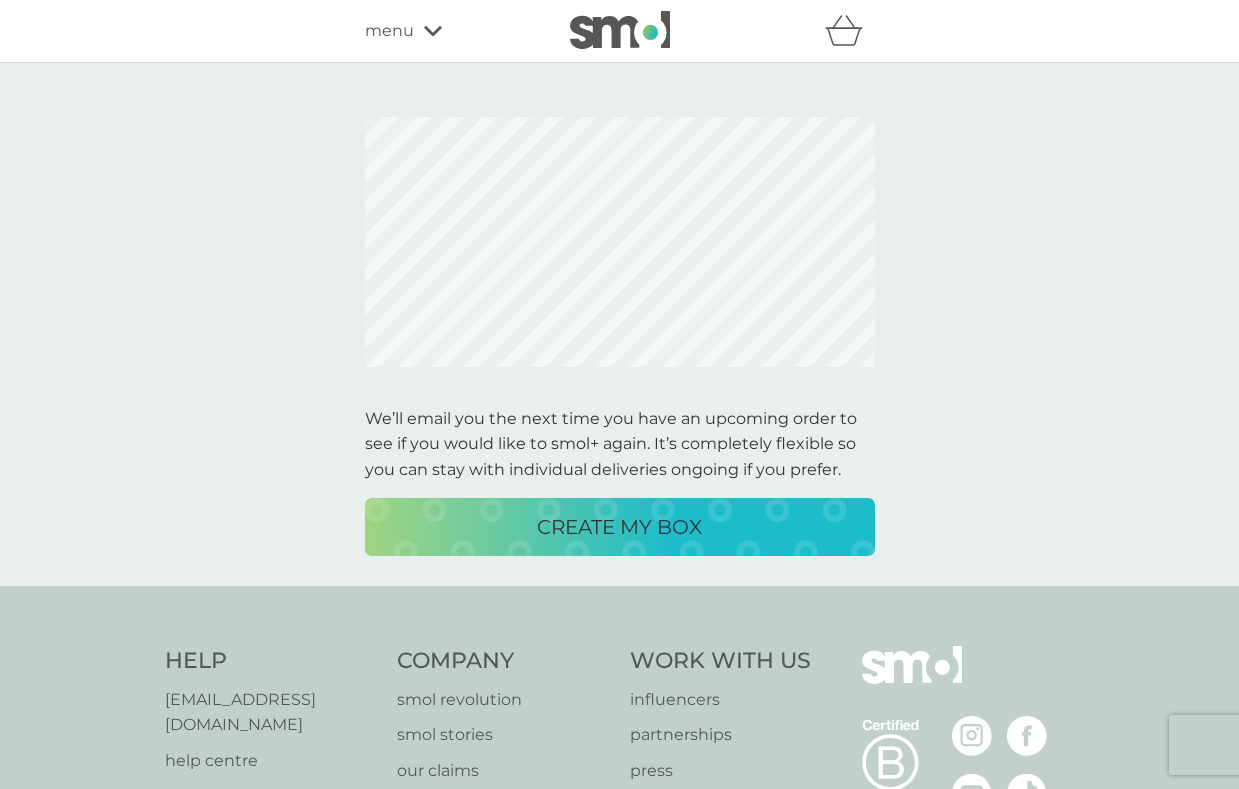 click on "CREATE MY BOX" at bounding box center (619, 527) 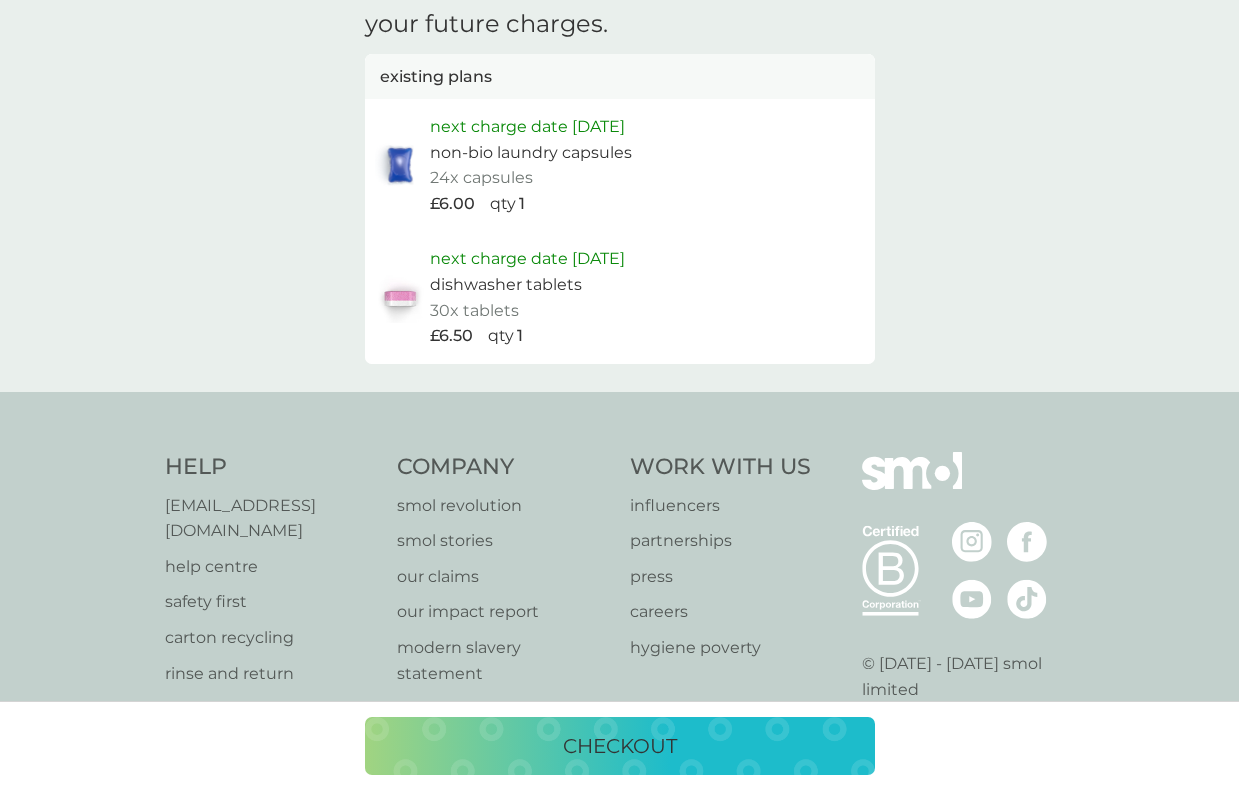 scroll, scrollTop: 0, scrollLeft: 0, axis: both 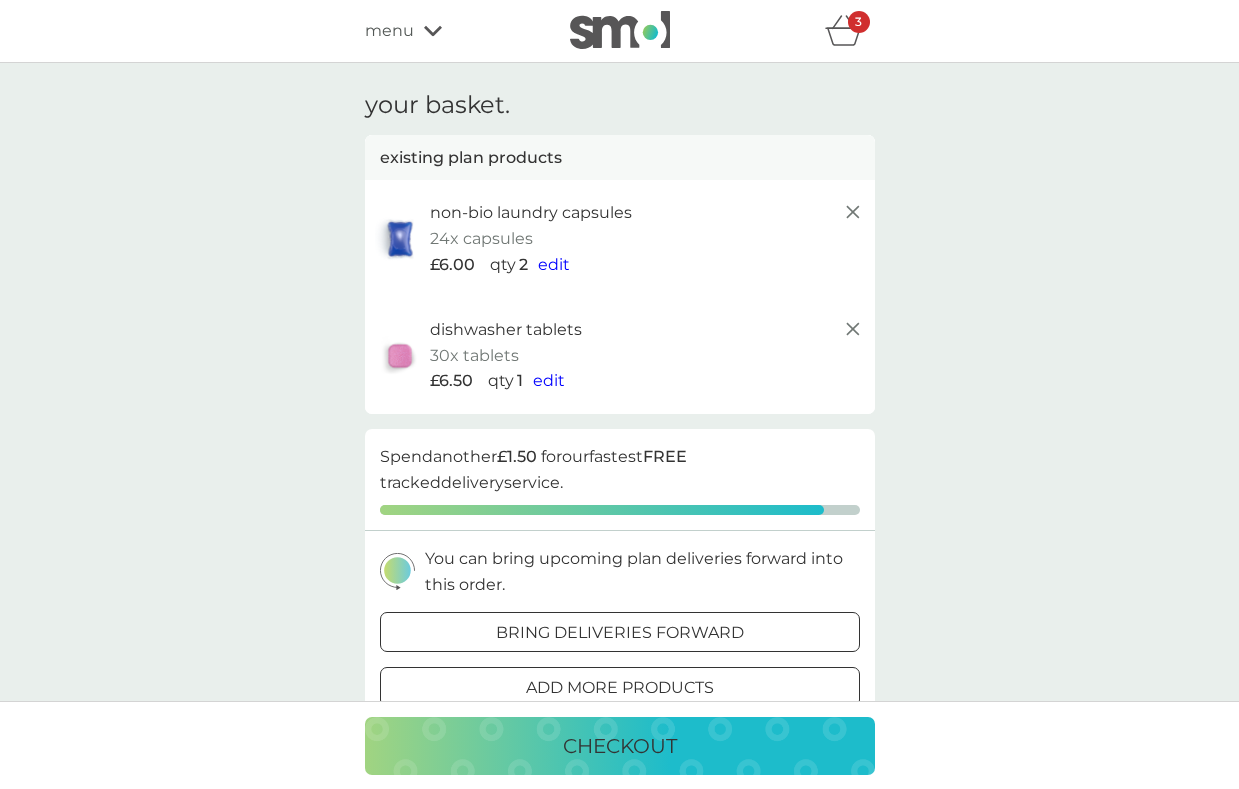 click on "menu" at bounding box center [450, 31] 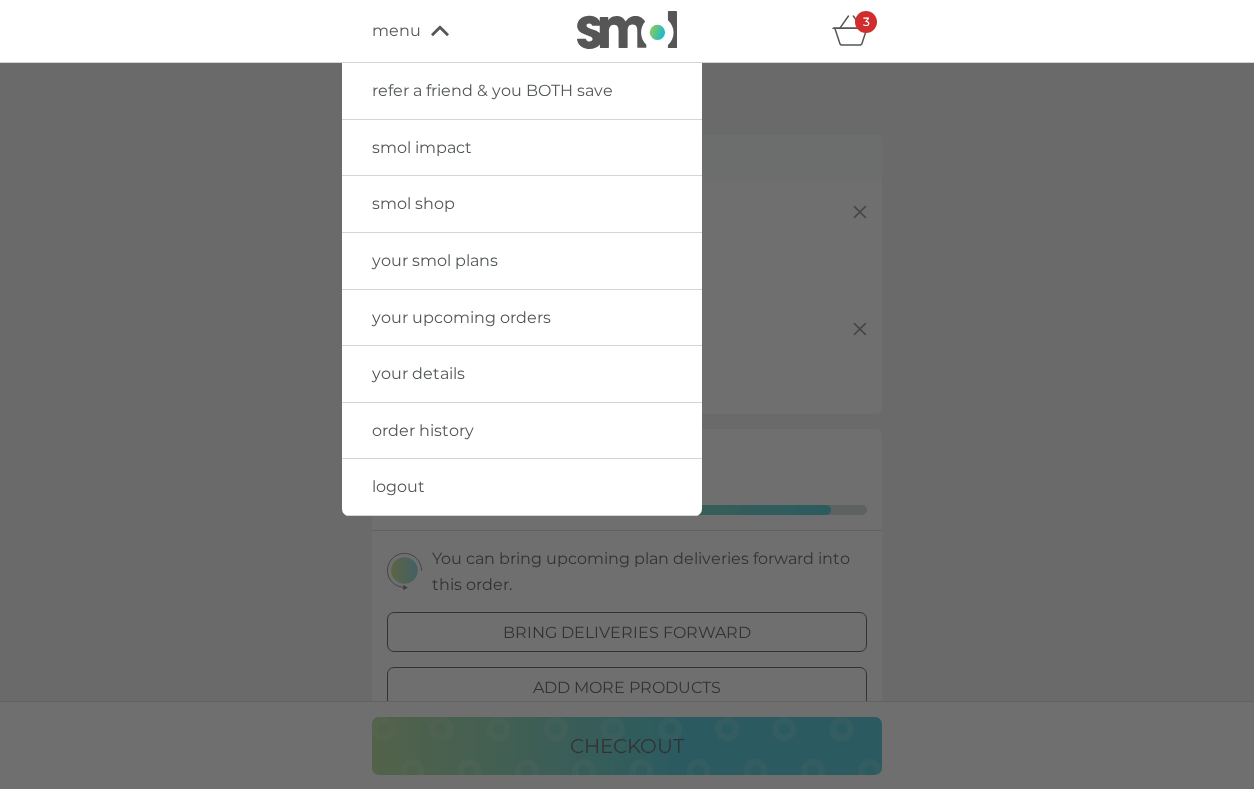 click at bounding box center [627, 457] 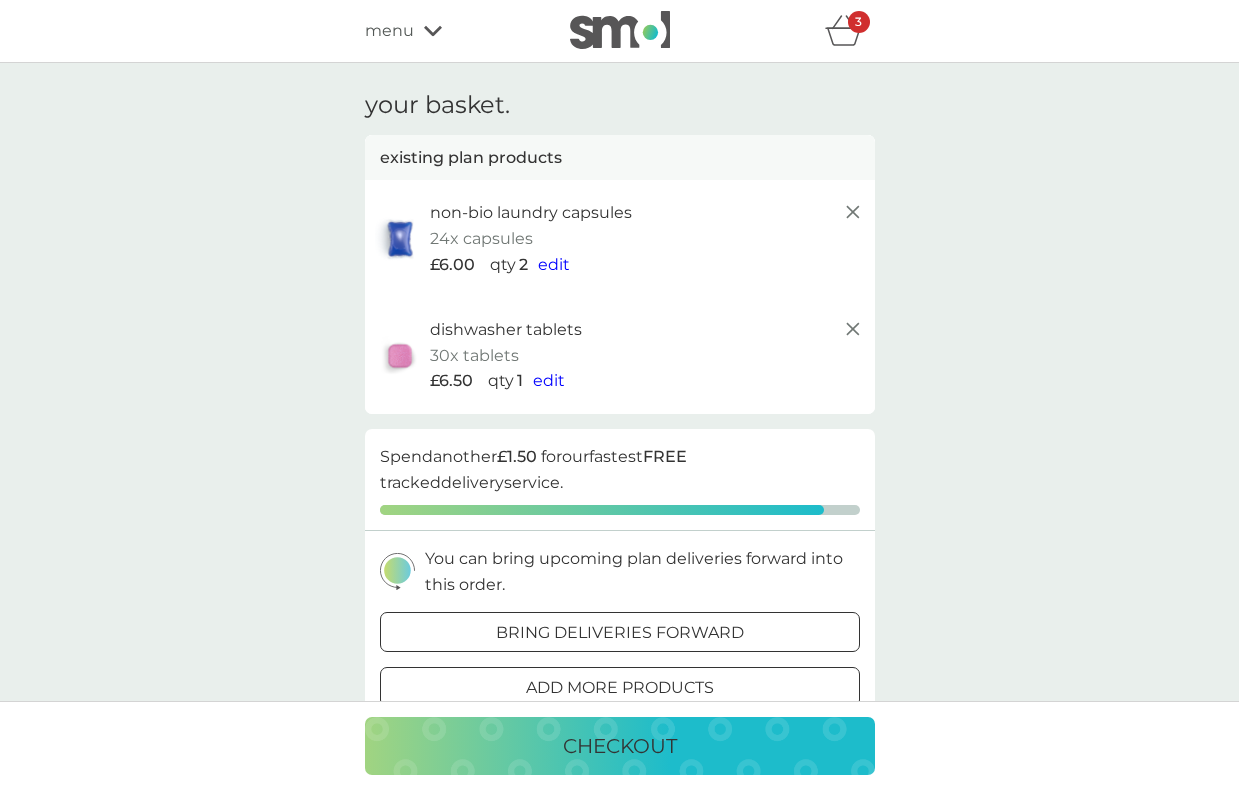 click 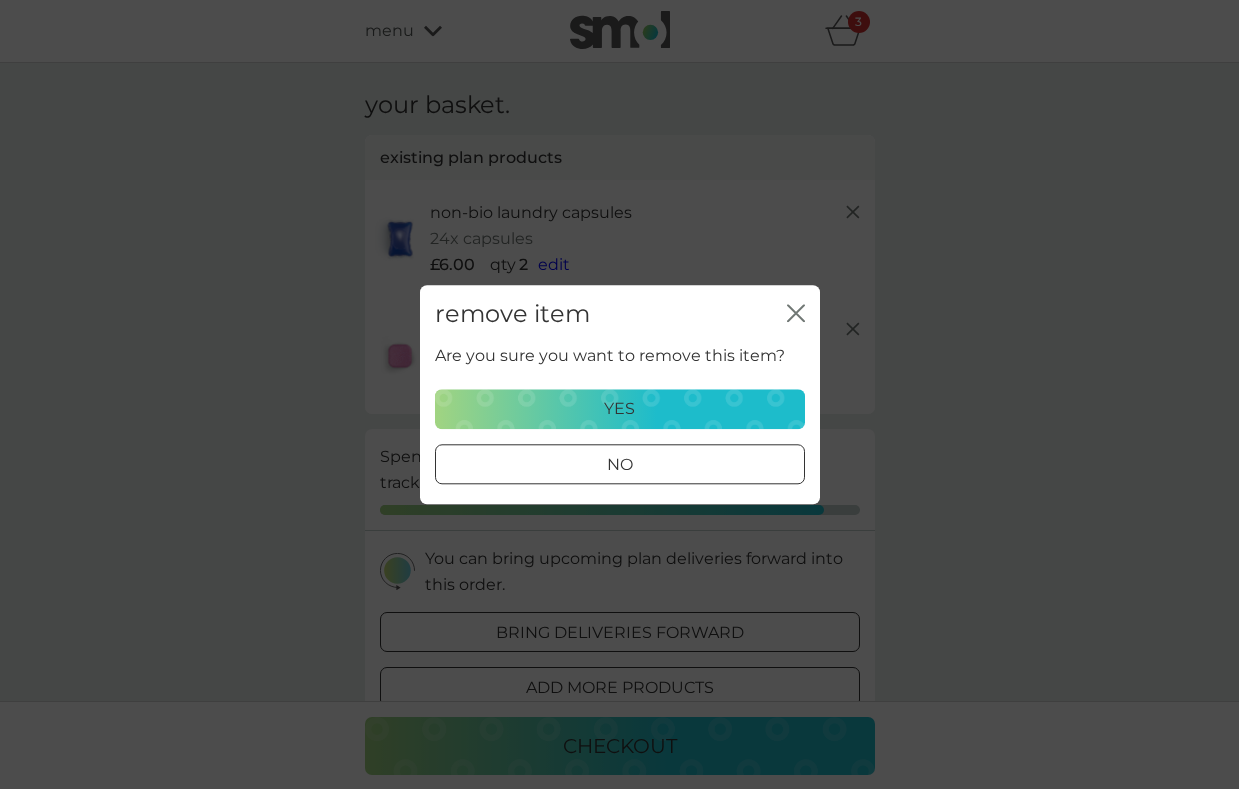 click on "yes" at bounding box center [620, 409] 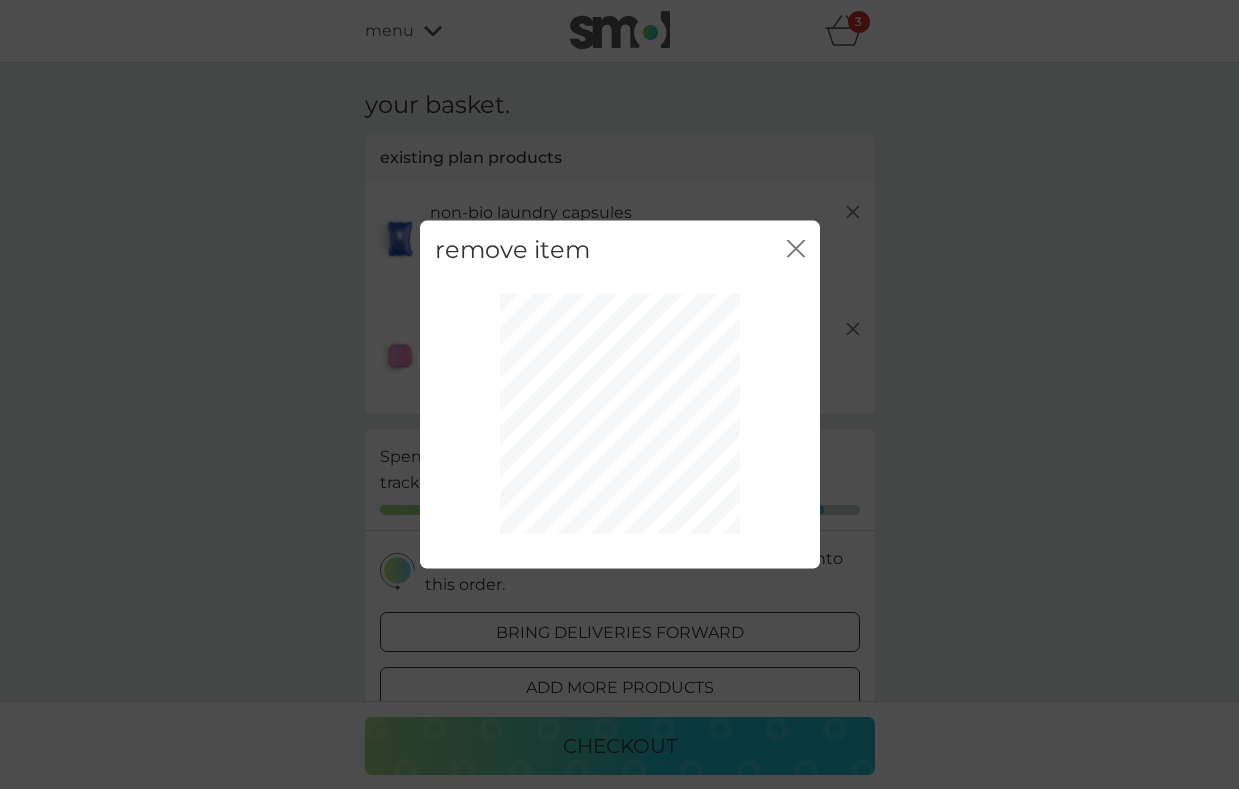 click on "remove item close" at bounding box center [620, 249] 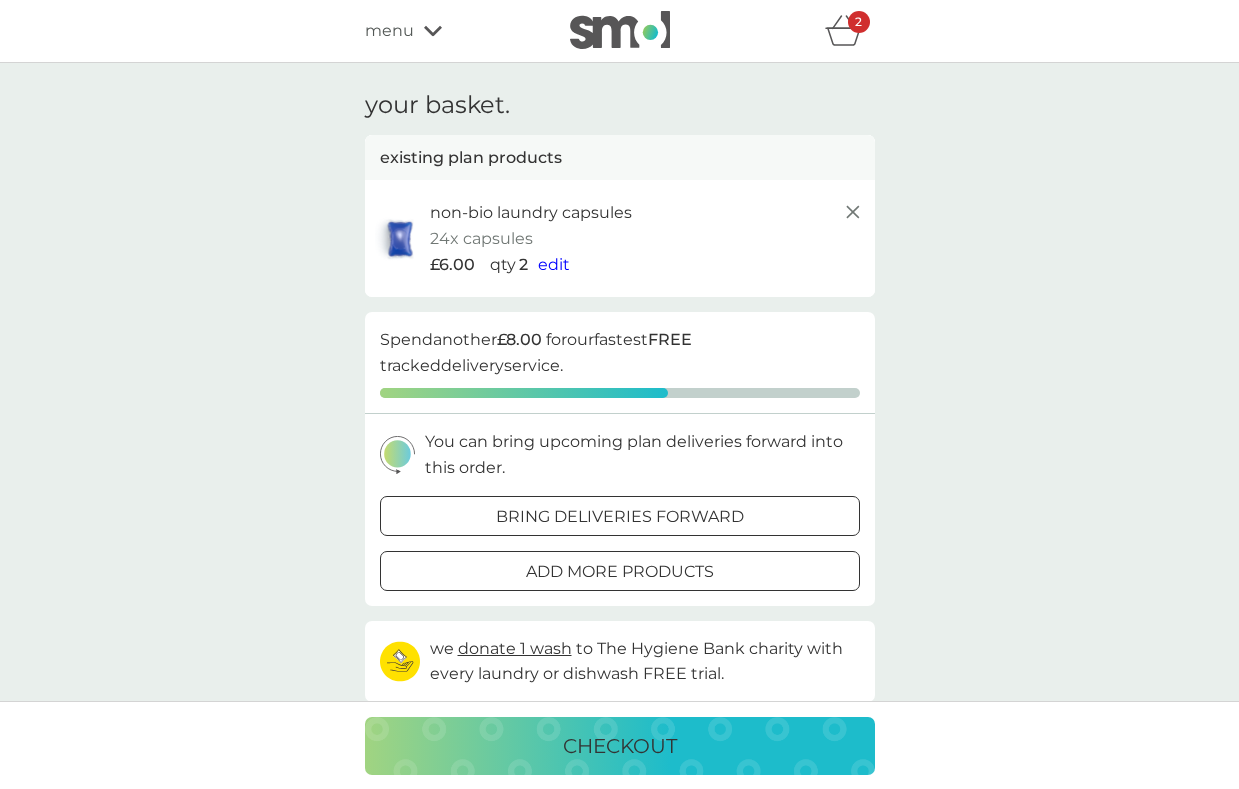 click 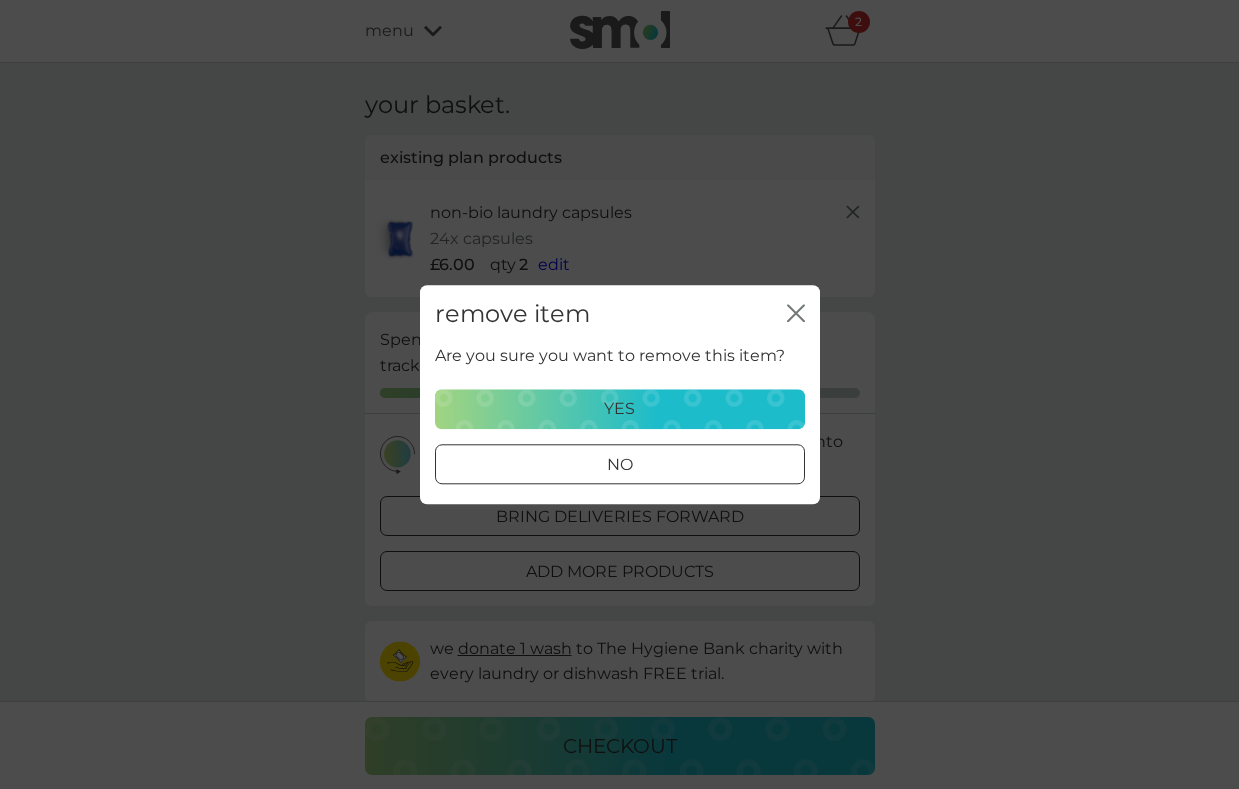 click on "yes" at bounding box center (620, 409) 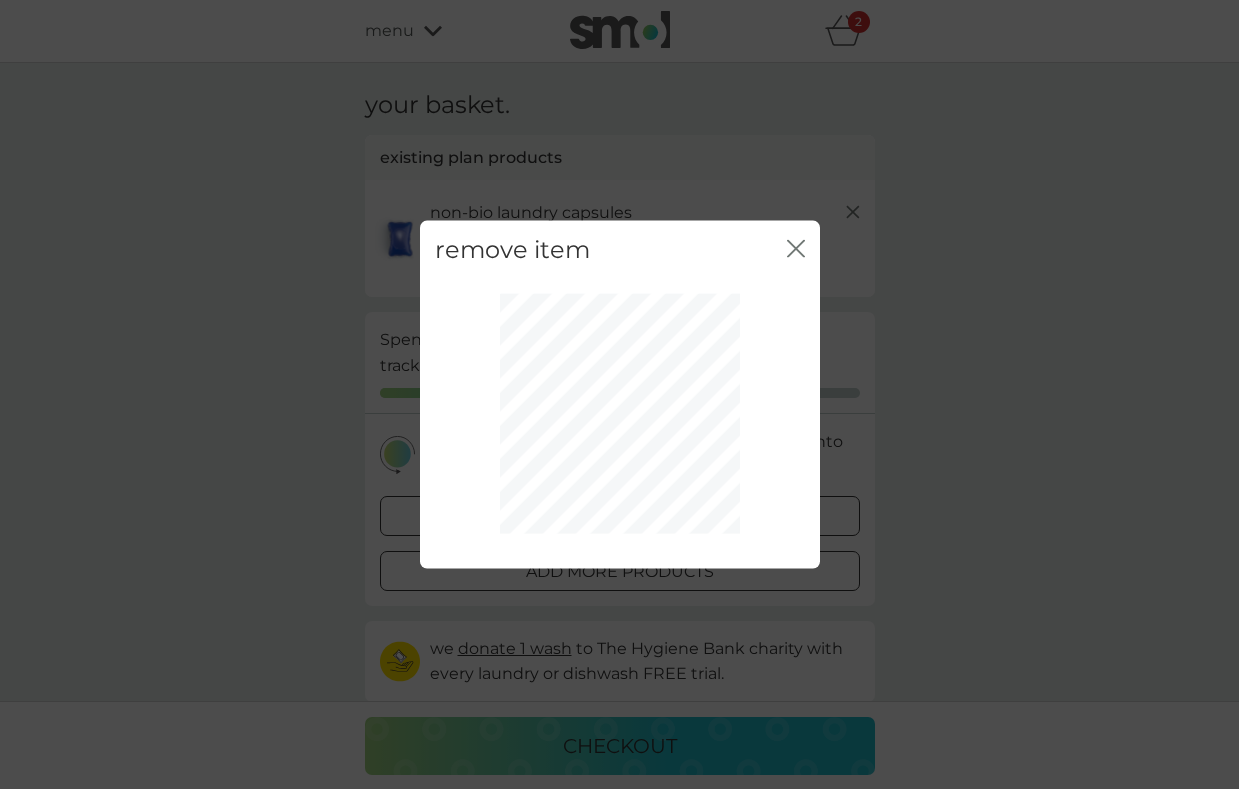click 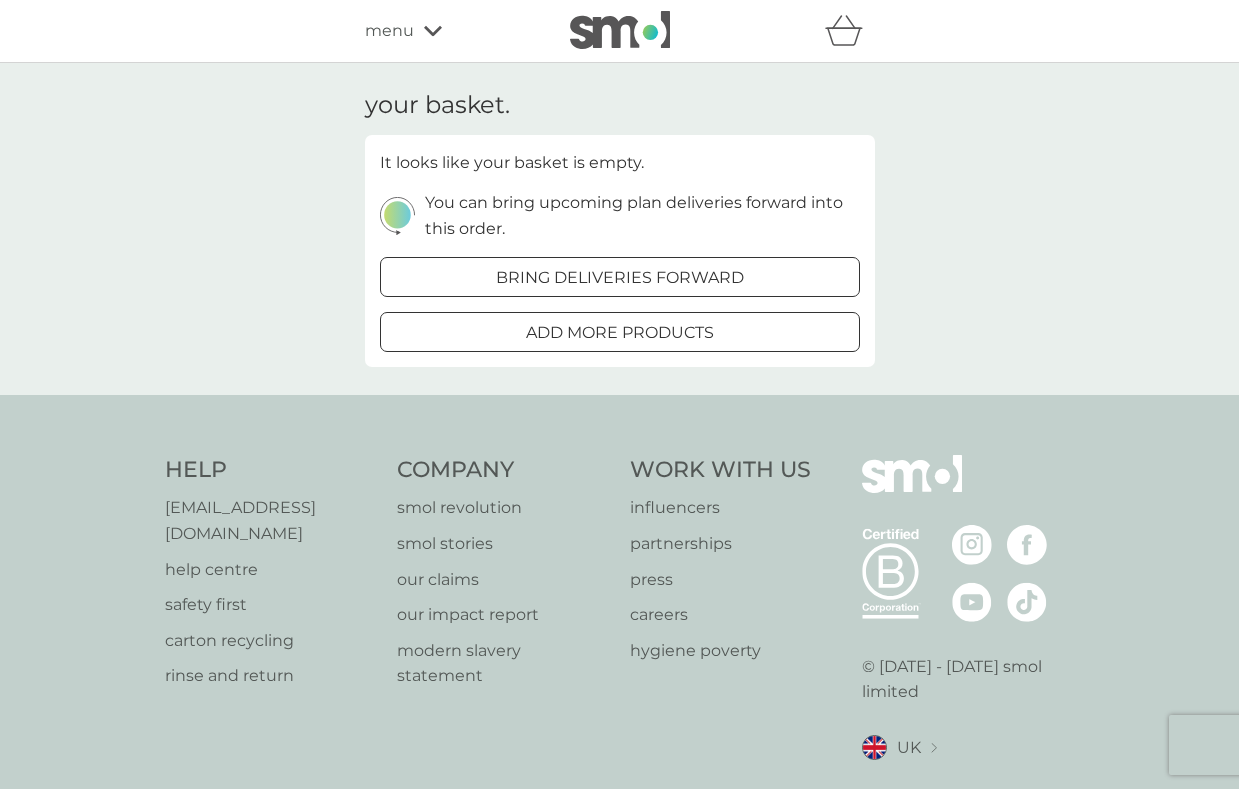 click 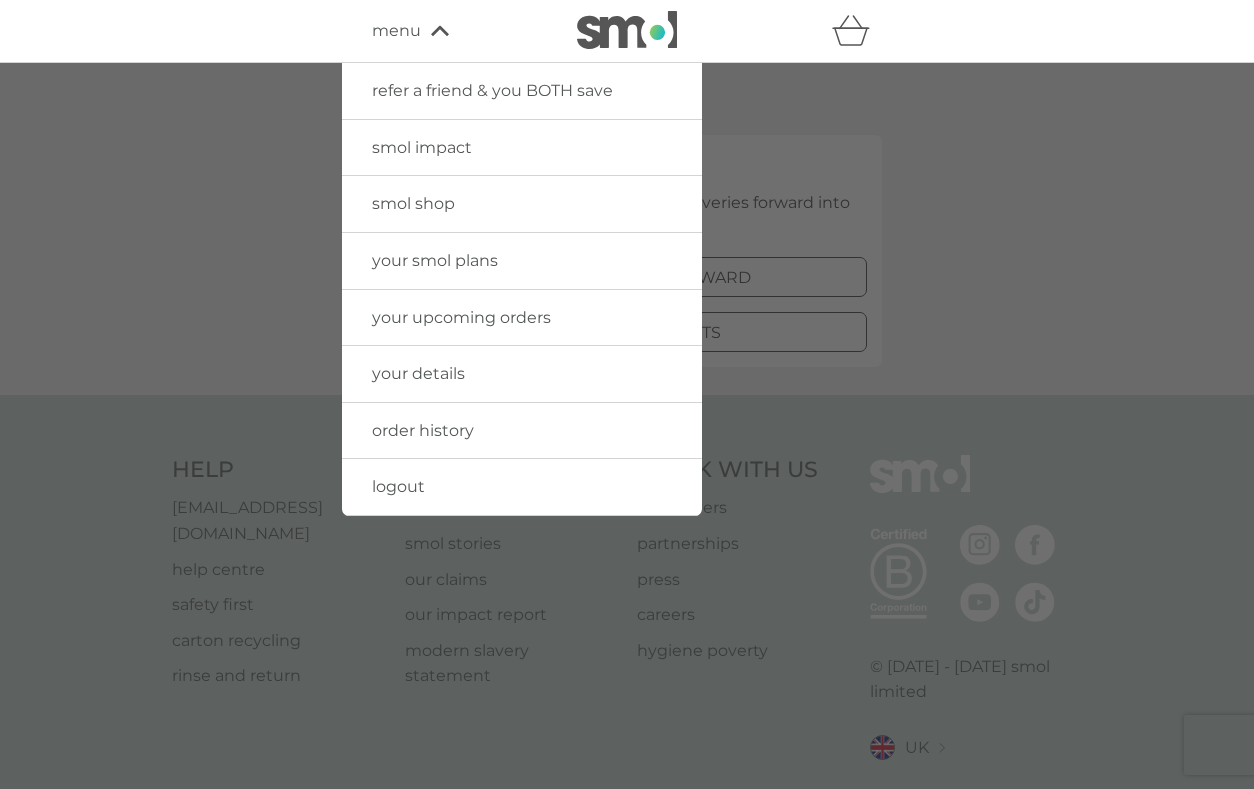 click on "smol shop" at bounding box center [413, 203] 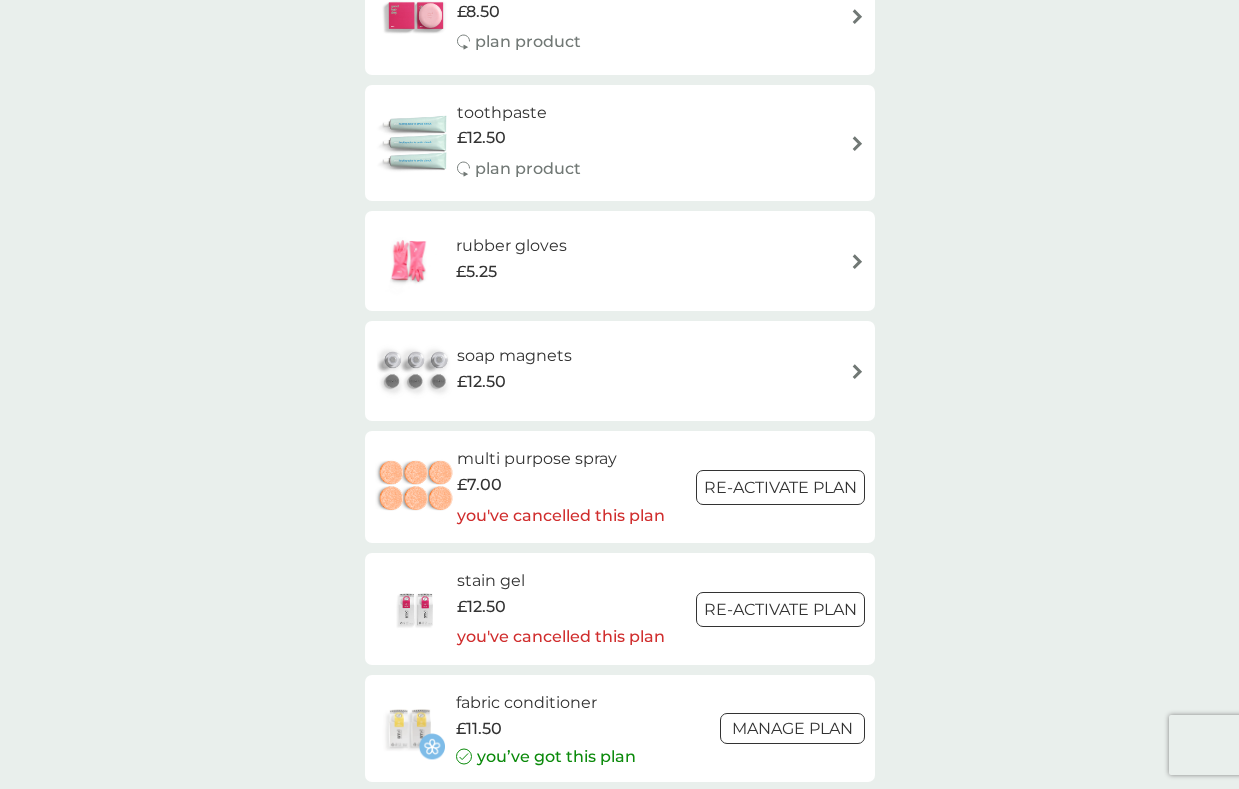scroll, scrollTop: 2220, scrollLeft: 0, axis: vertical 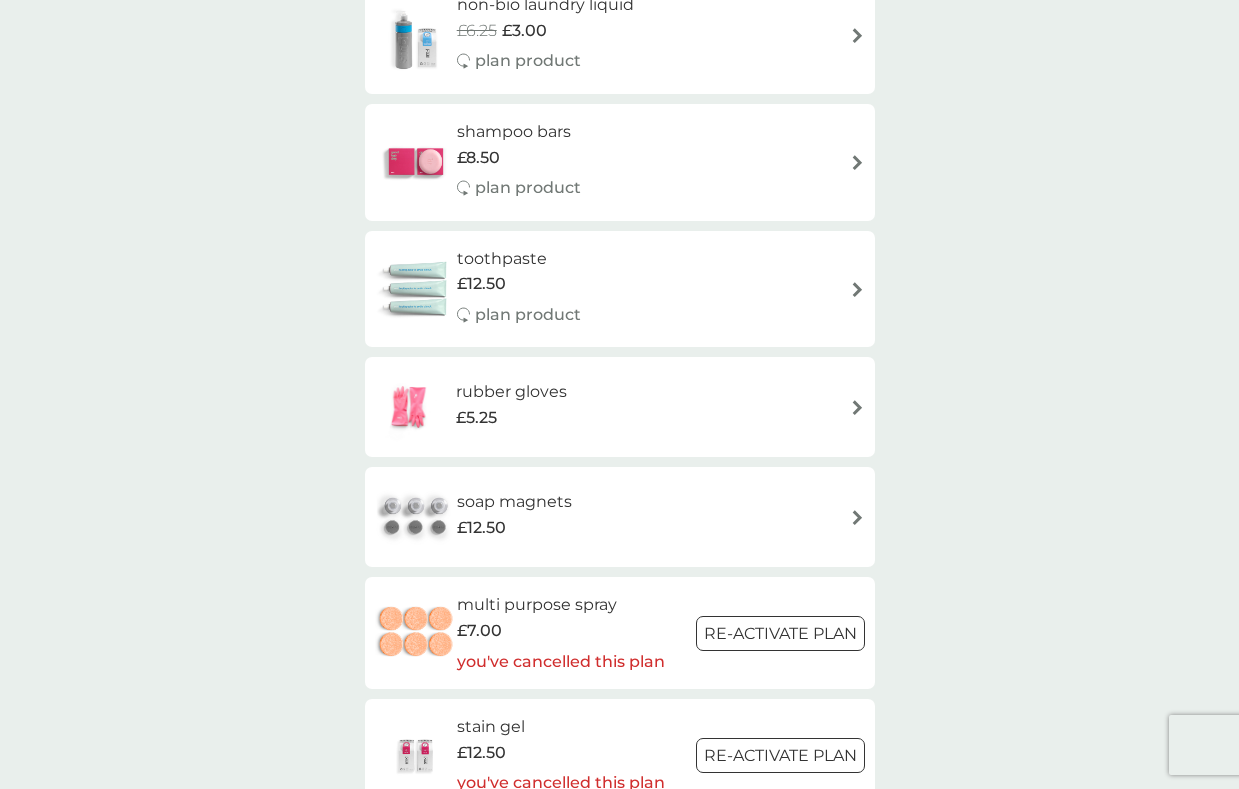click on "rubber gloves £5.25" at bounding box center (620, 407) 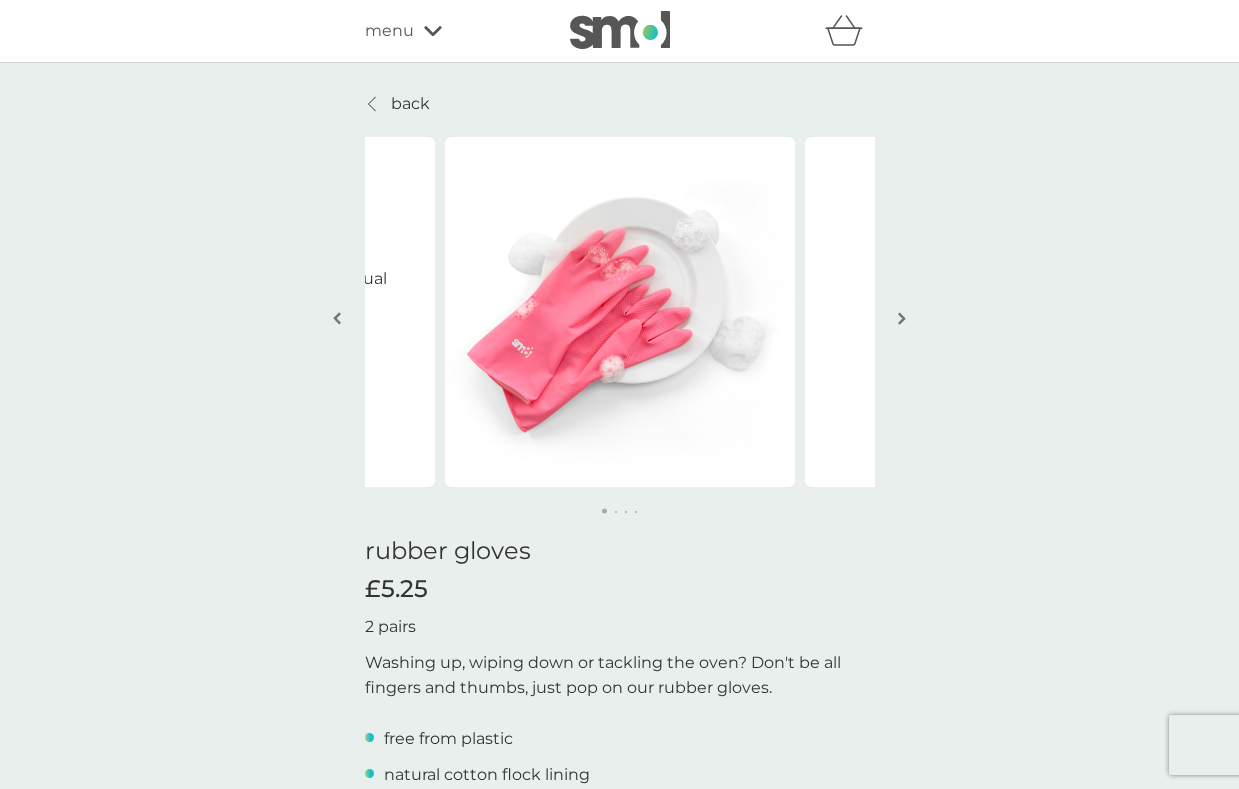 click at bounding box center (902, 318) 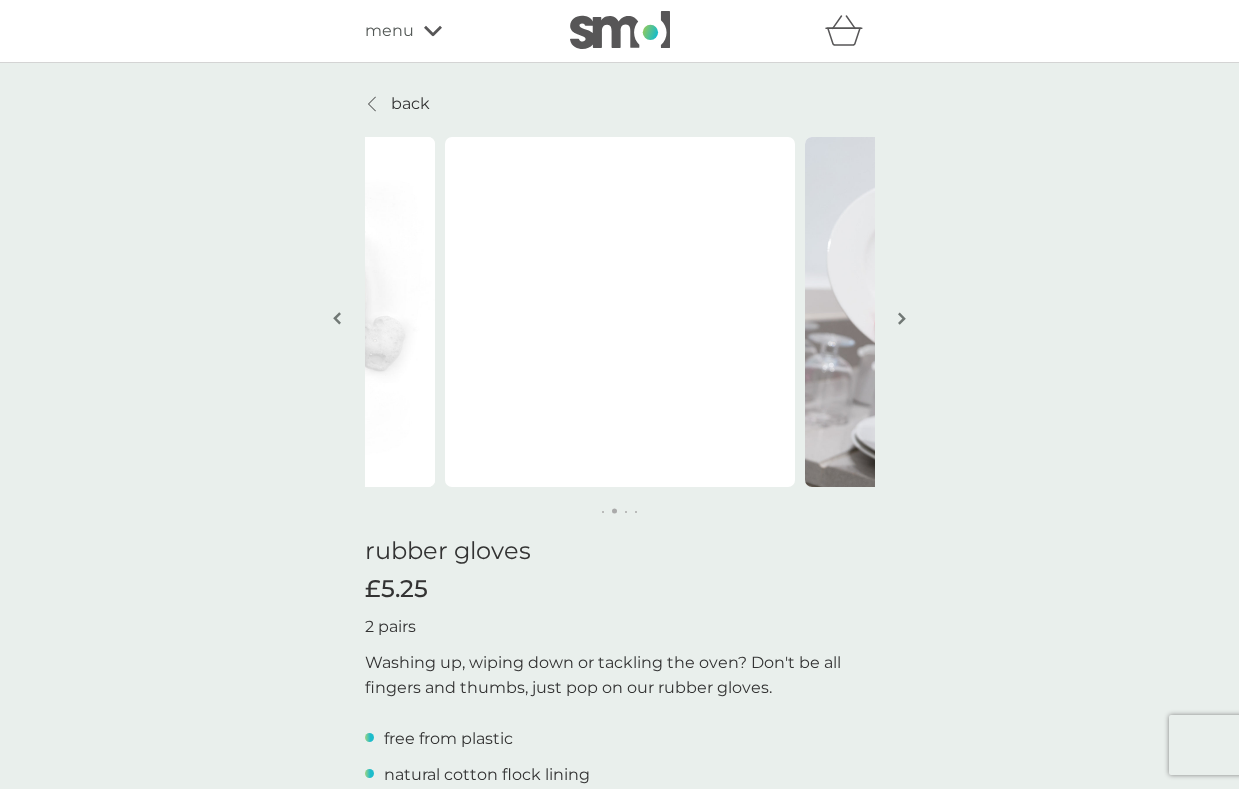 click at bounding box center [902, 318] 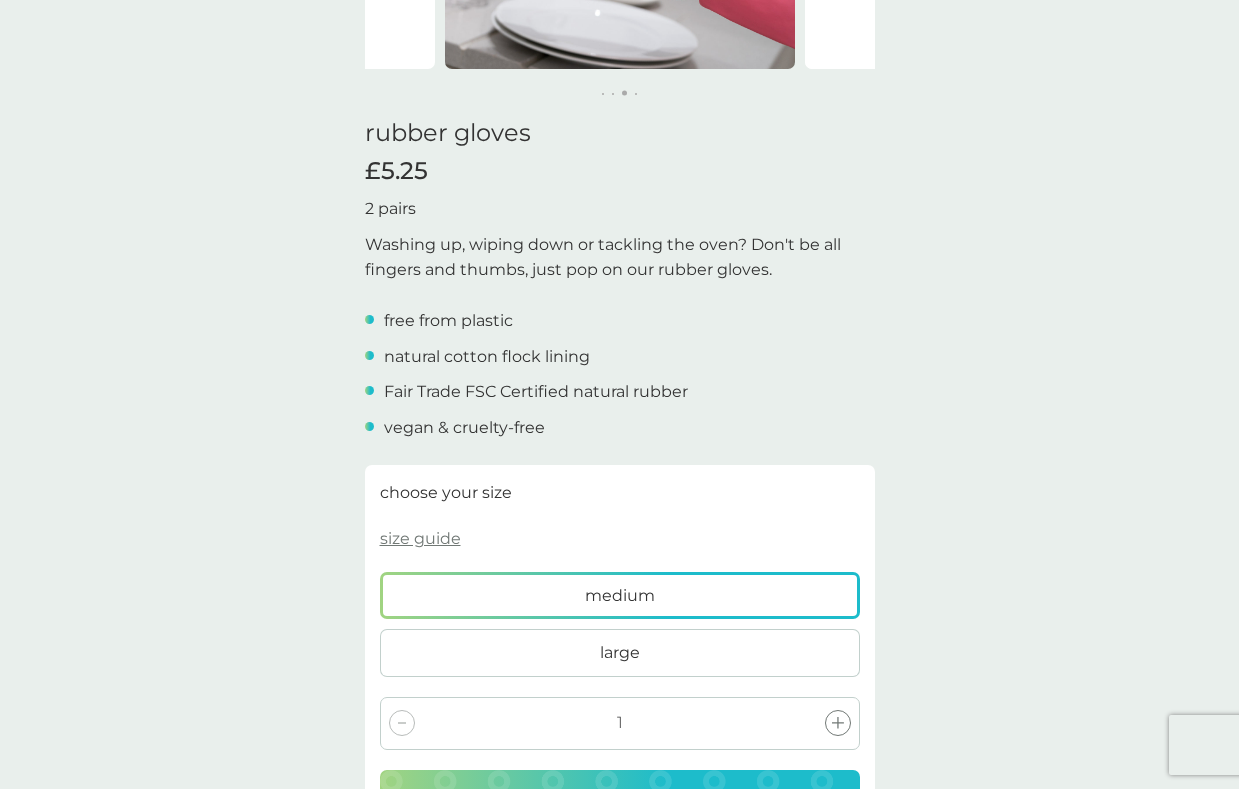 scroll, scrollTop: 500, scrollLeft: 0, axis: vertical 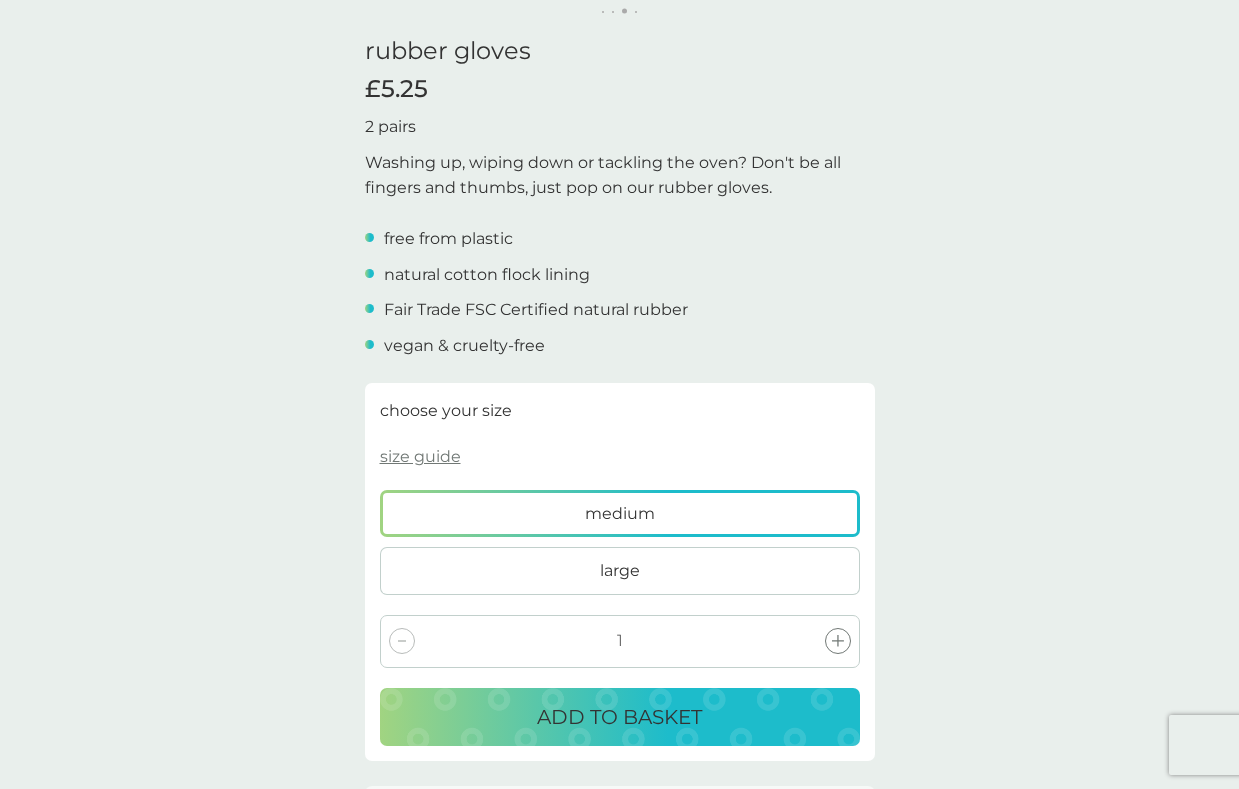 click on "ADD TO BASKET" at bounding box center (619, 717) 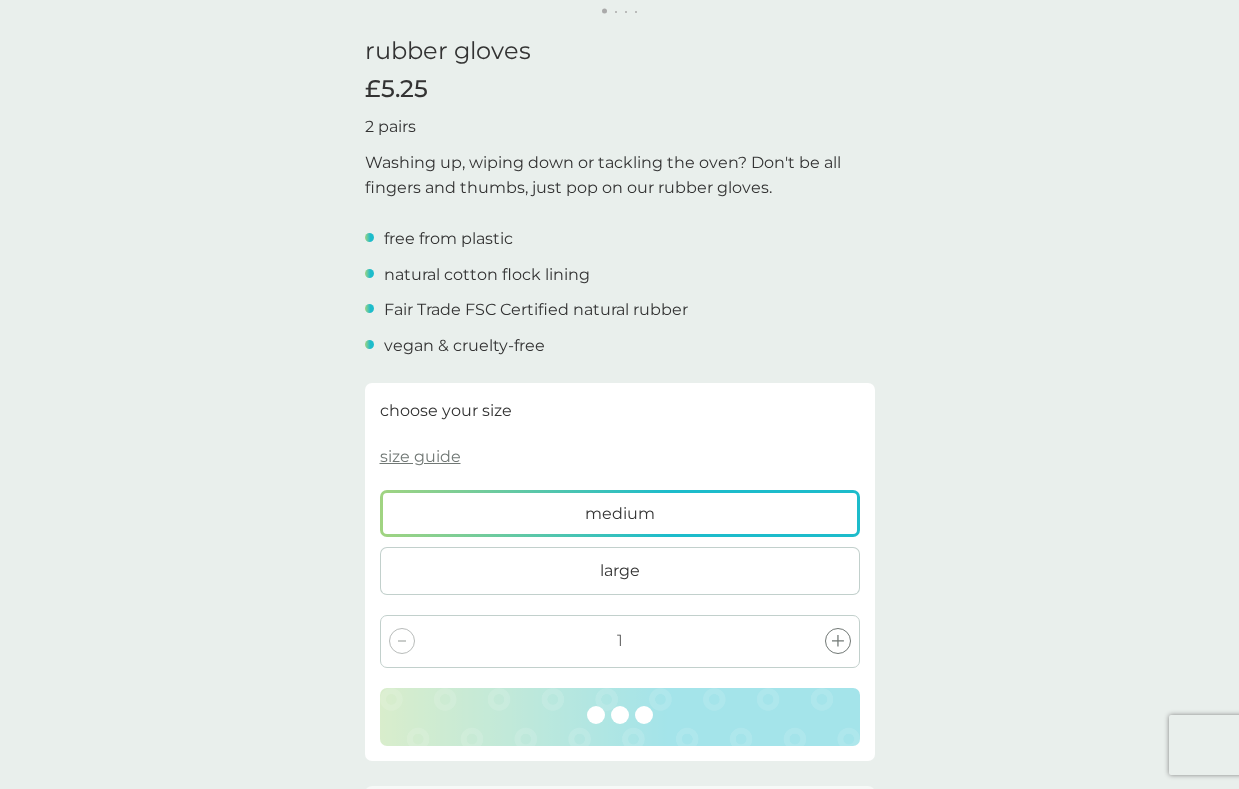 scroll, scrollTop: 0, scrollLeft: 0, axis: both 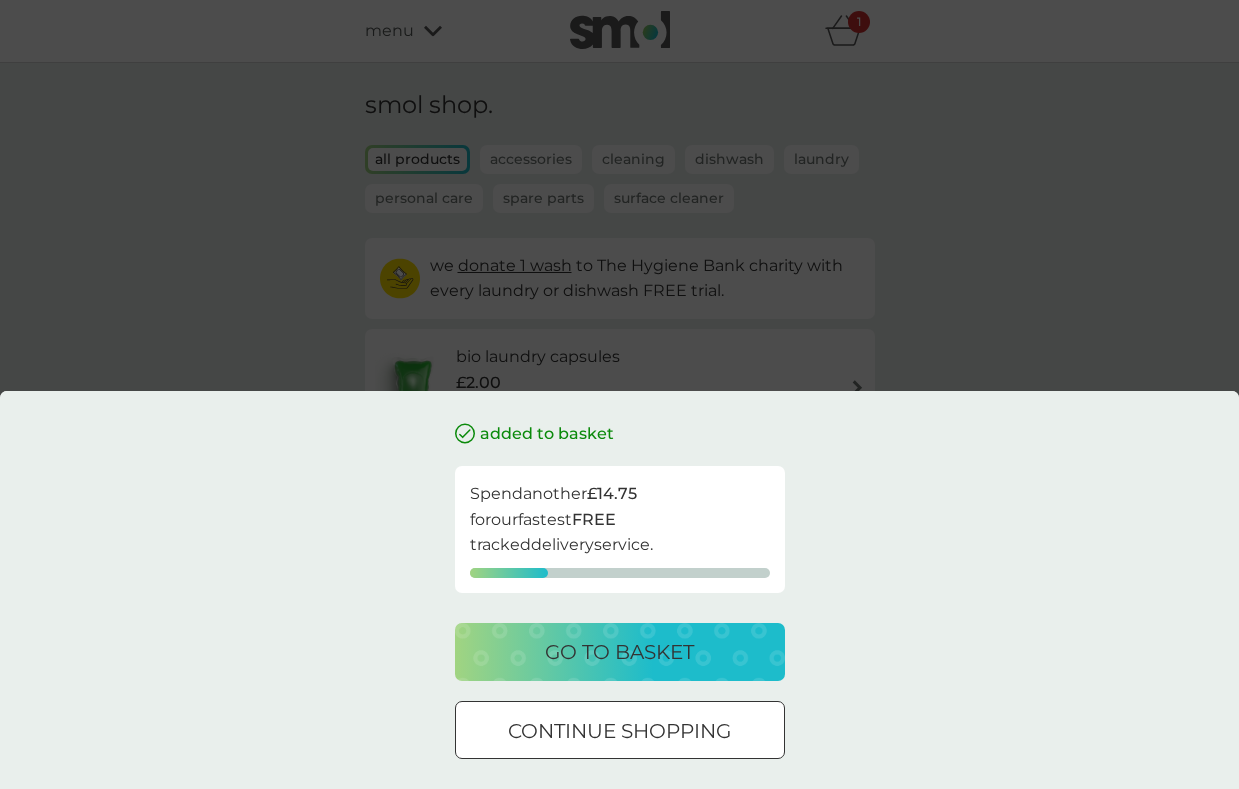click on "continue shopping" at bounding box center [619, 731] 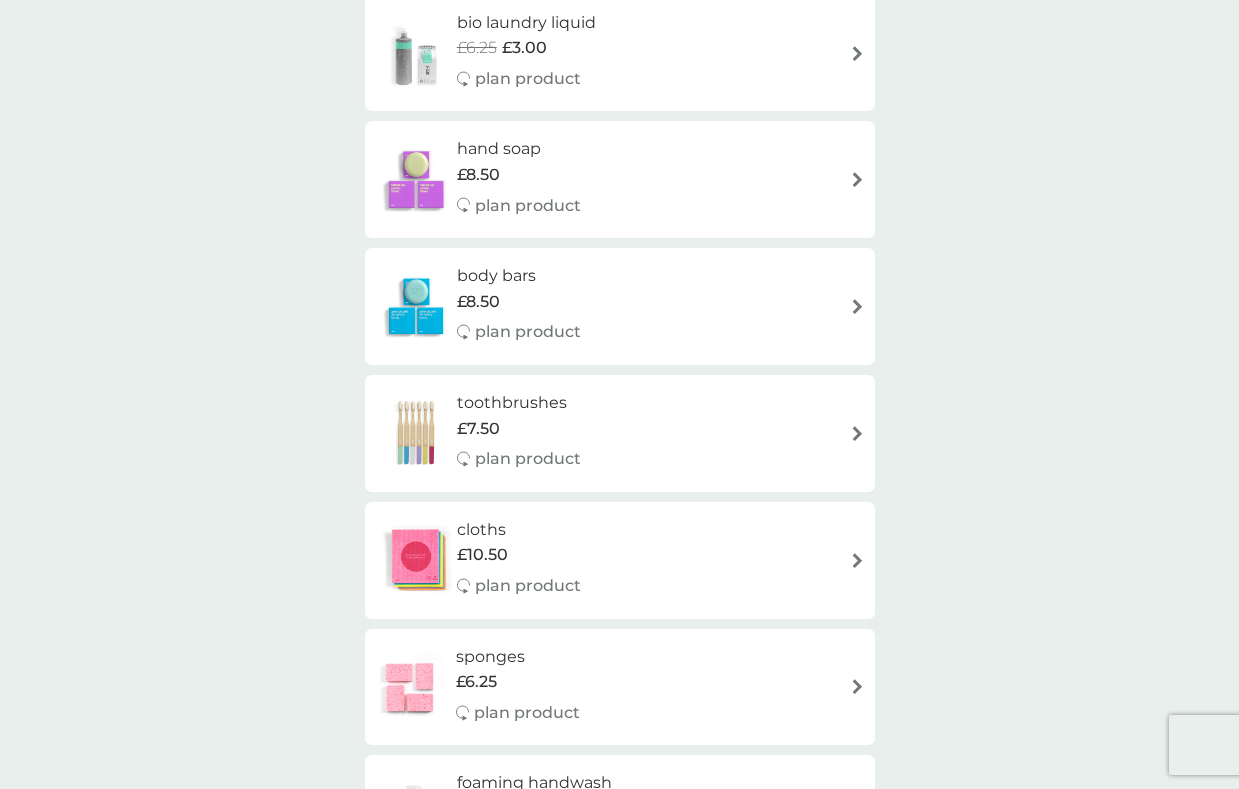 scroll, scrollTop: 1240, scrollLeft: 0, axis: vertical 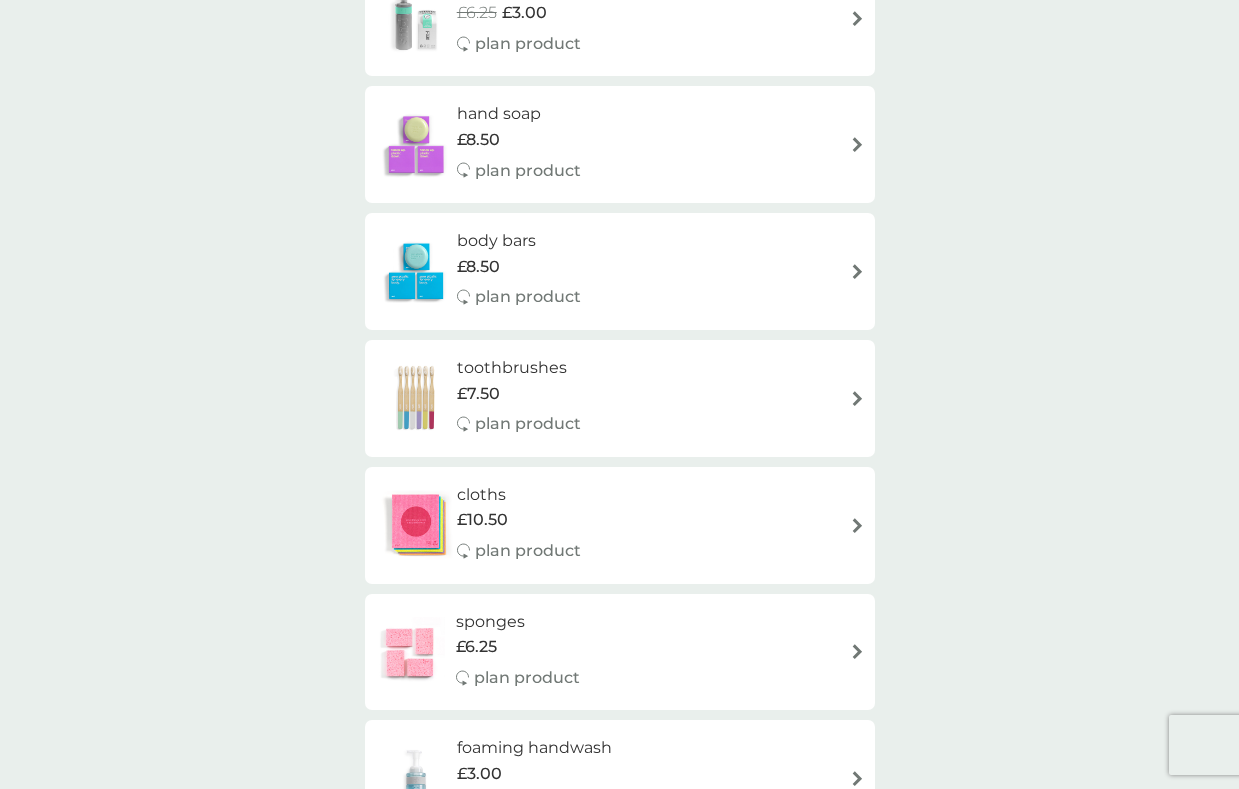 click on "sponges £6.25 plan product" at bounding box center [620, 652] 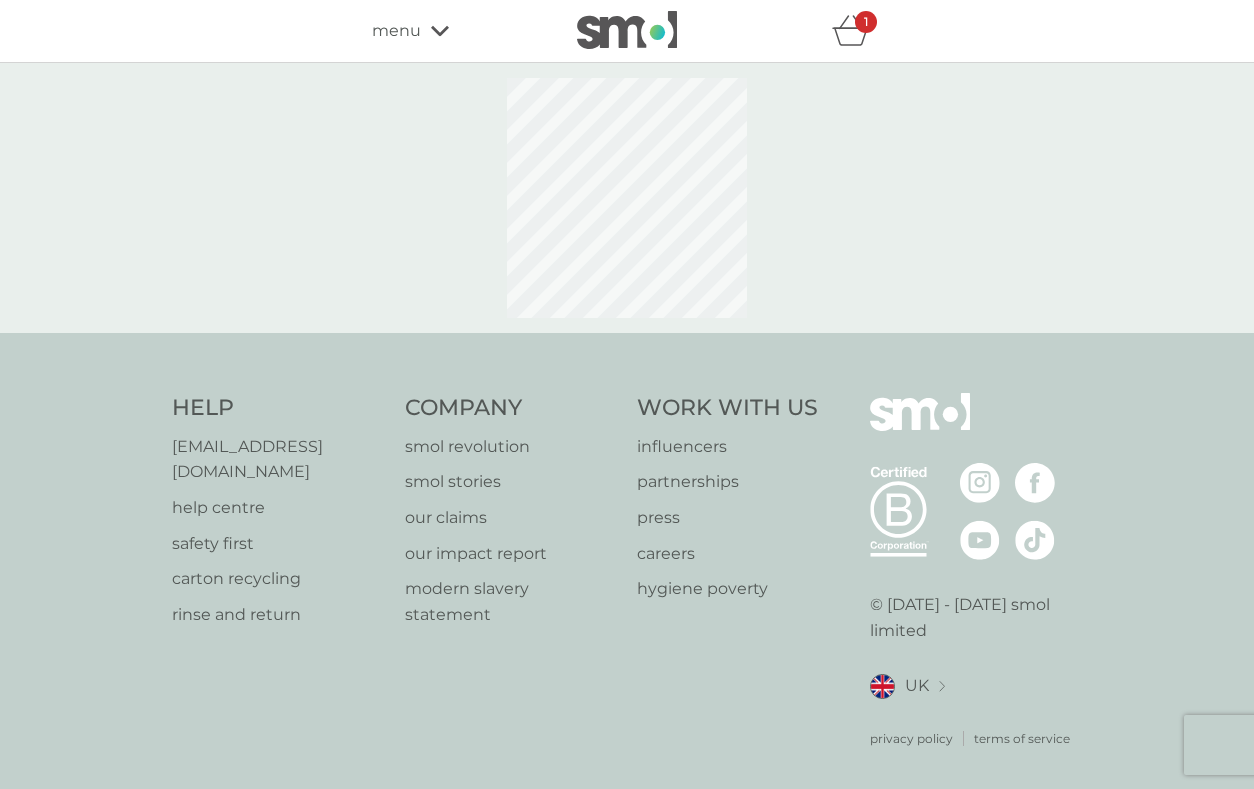 select on "63" 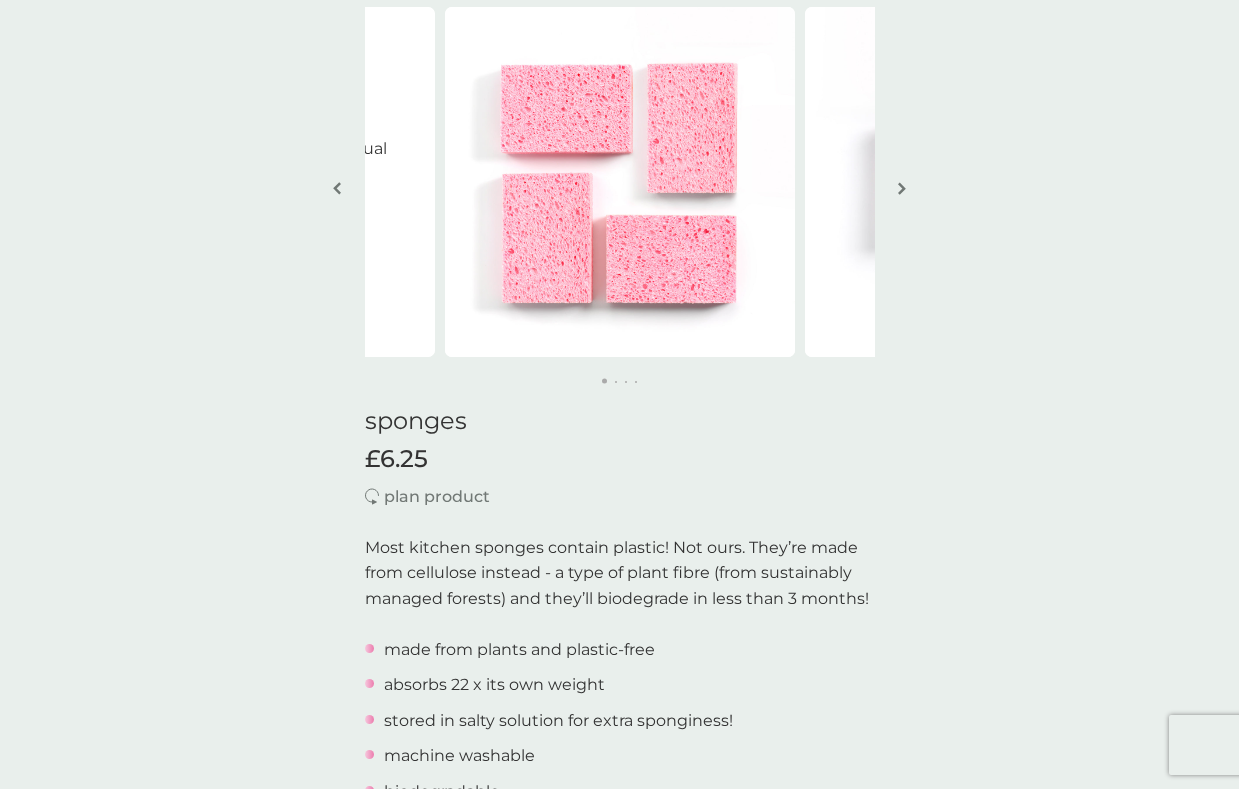 scroll, scrollTop: 174, scrollLeft: 0, axis: vertical 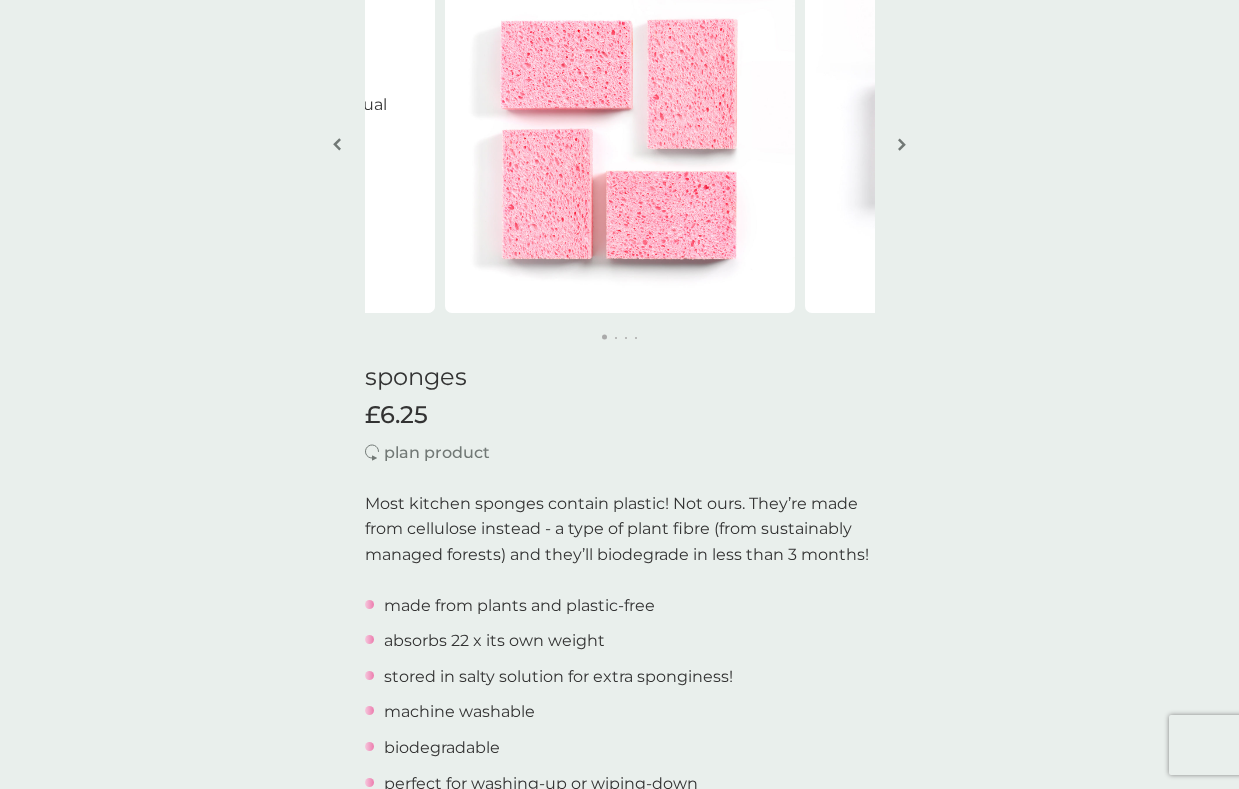 click at bounding box center (902, 146) 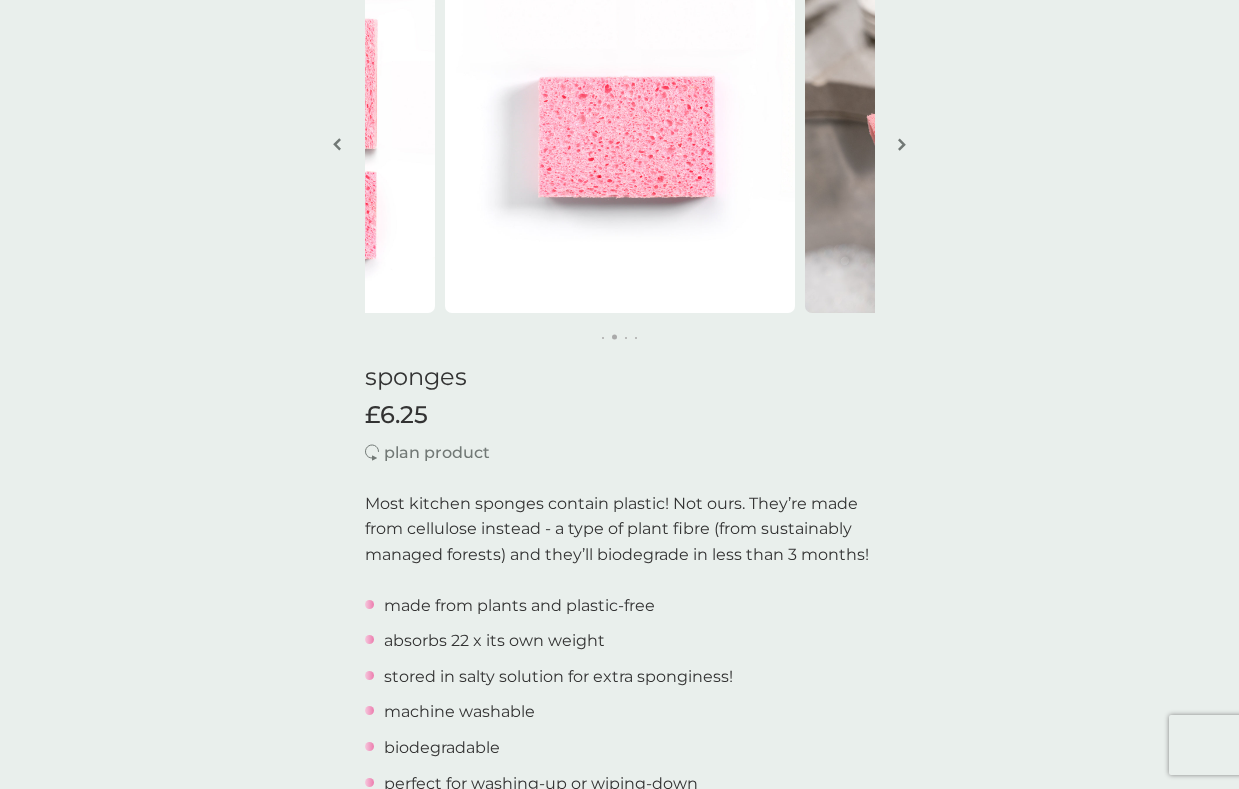 click at bounding box center (902, 146) 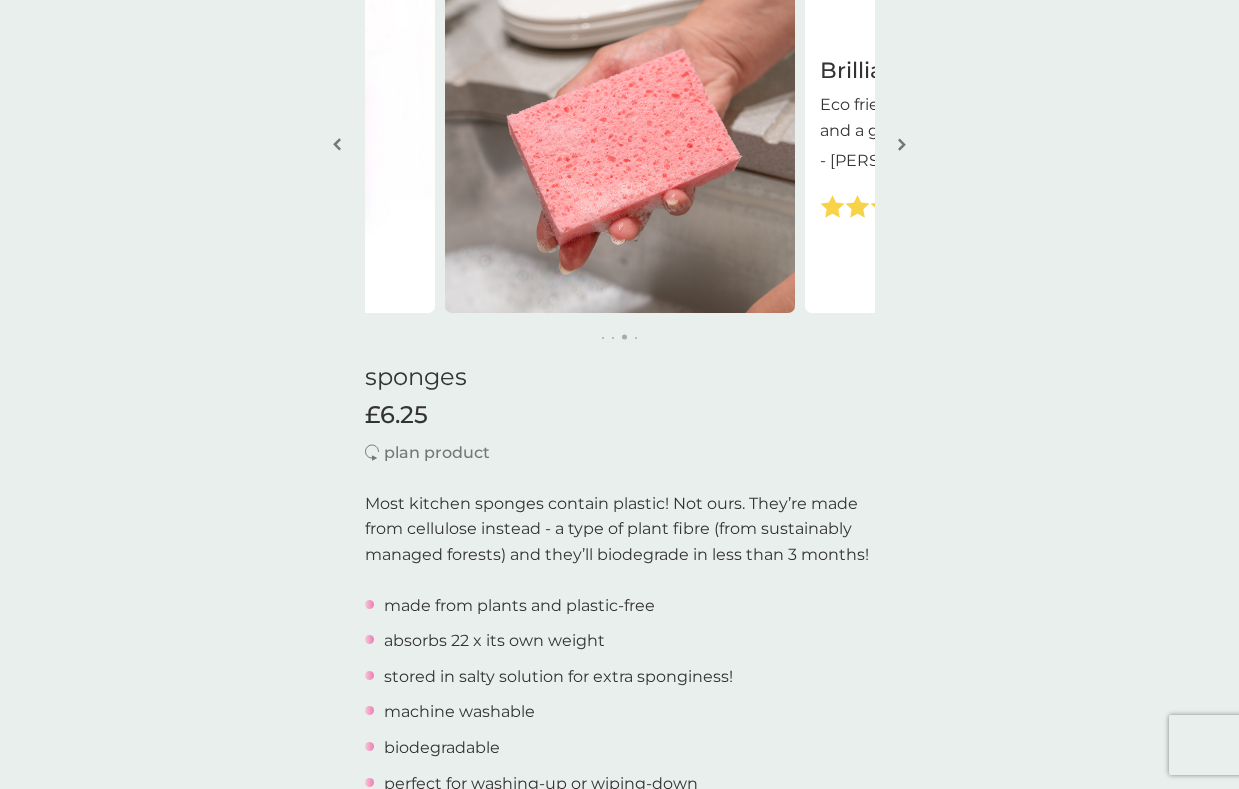 click at bounding box center [902, 146] 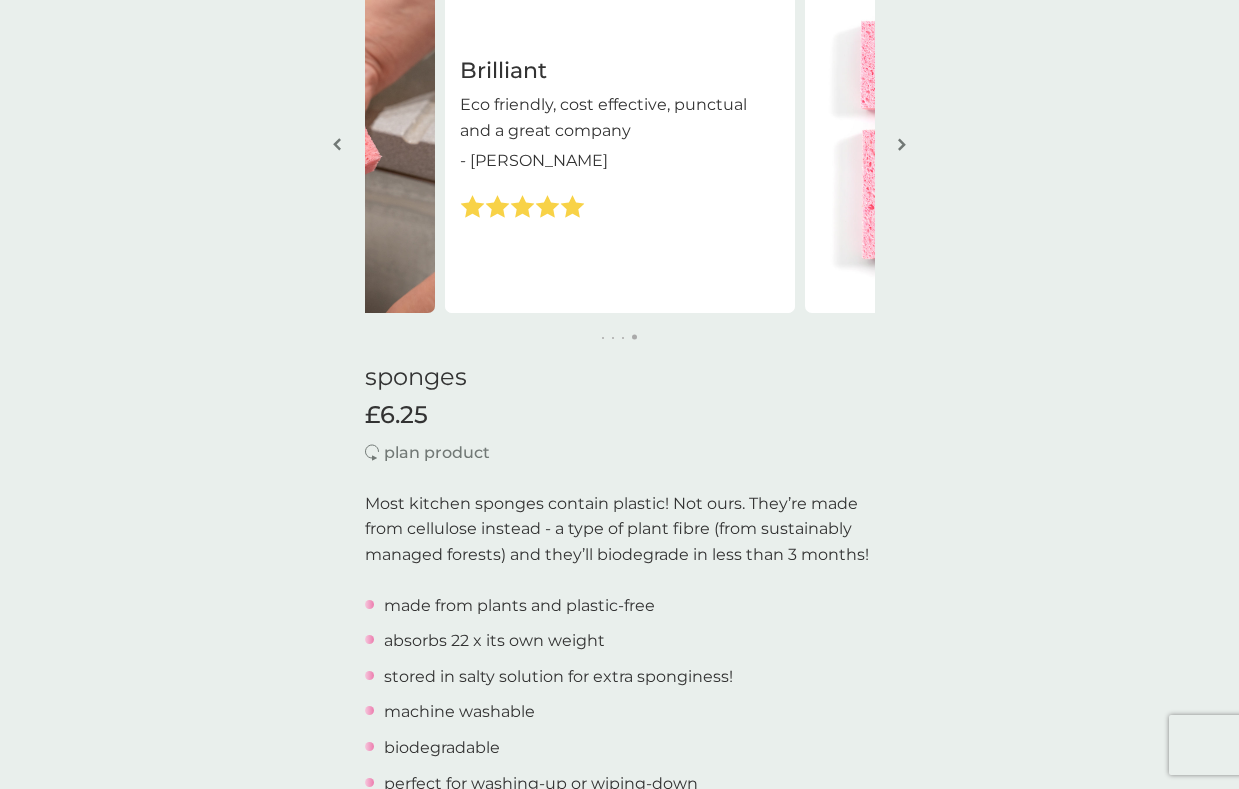 click at bounding box center (902, 146) 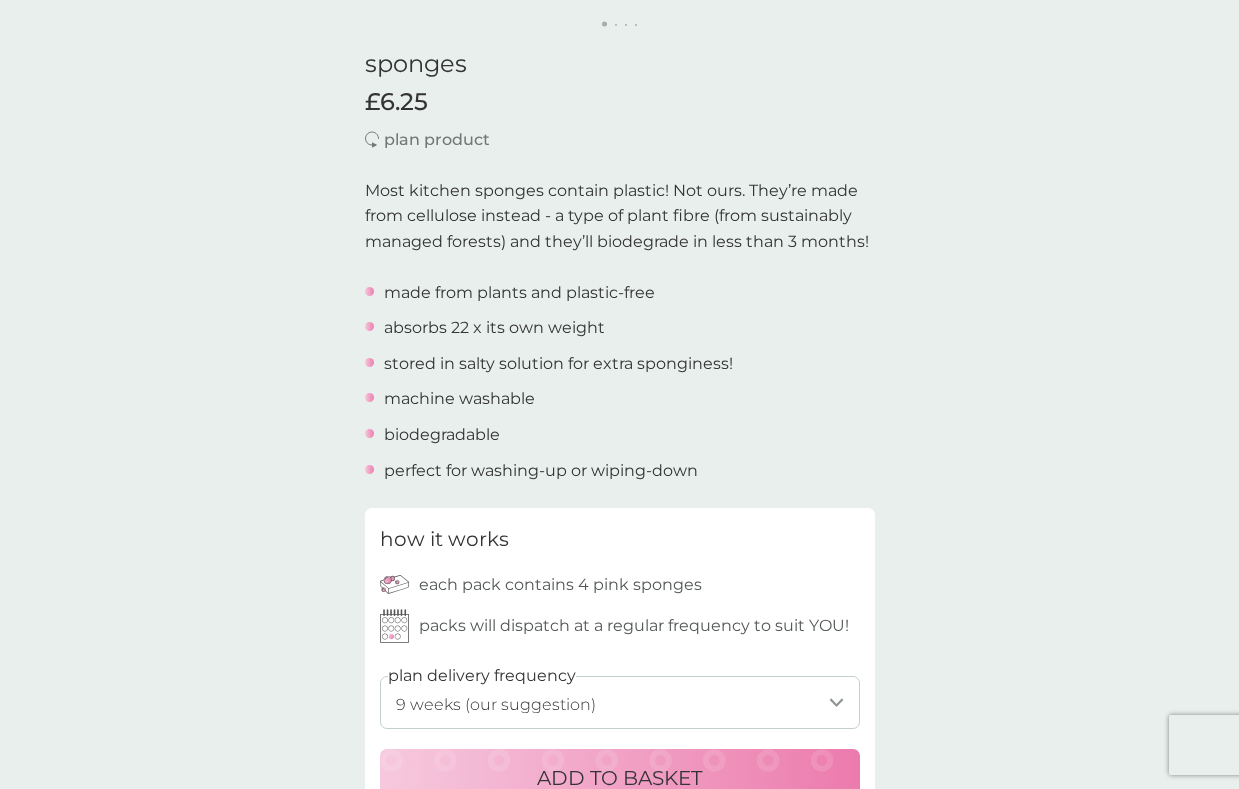 scroll, scrollTop: 636, scrollLeft: 0, axis: vertical 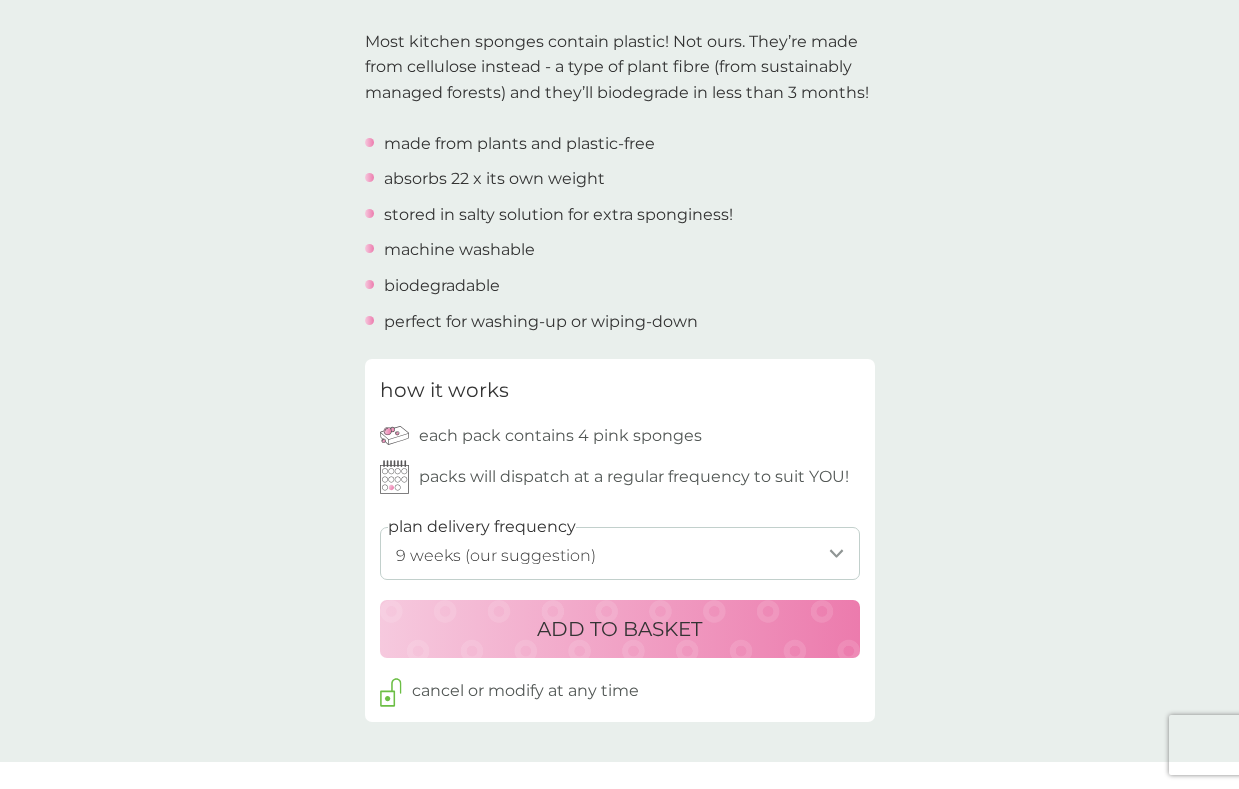 click on "ADD TO BASKET" at bounding box center (619, 629) 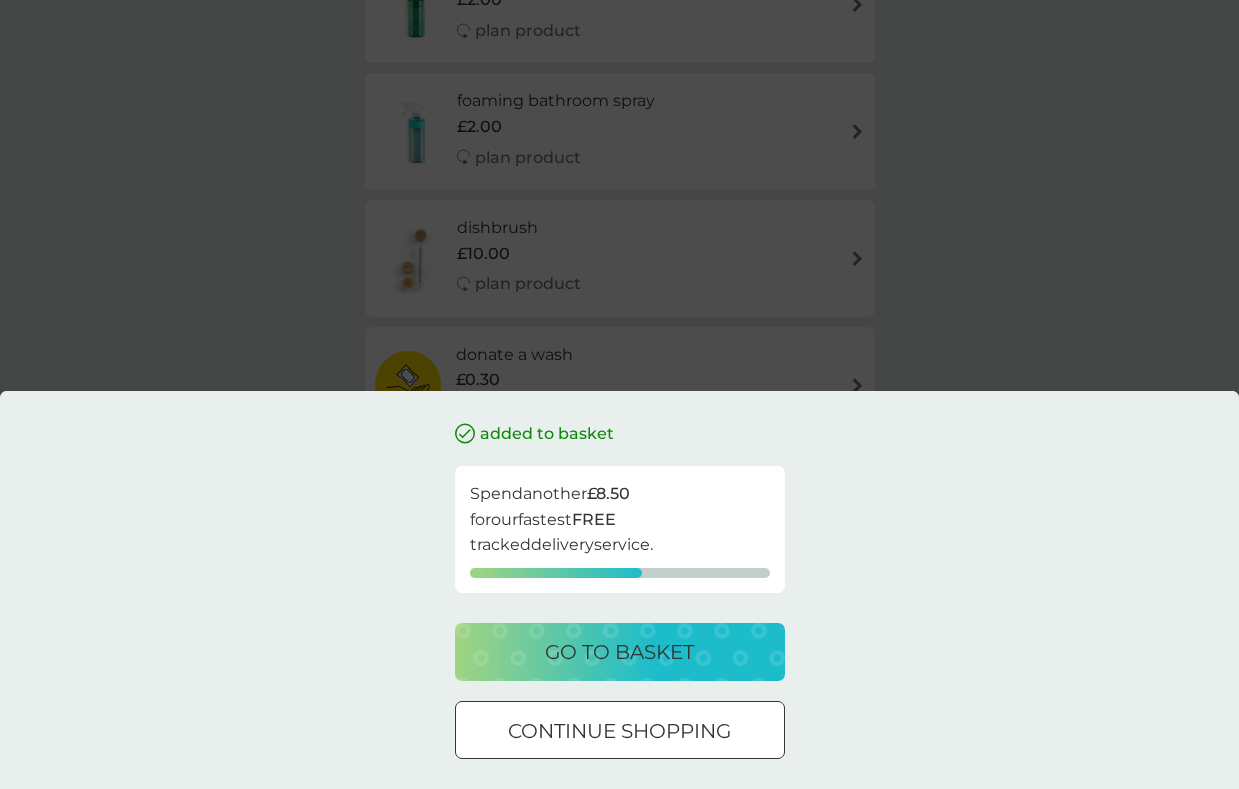 scroll, scrollTop: 0, scrollLeft: 0, axis: both 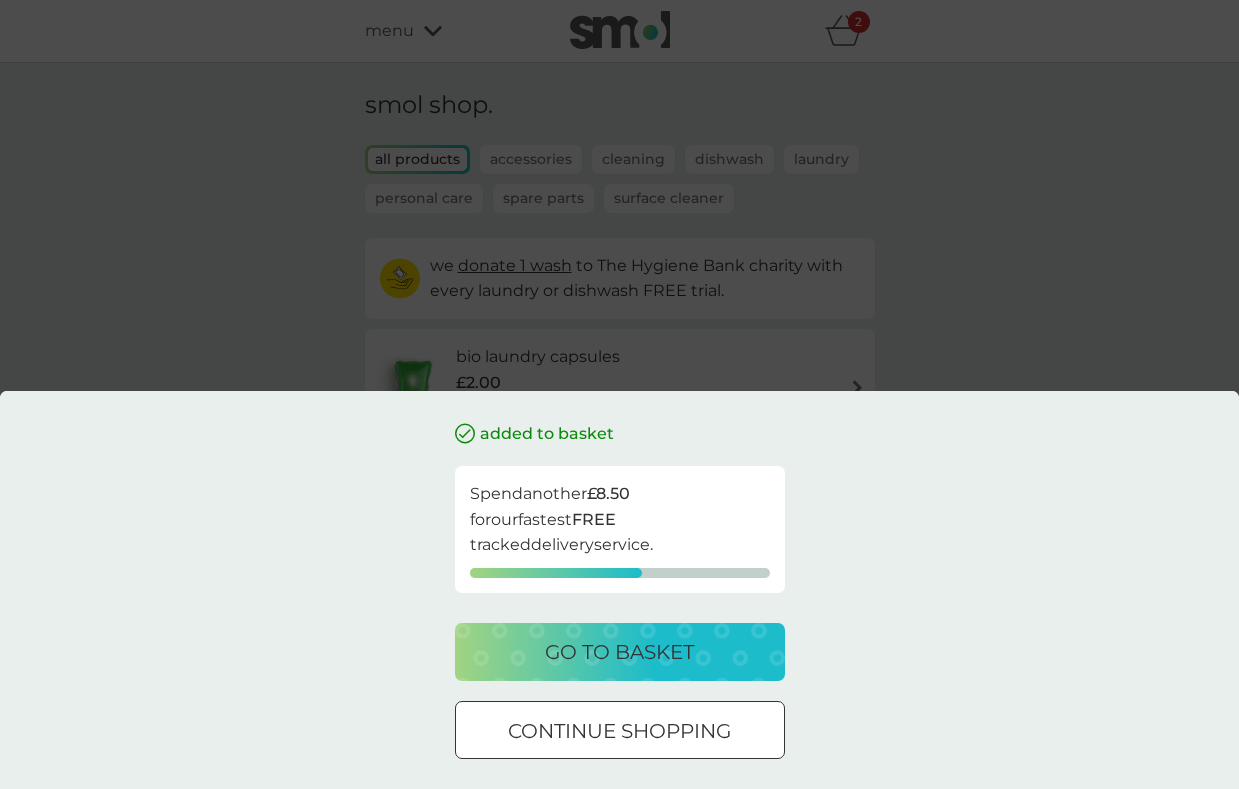 click on "continue shopping" at bounding box center (619, 731) 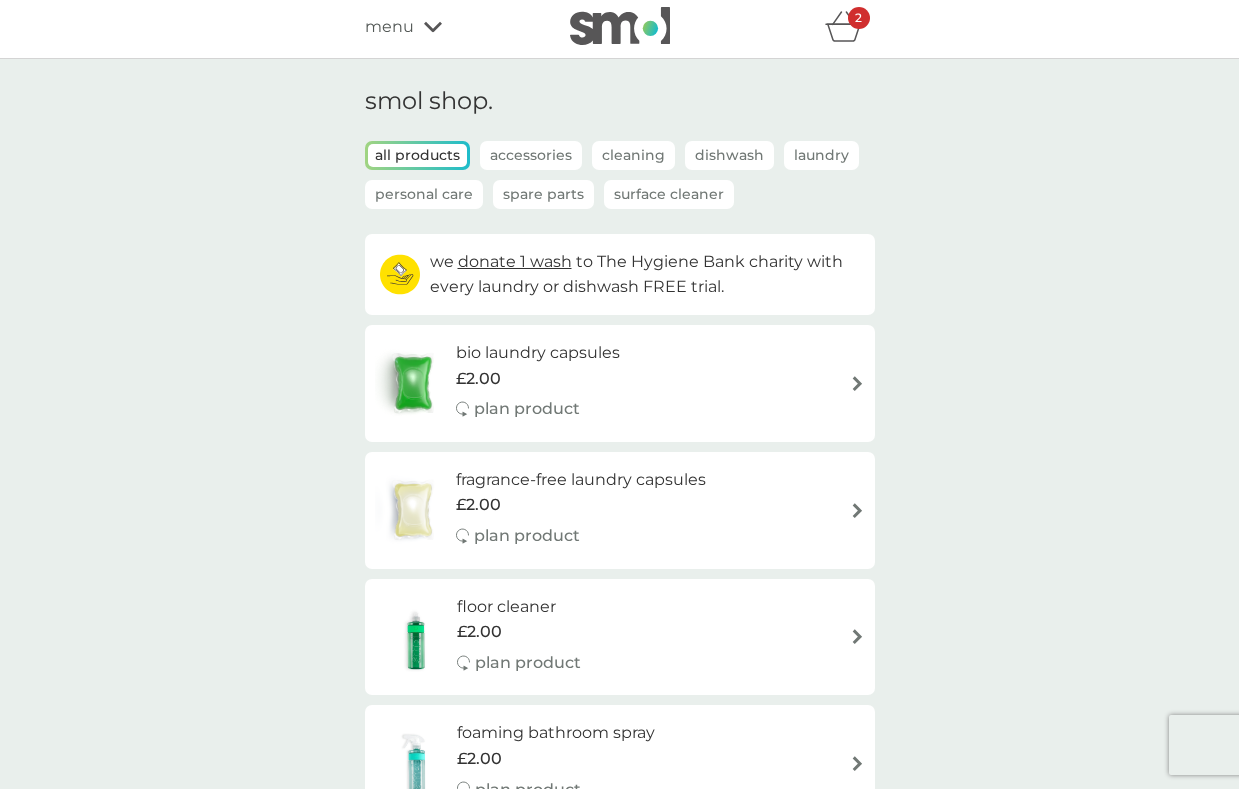 scroll, scrollTop: 407, scrollLeft: 0, axis: vertical 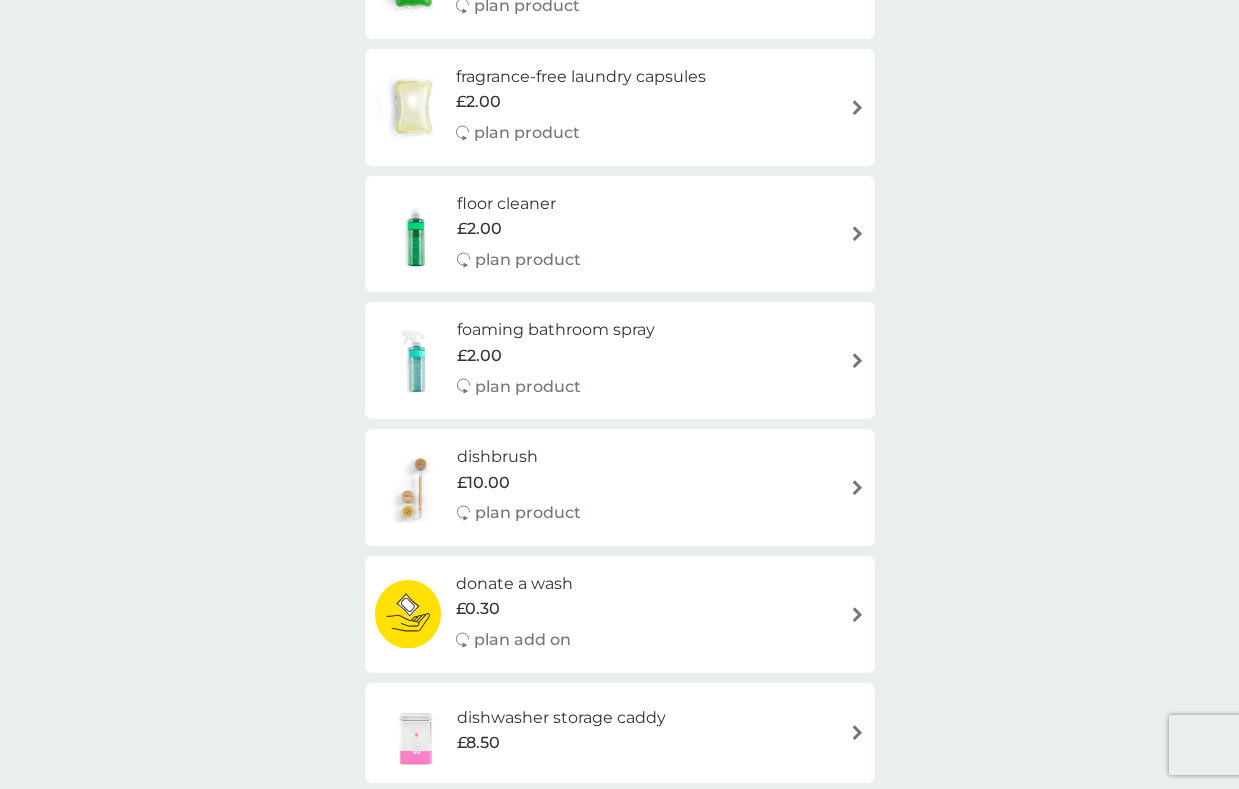 click on "dishbrush £10.00 plan product" at bounding box center (620, 487) 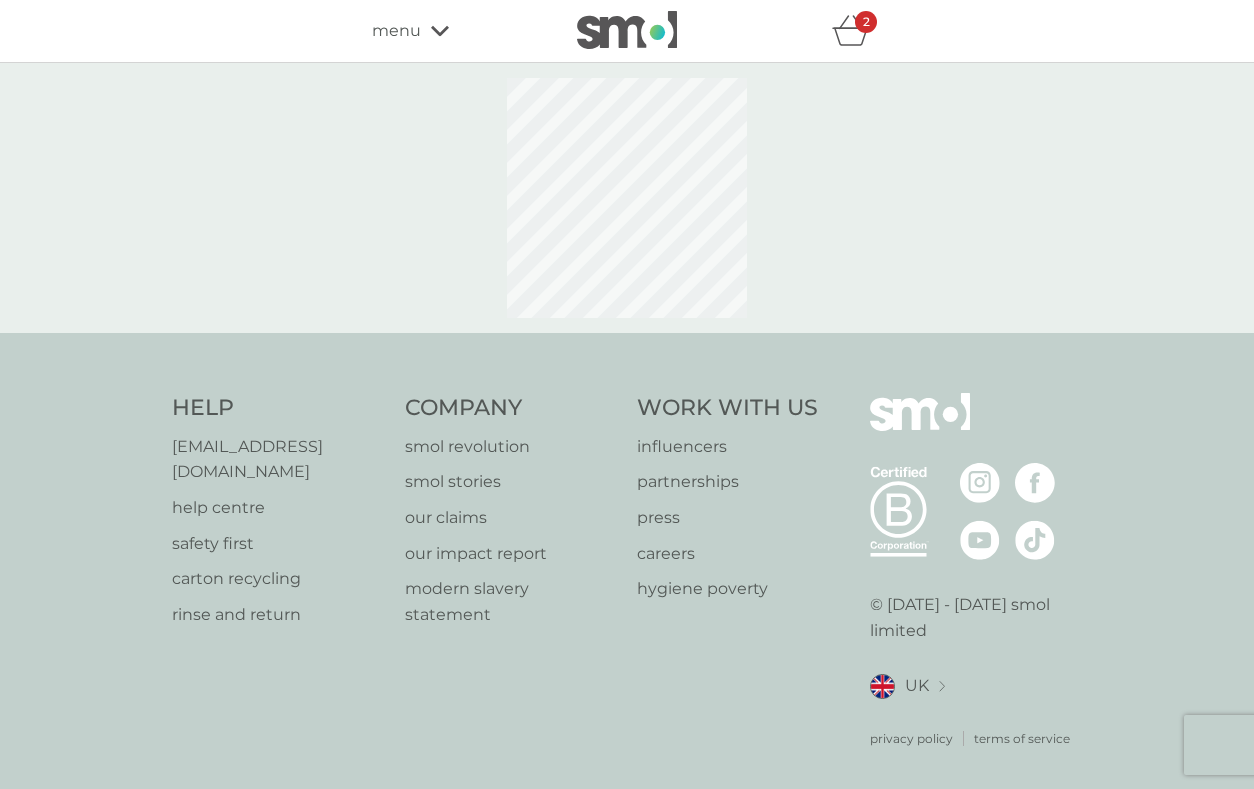 select on "245" 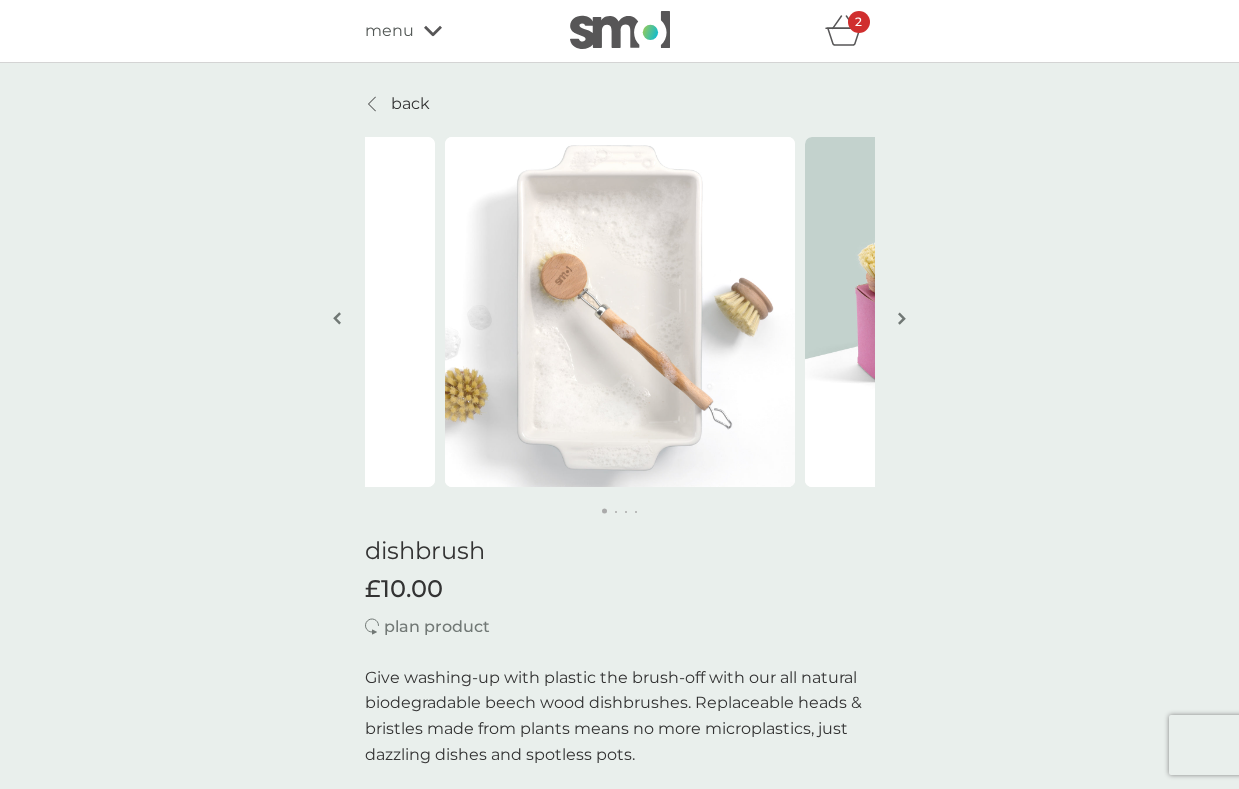 click at bounding box center (902, 318) 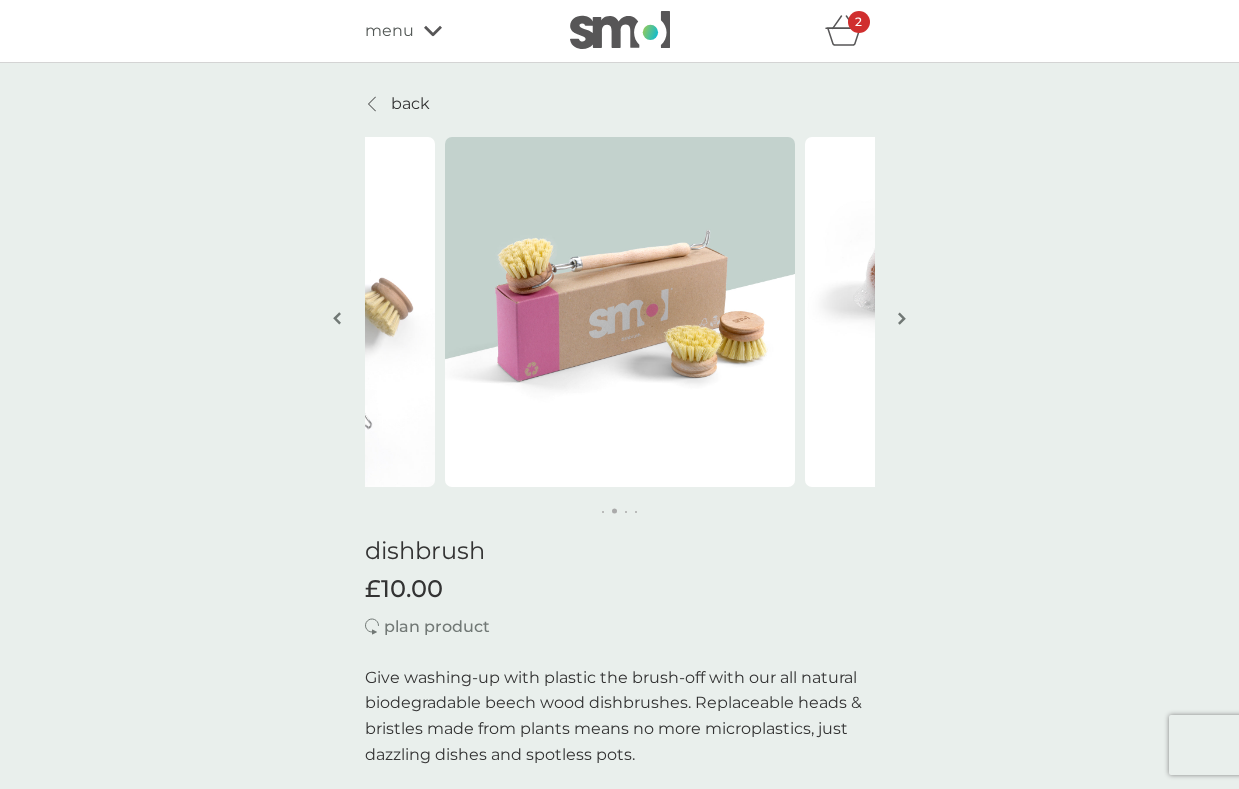 click at bounding box center (902, 318) 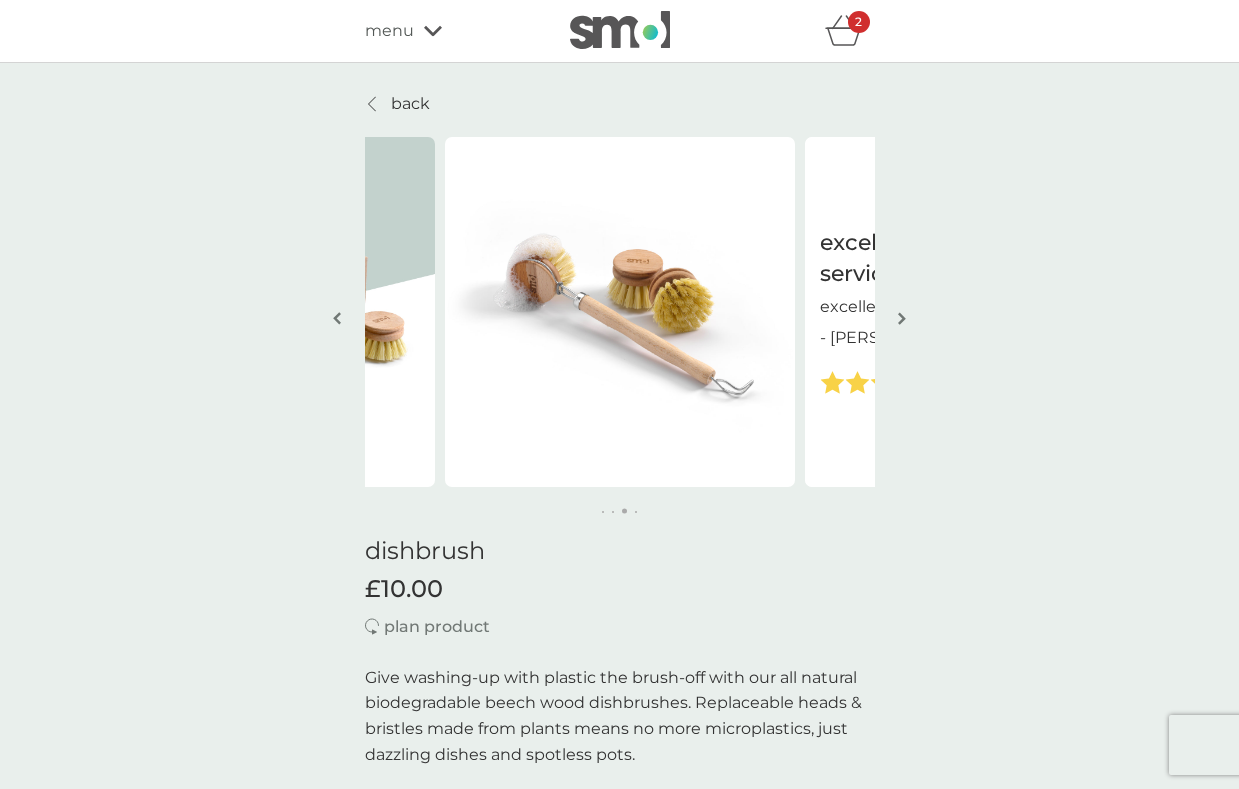 click at bounding box center (902, 318) 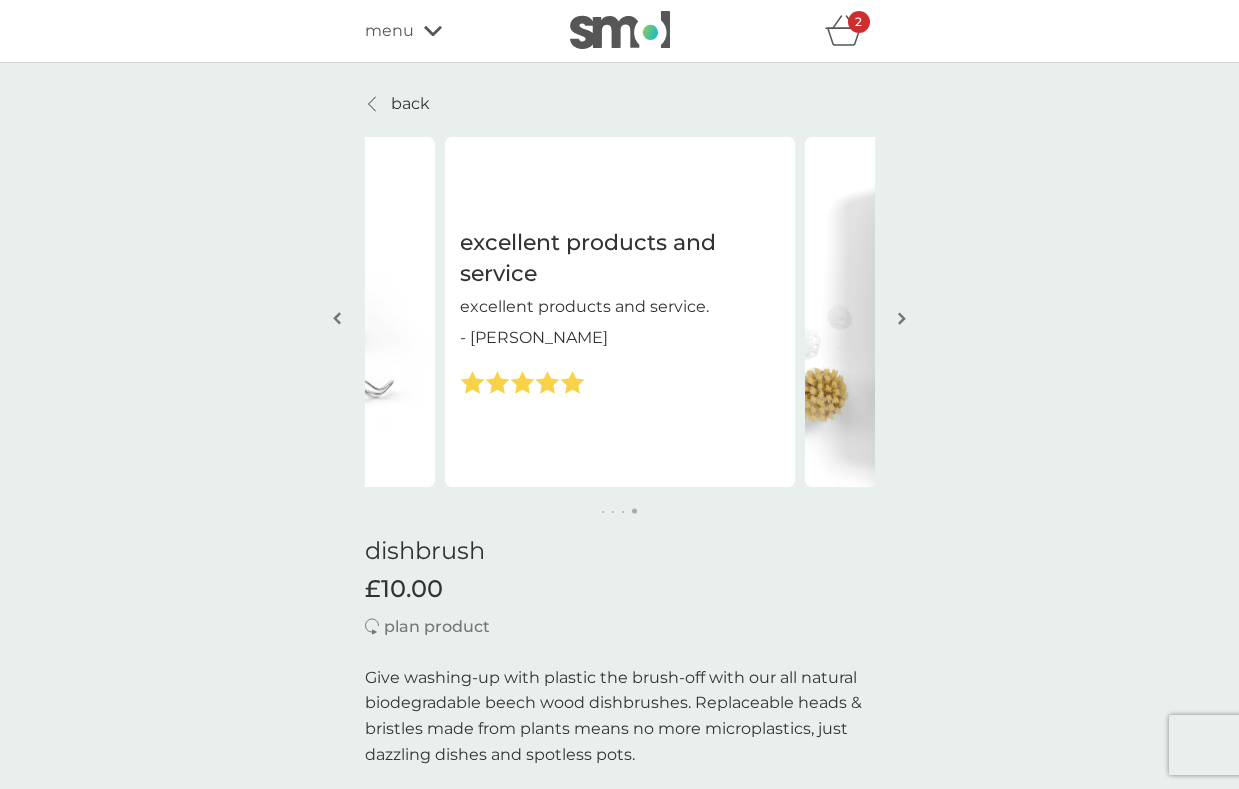 click at bounding box center (902, 318) 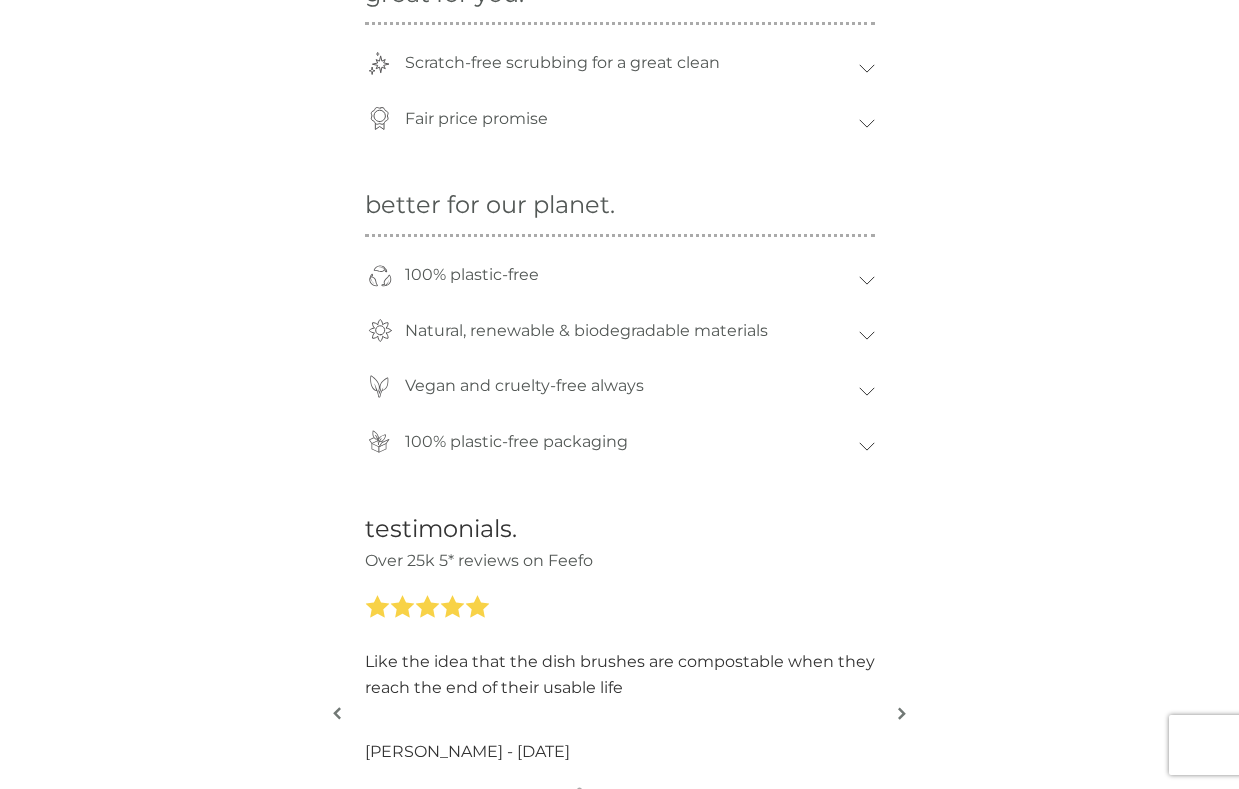 scroll, scrollTop: 0, scrollLeft: 0, axis: both 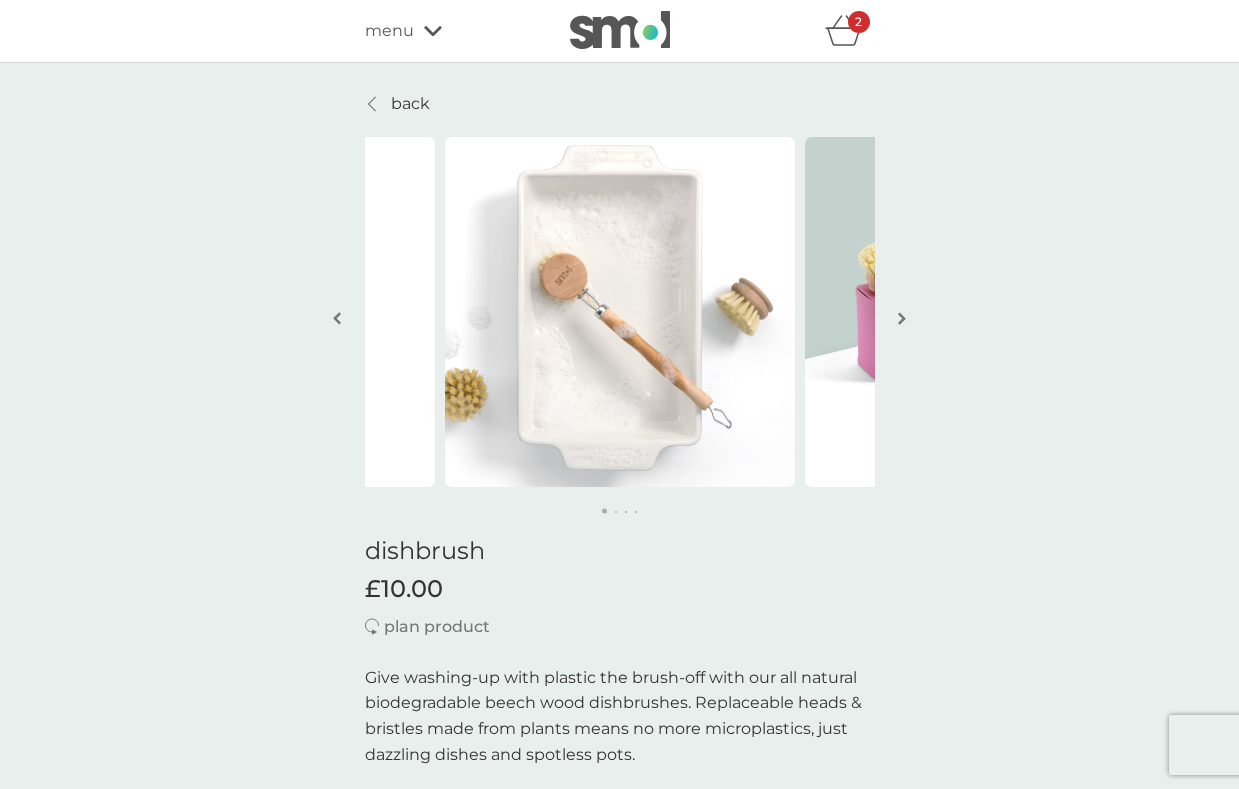 click at bounding box center (373, 104) 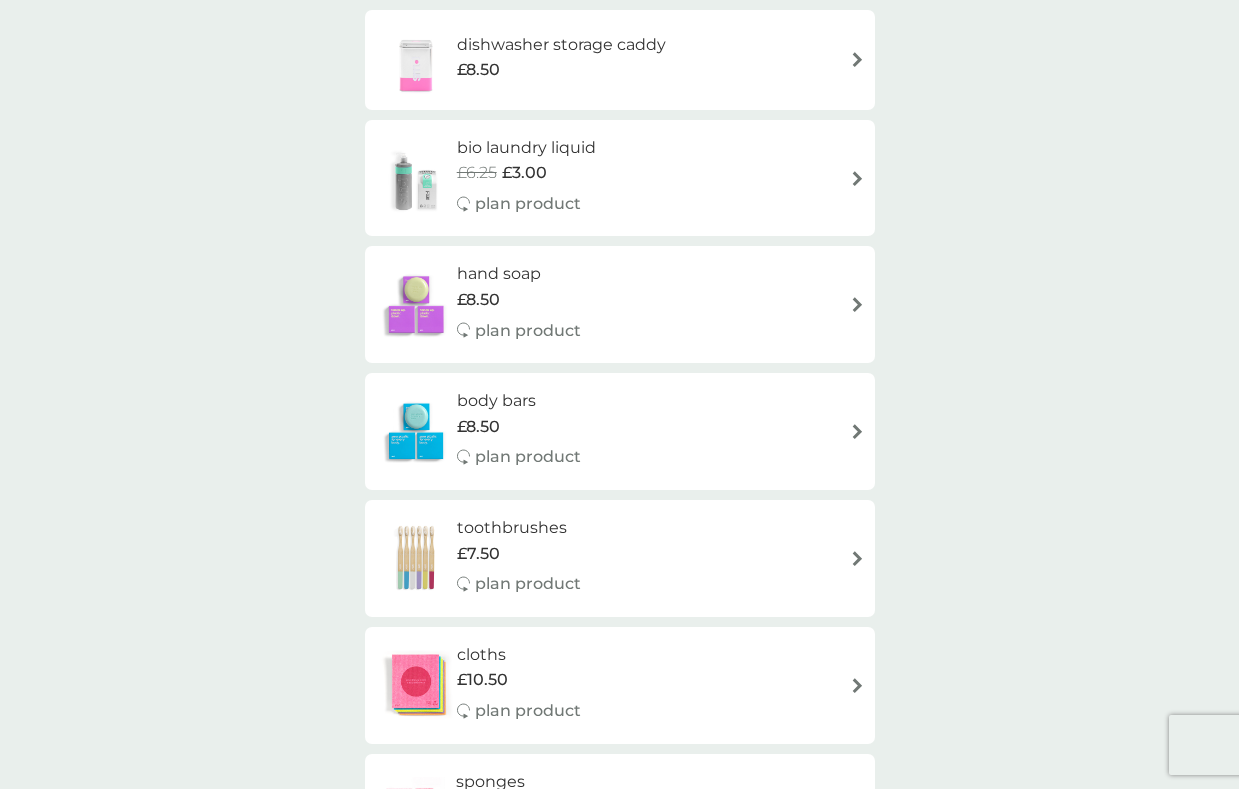 scroll, scrollTop: 1232, scrollLeft: 0, axis: vertical 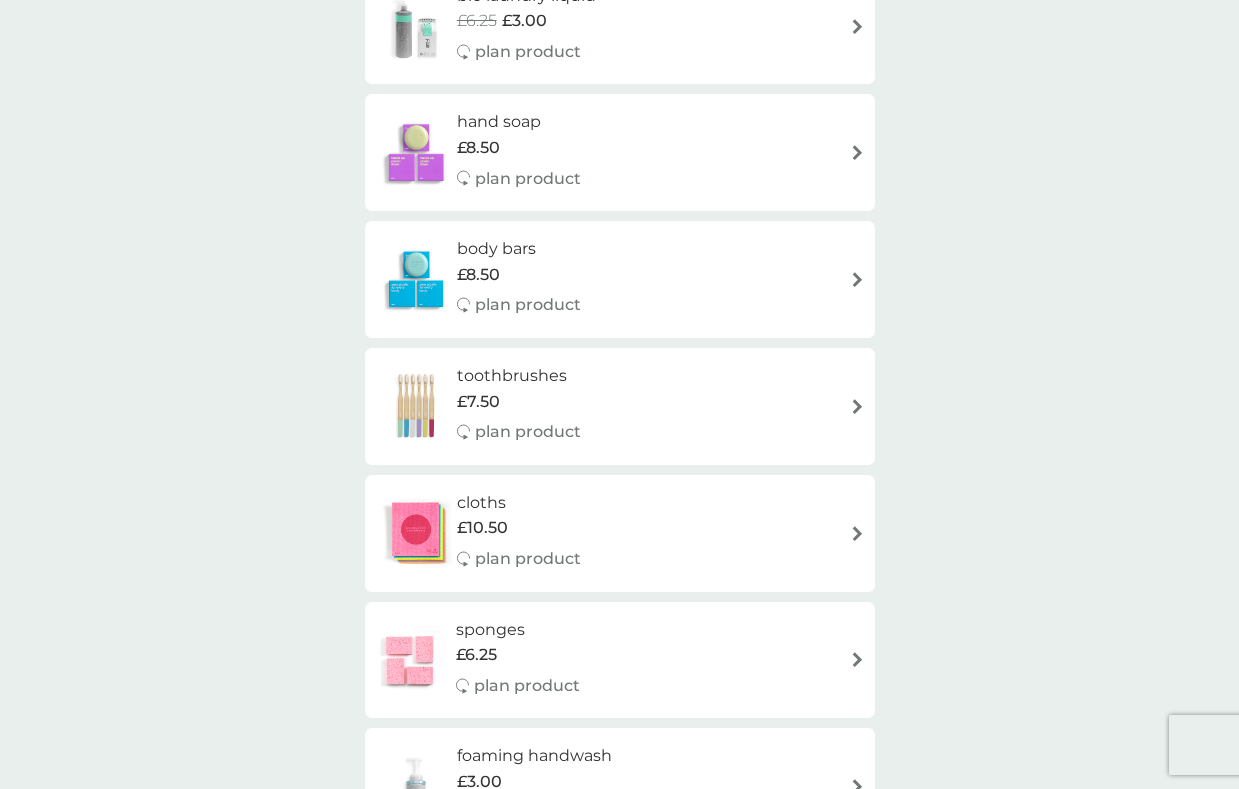 click on "hand soap £8.50 plan product" at bounding box center [620, 152] 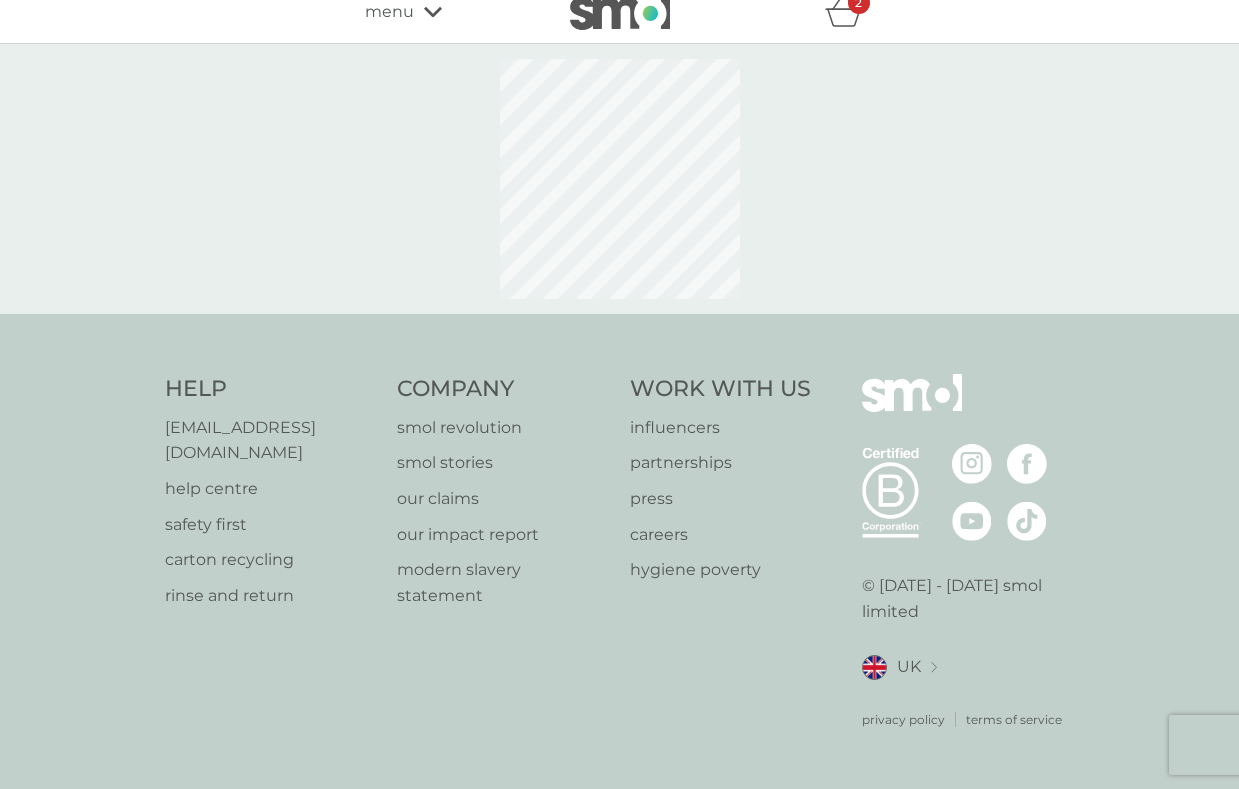 scroll, scrollTop: 0, scrollLeft: 0, axis: both 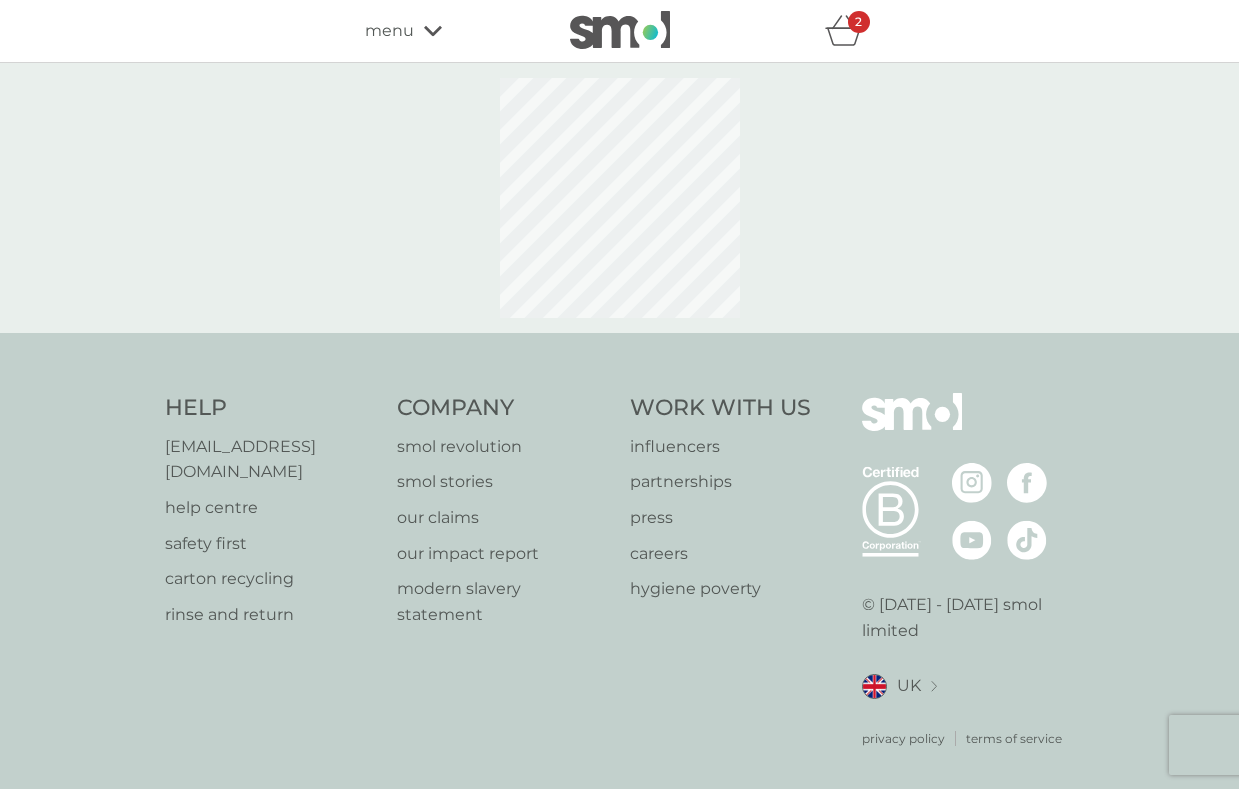 select on "91" 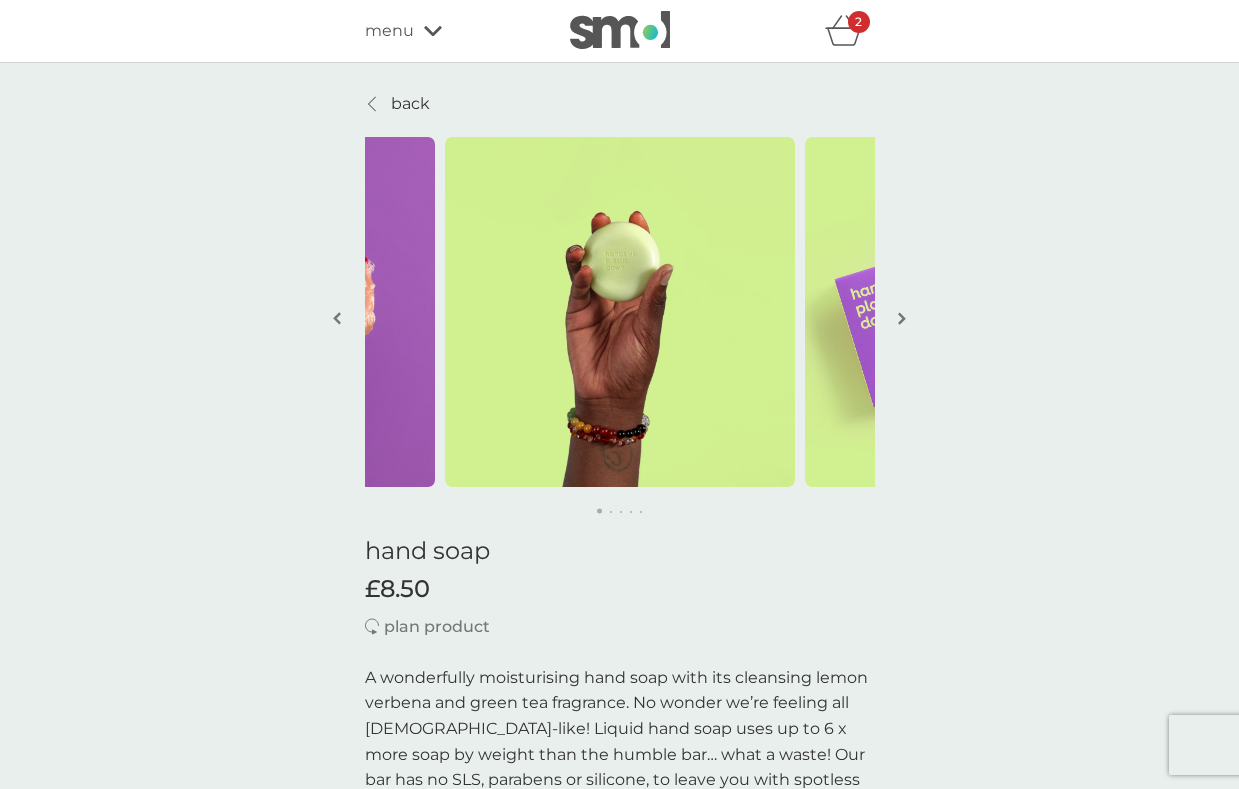 click at bounding box center [902, 320] 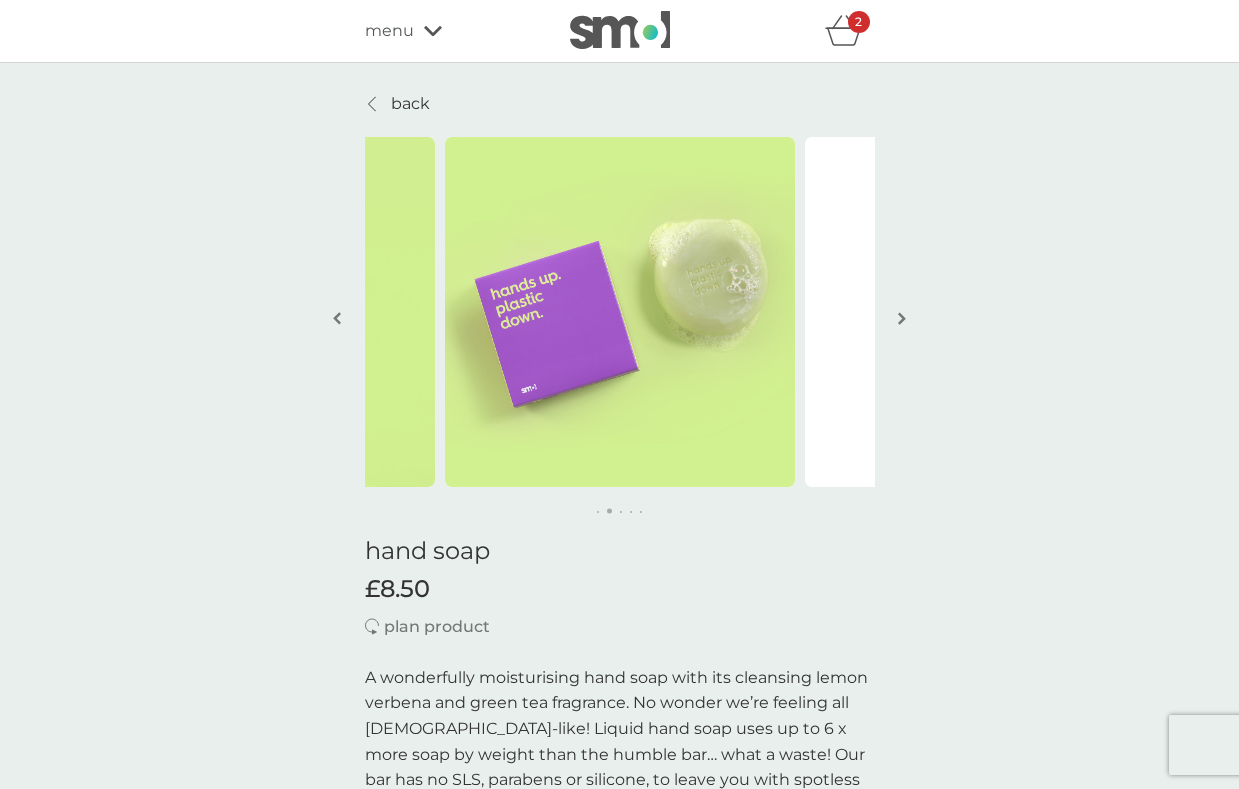 click at bounding box center (902, 320) 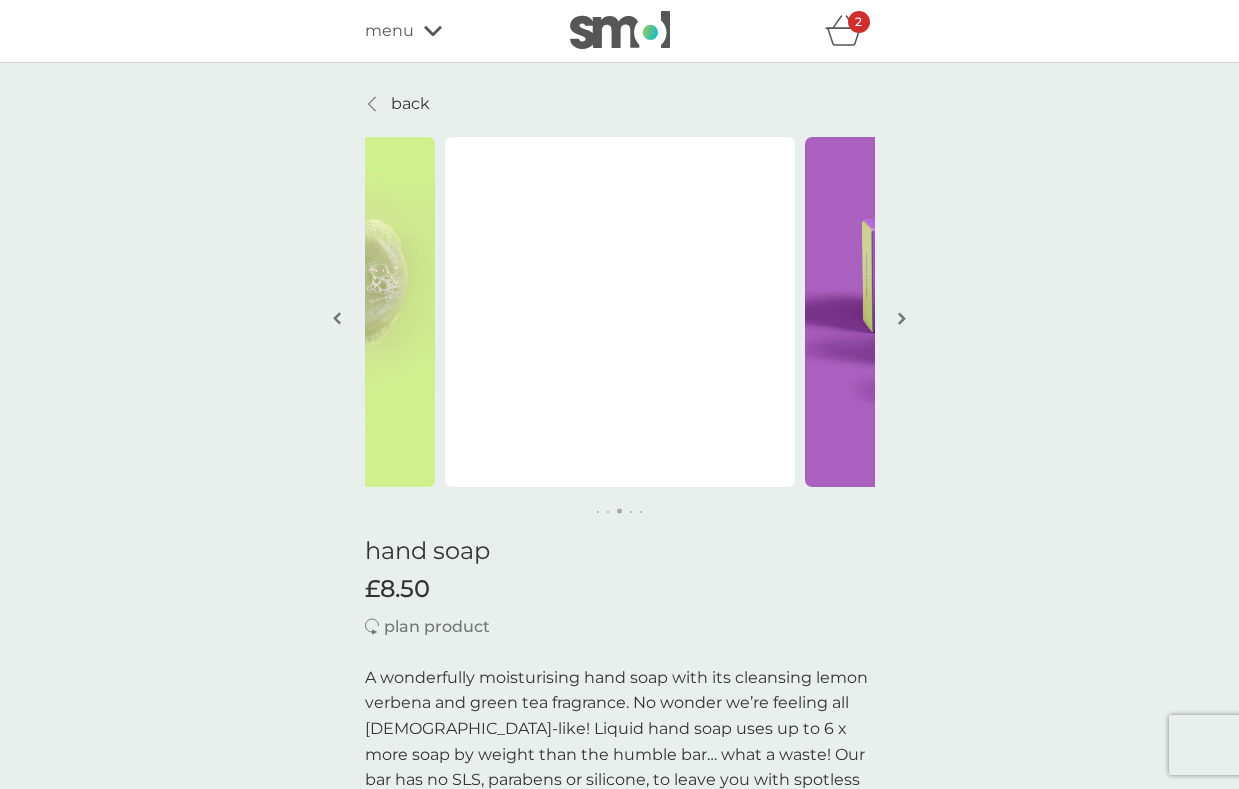 click at bounding box center [902, 320] 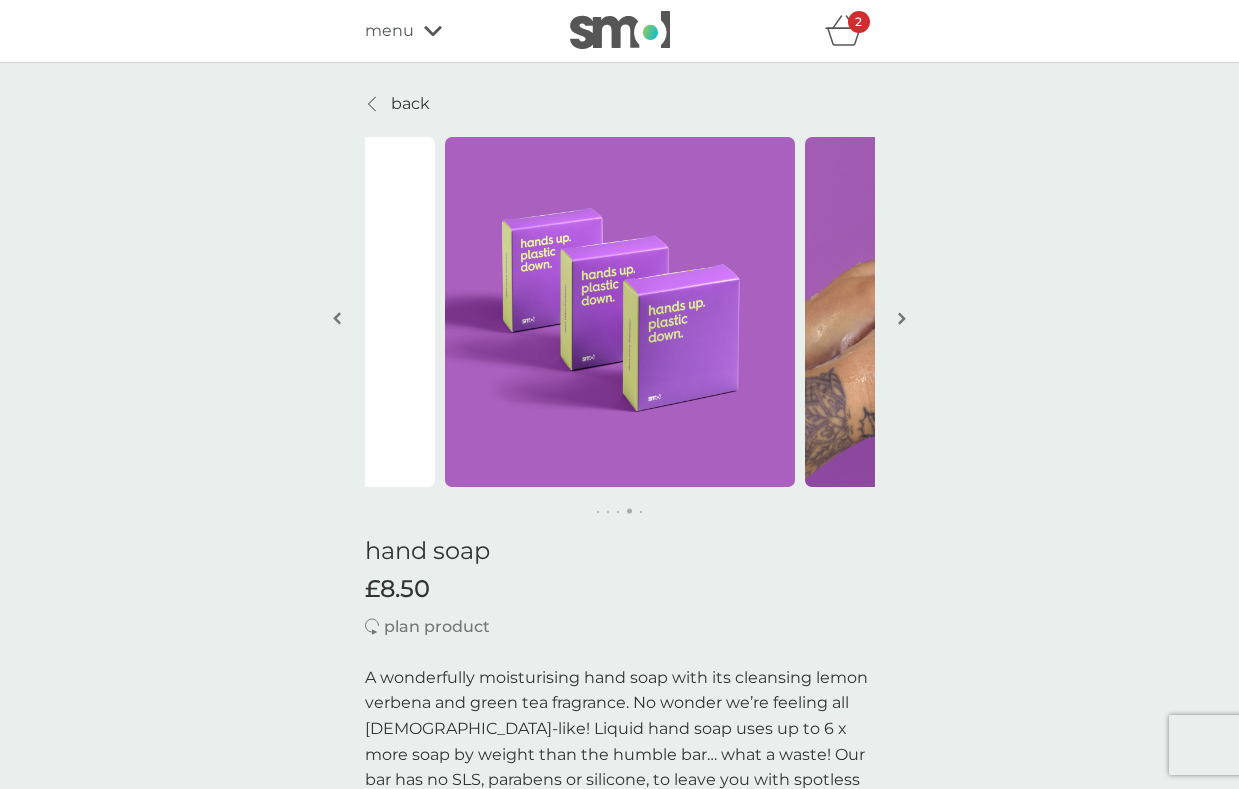 click at bounding box center (902, 320) 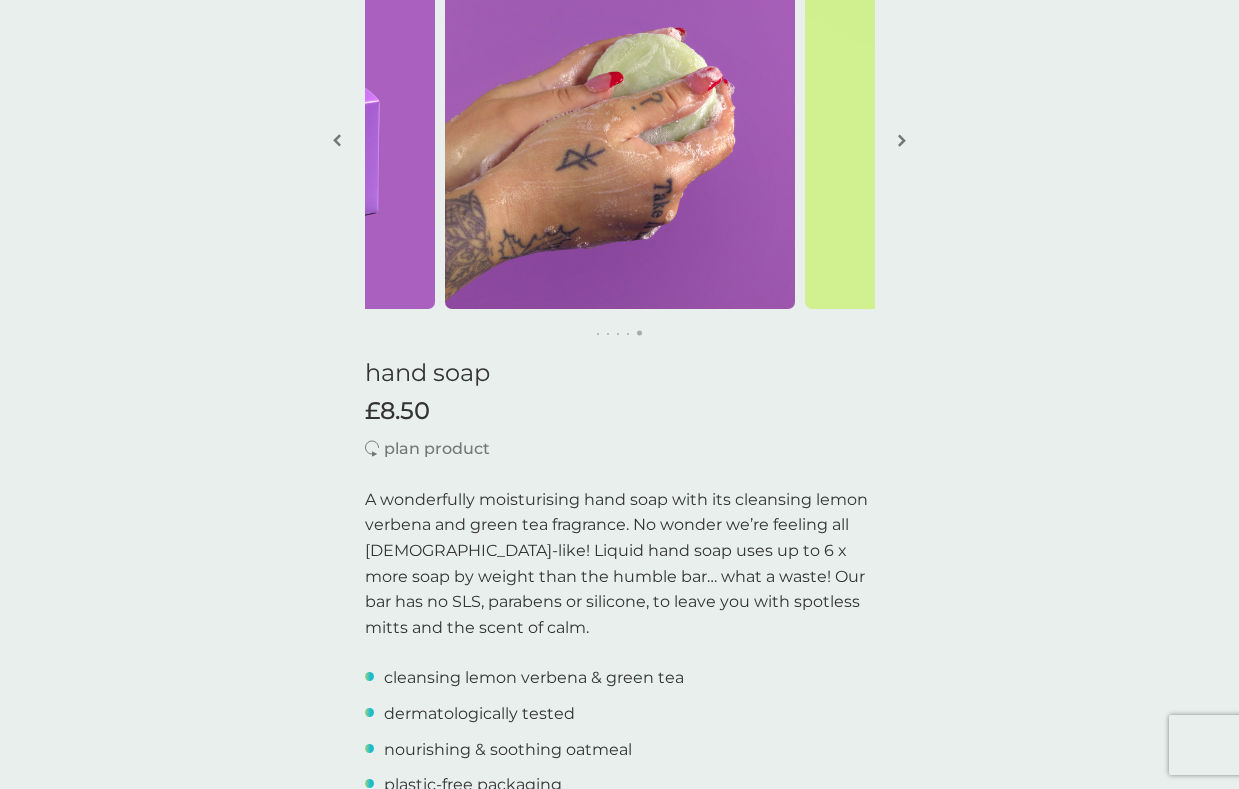 scroll, scrollTop: 0, scrollLeft: 0, axis: both 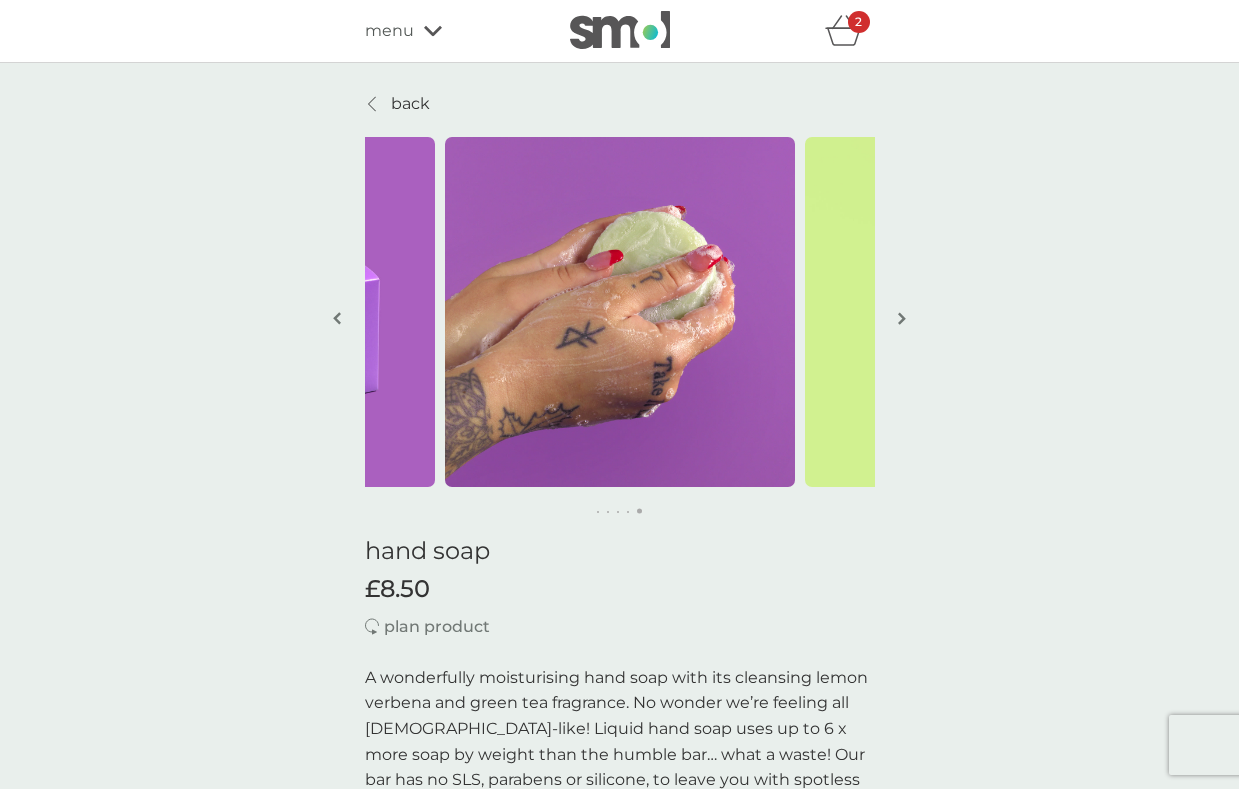 click on "back" at bounding box center (410, 104) 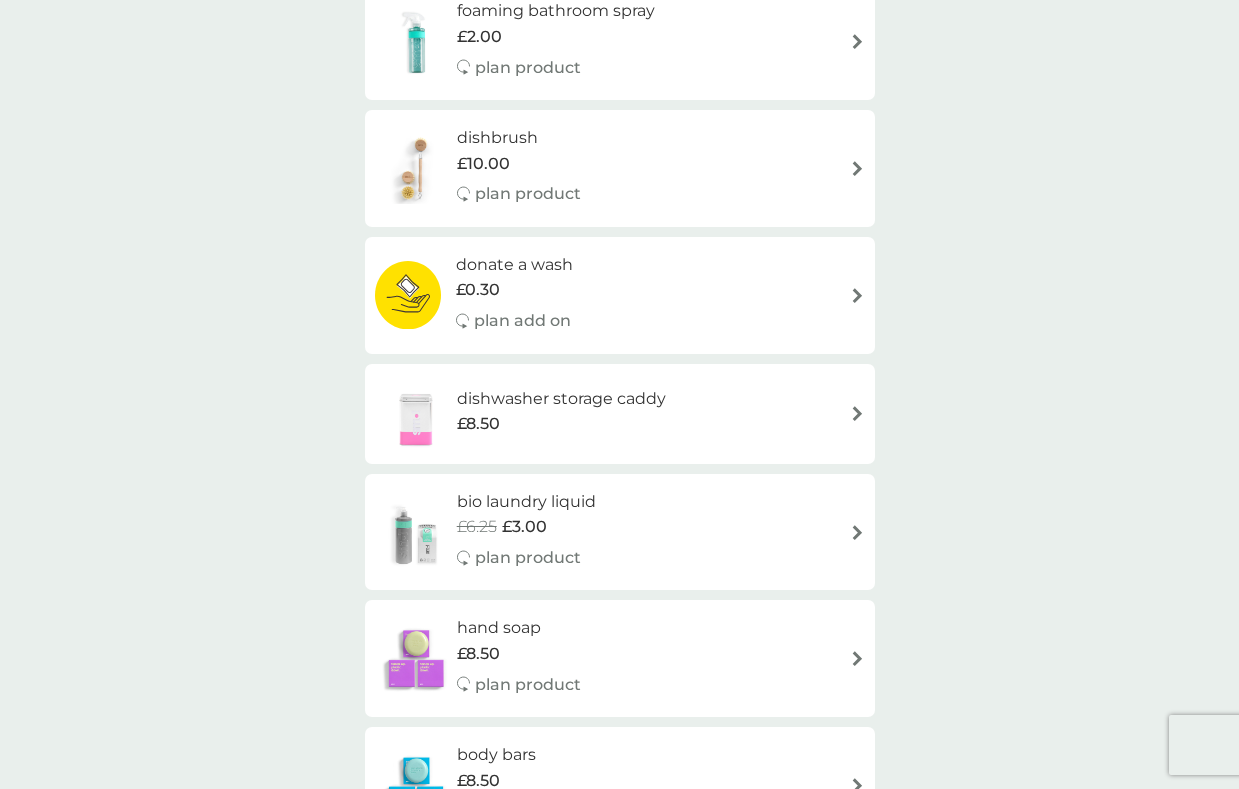 scroll, scrollTop: 0, scrollLeft: 0, axis: both 